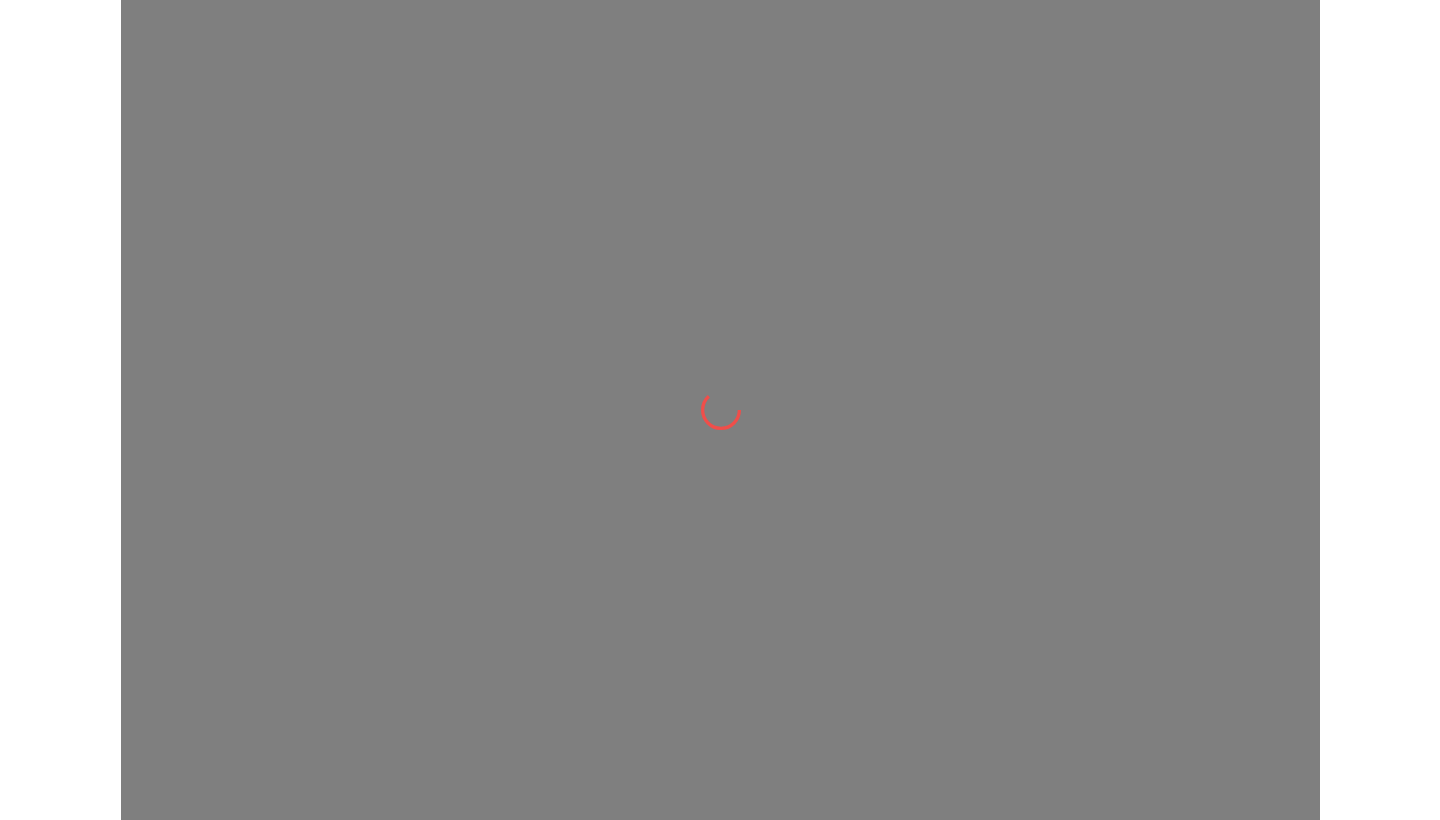 scroll, scrollTop: 0, scrollLeft: 0, axis: both 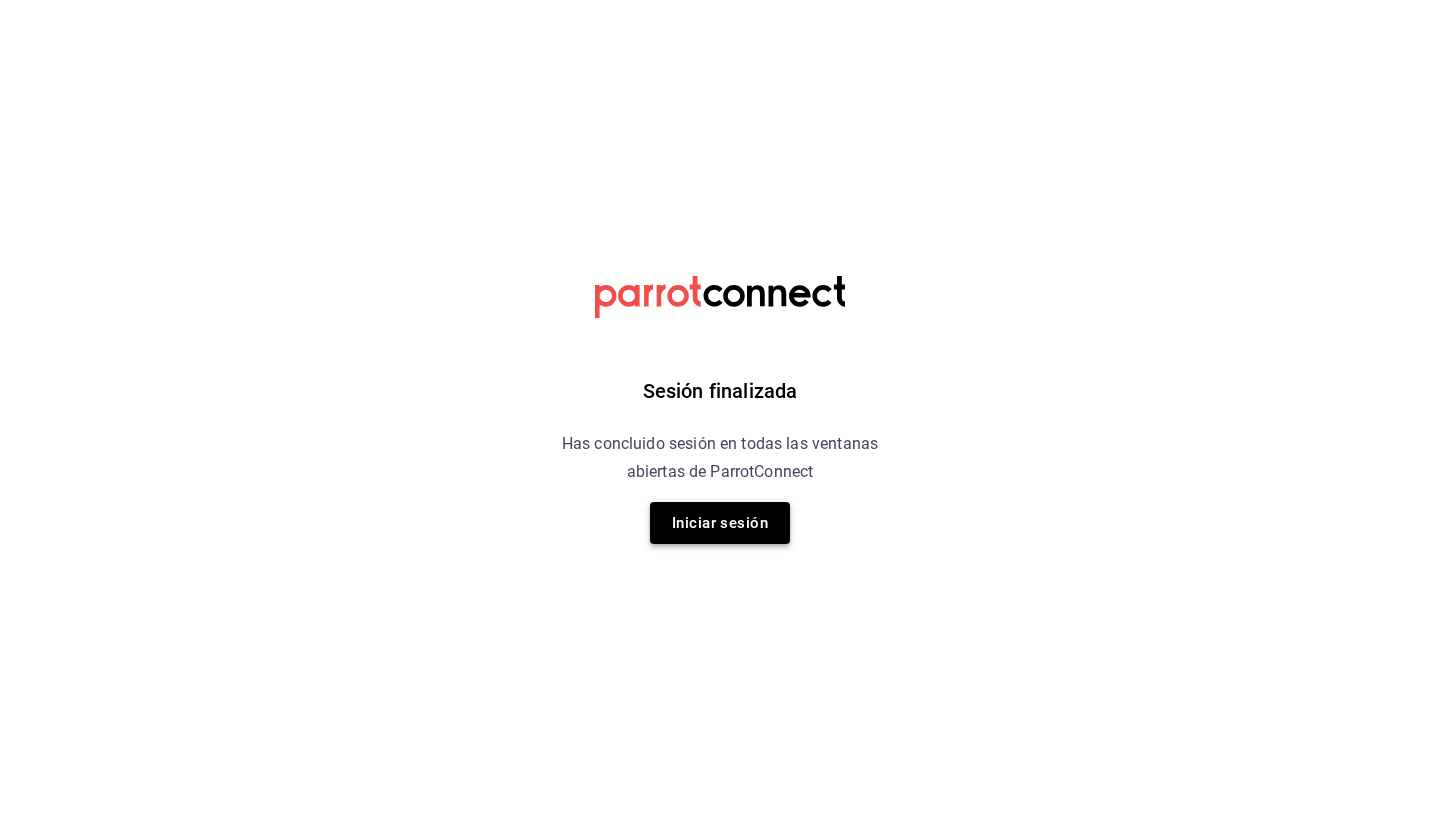 click on "Iniciar sesión" at bounding box center [720, 523] 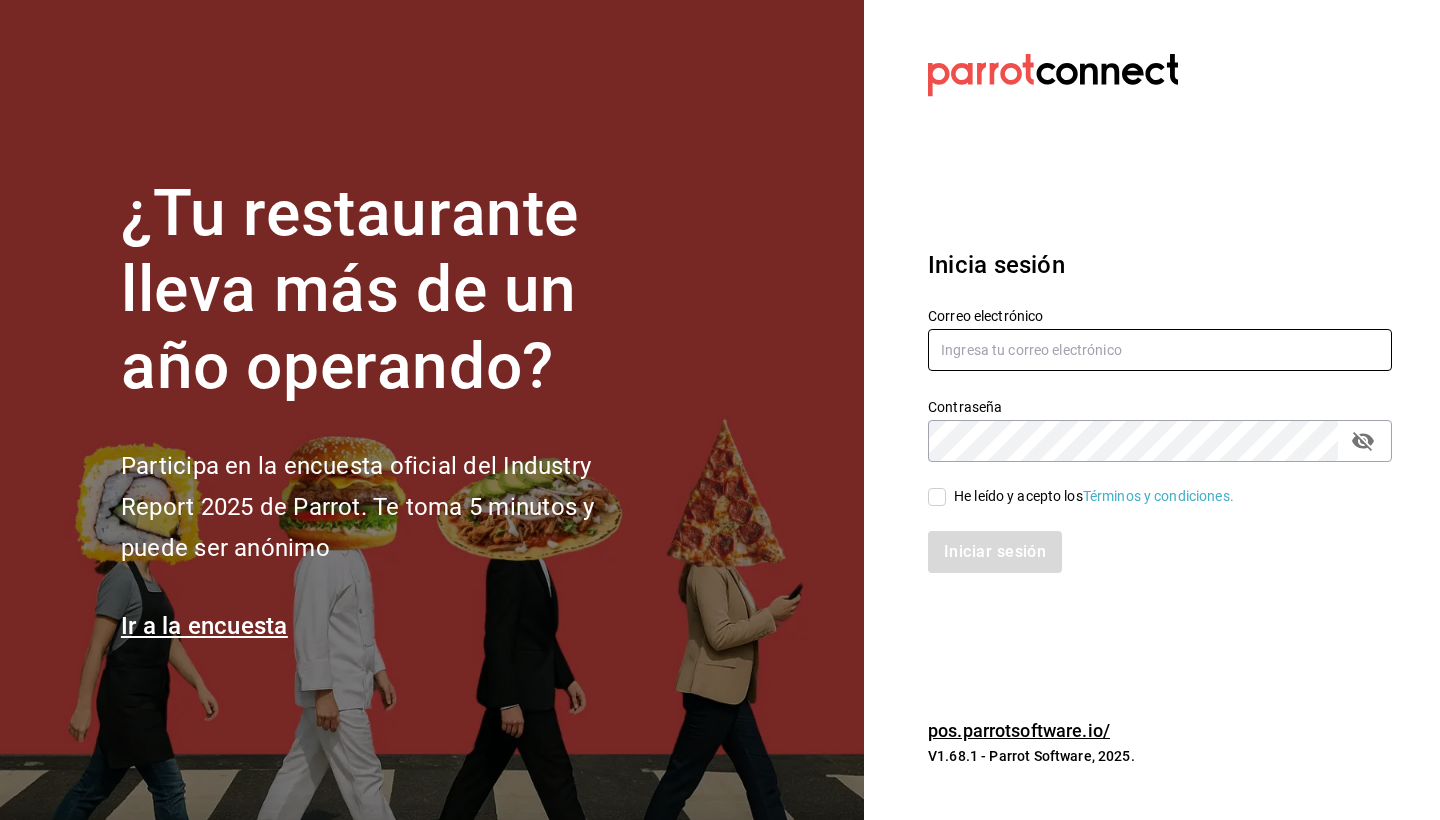 type on "marpastor92@gmail.com" 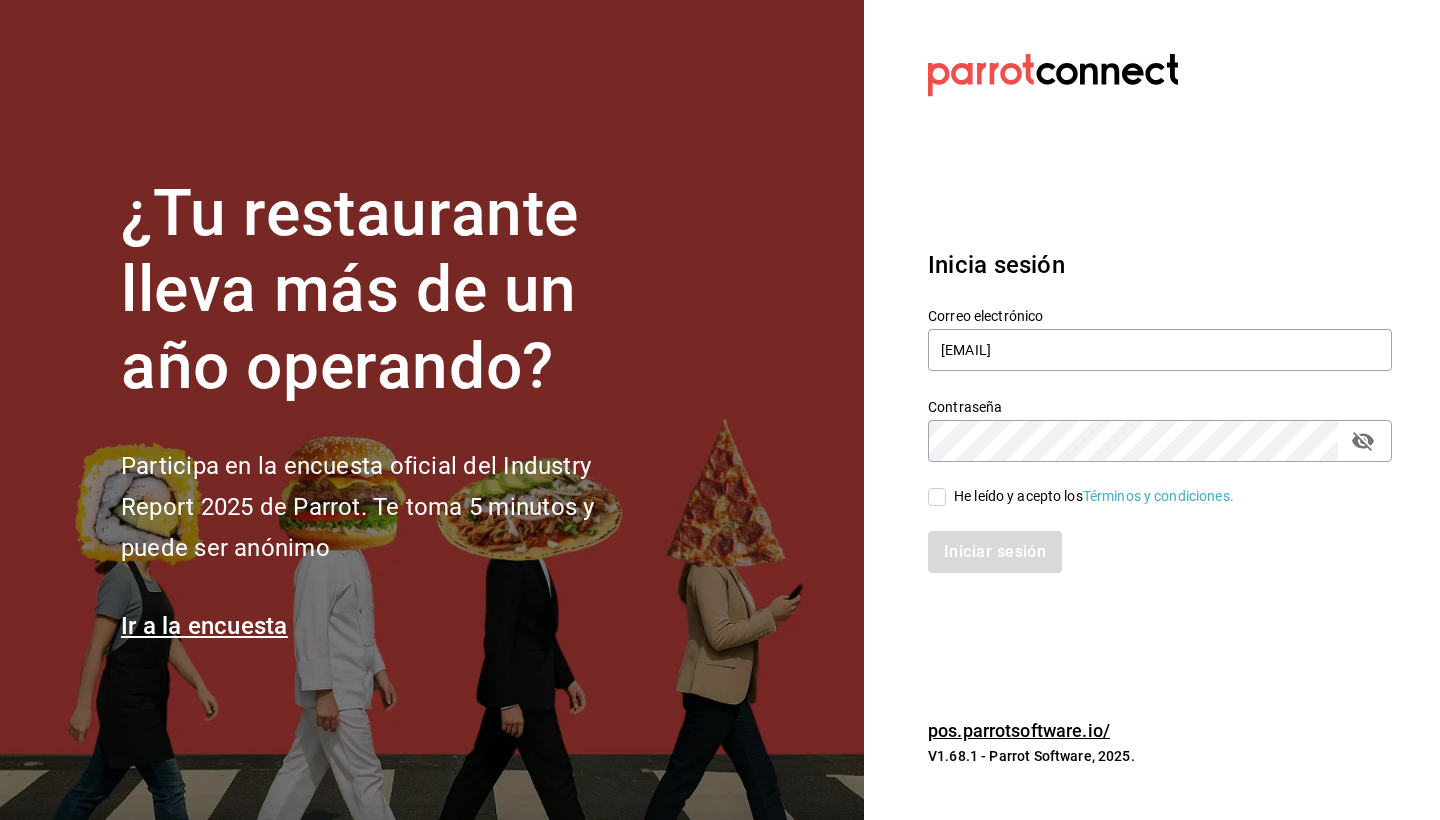 click on "He leído y acepto los  Términos y condiciones." at bounding box center [937, 497] 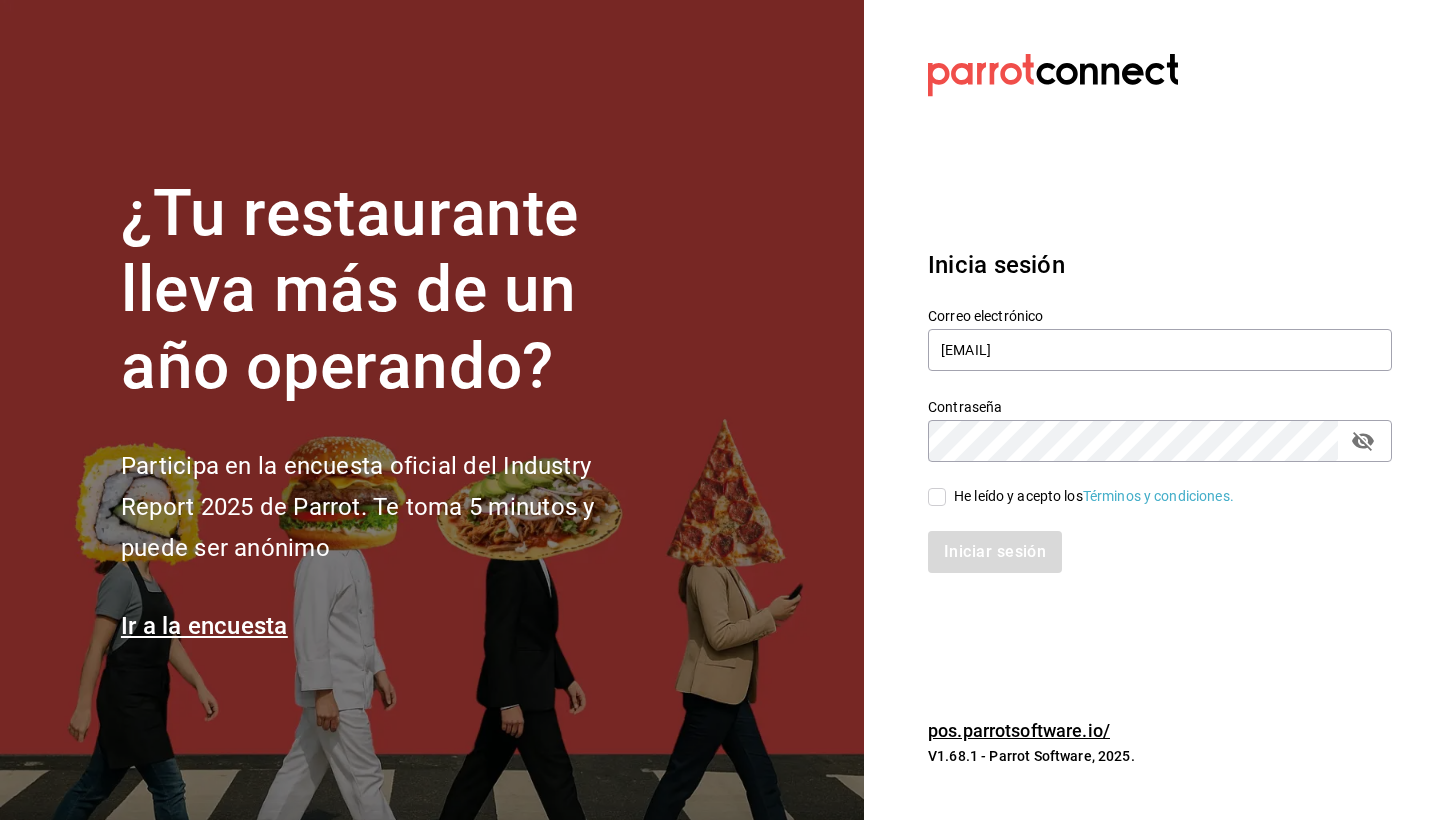 checkbox on "true" 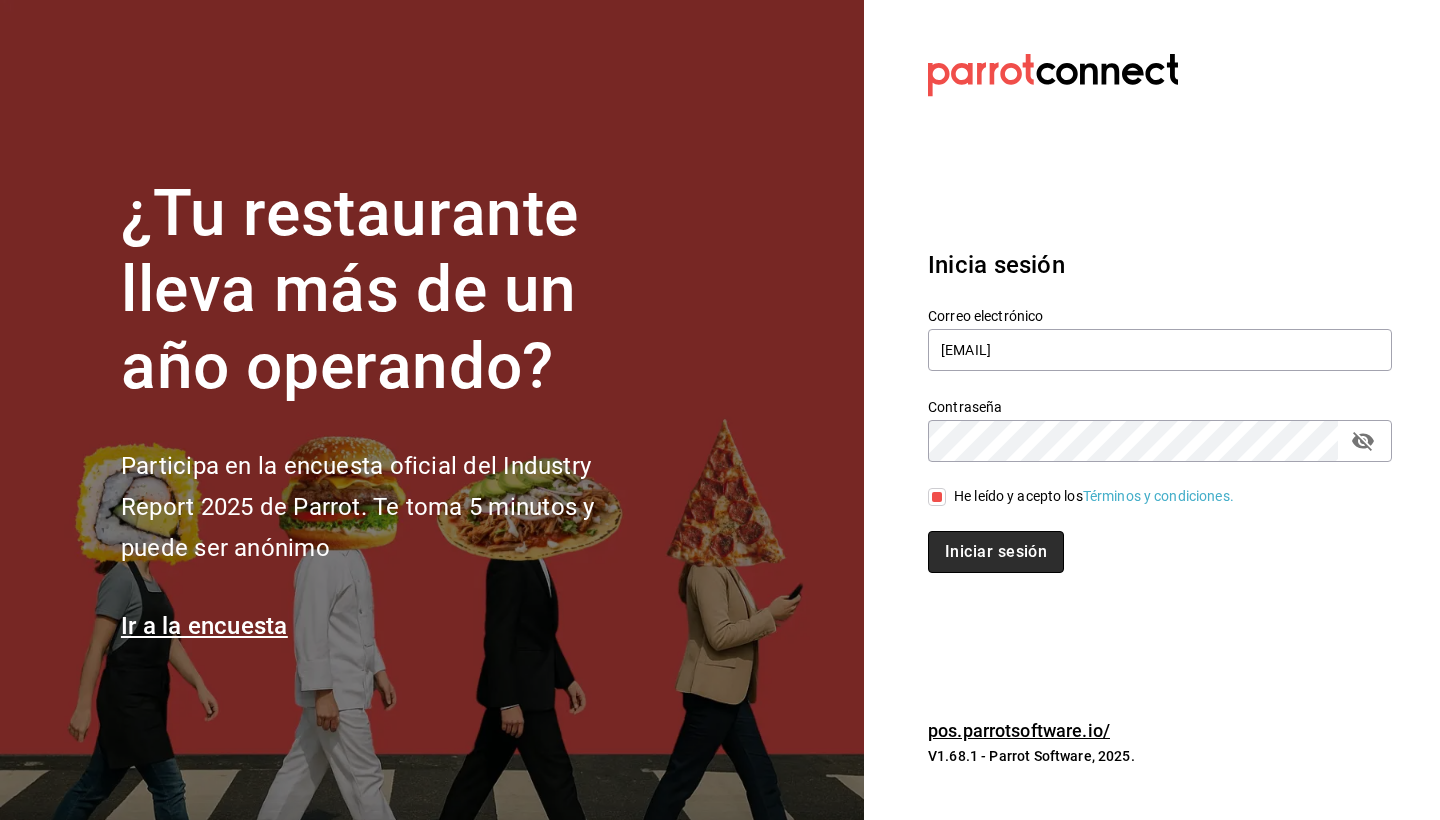 click on "Iniciar sesión" at bounding box center (996, 552) 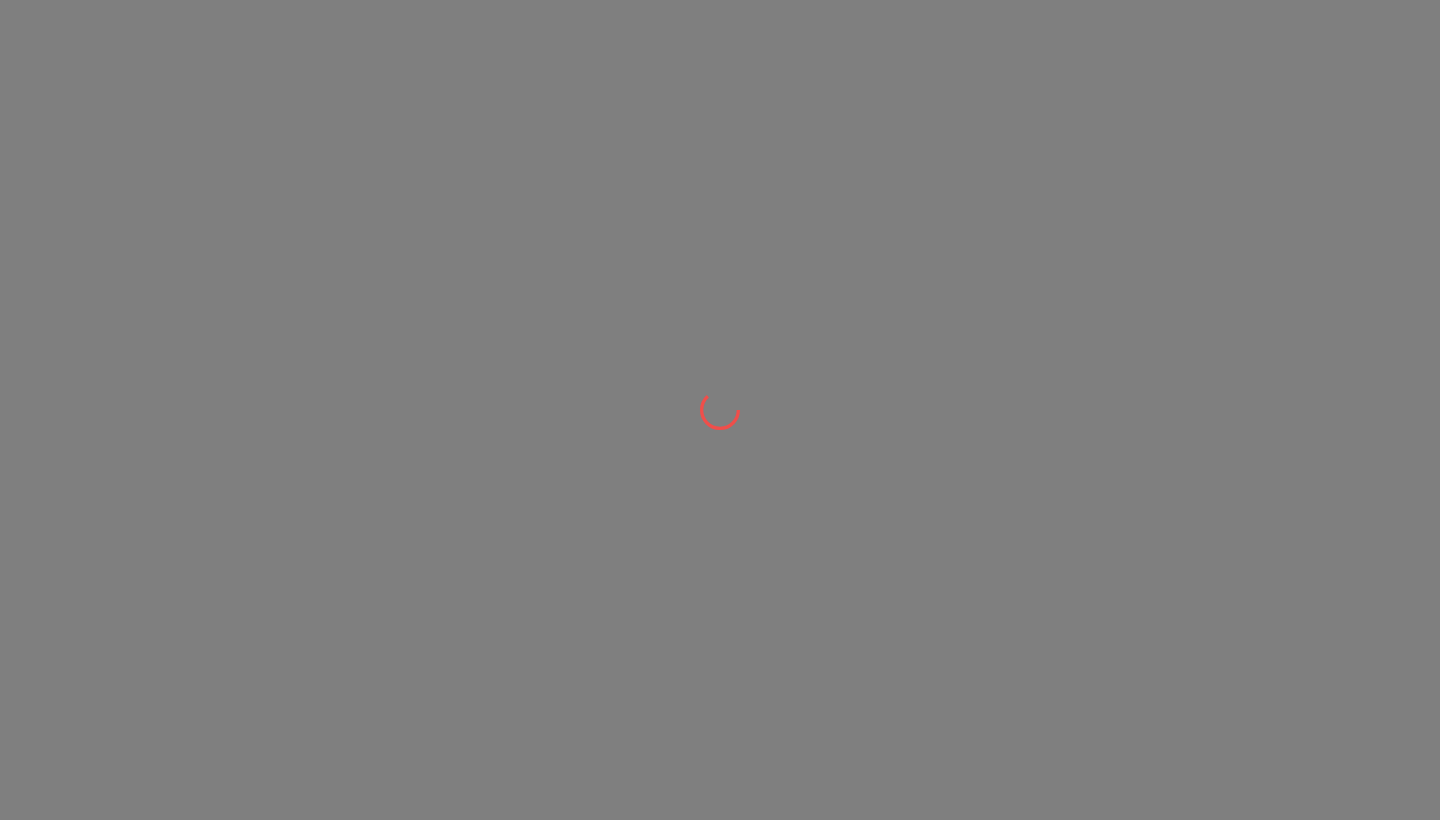 scroll, scrollTop: 0, scrollLeft: 0, axis: both 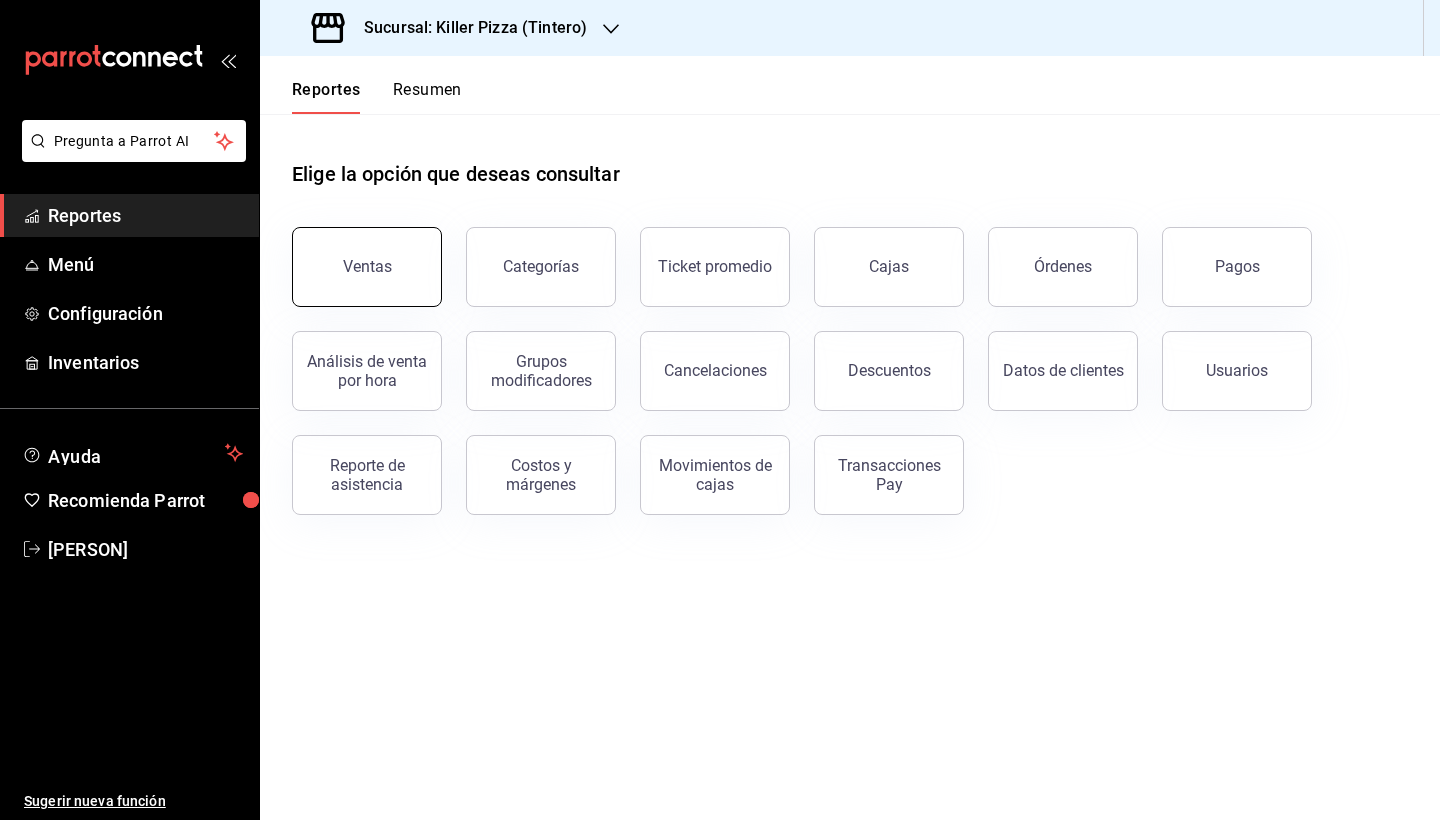 click on "Ventas" at bounding box center (367, 267) 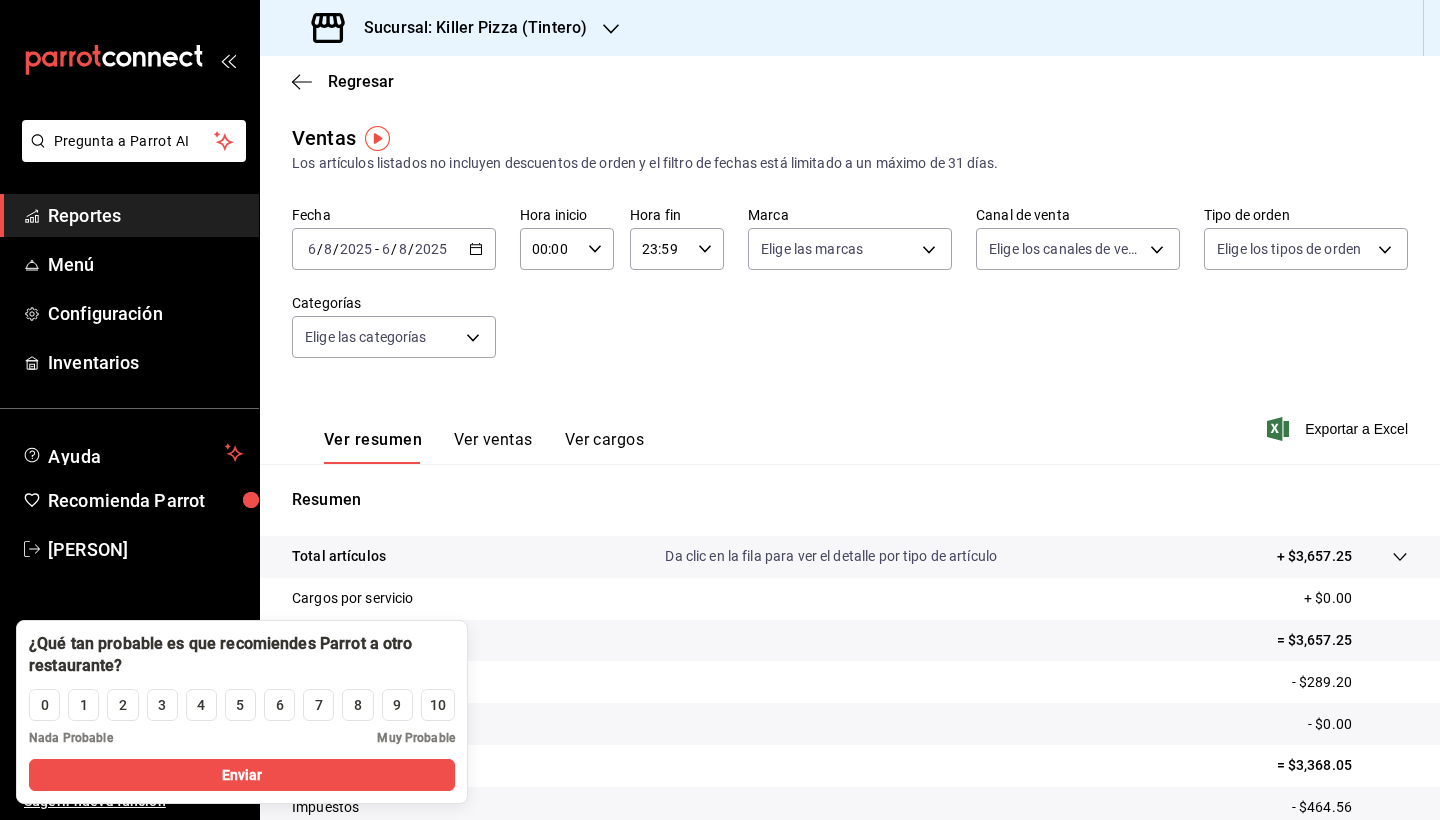 click on "2025-08-06 6 / 8 / 2025 - 2025-08-06 6 / 8 / 2025" at bounding box center [394, 249] 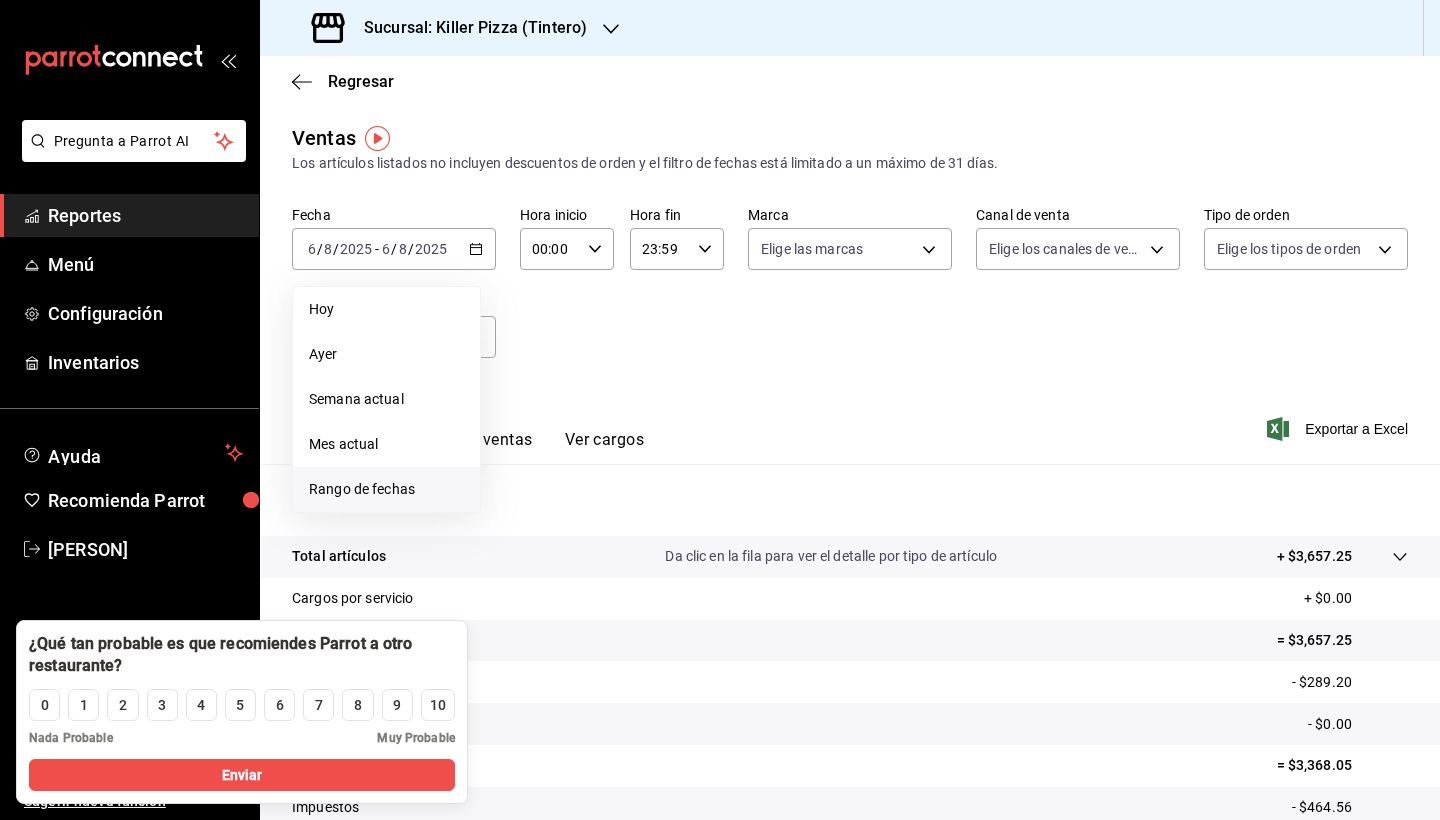 click on "Rango de fechas" at bounding box center (386, 489) 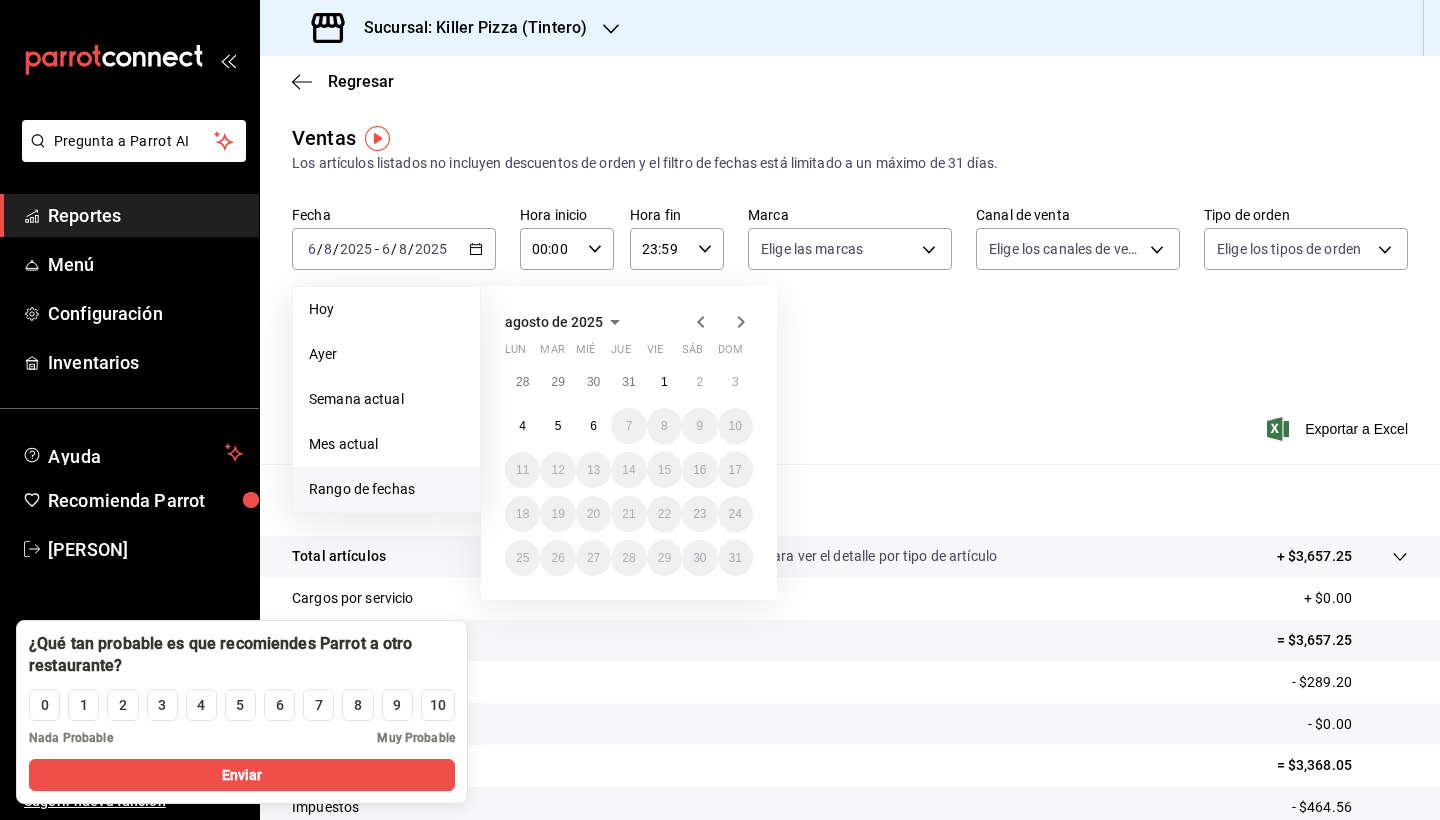 click 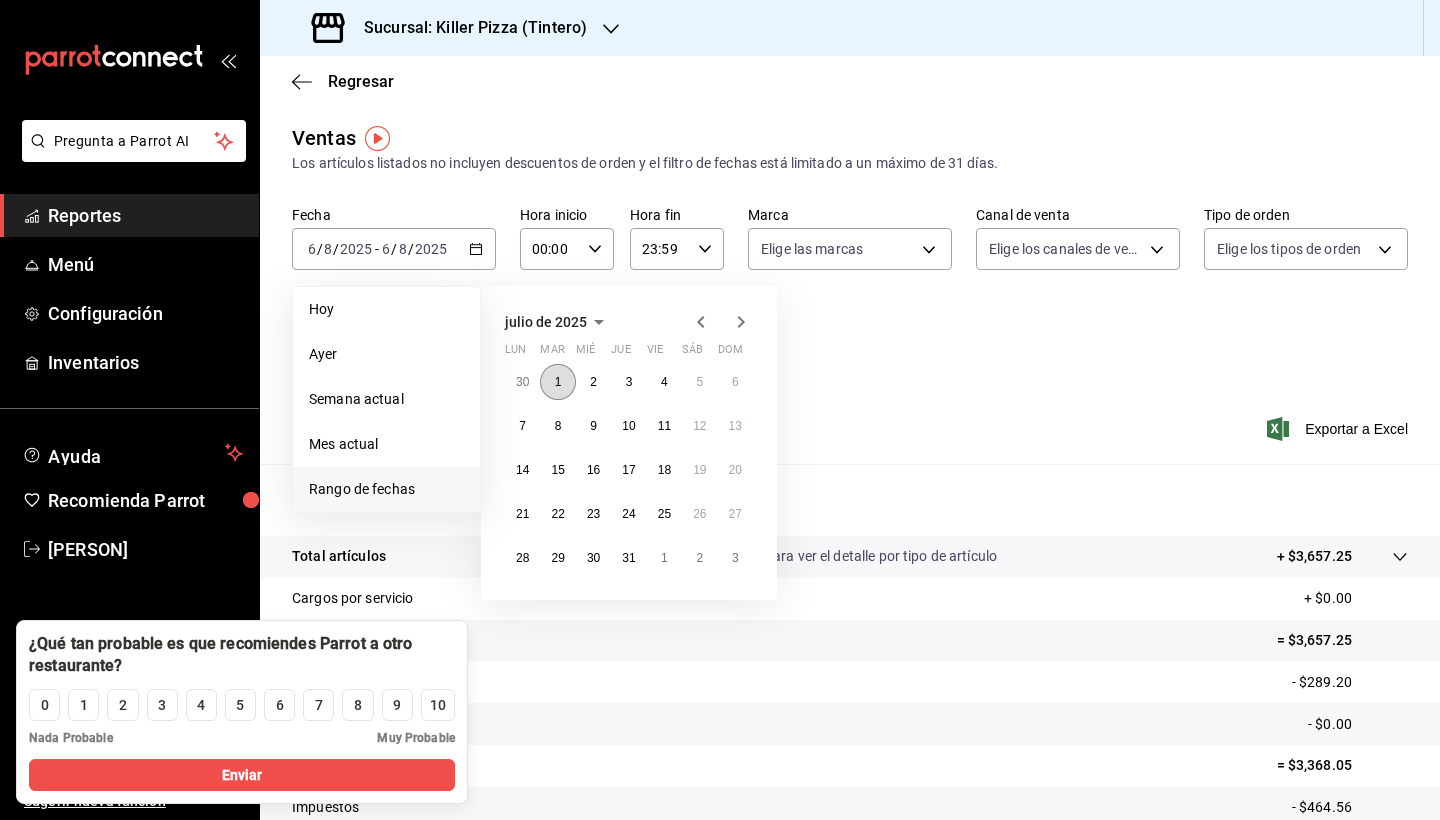 click on "1" at bounding box center (558, 382) 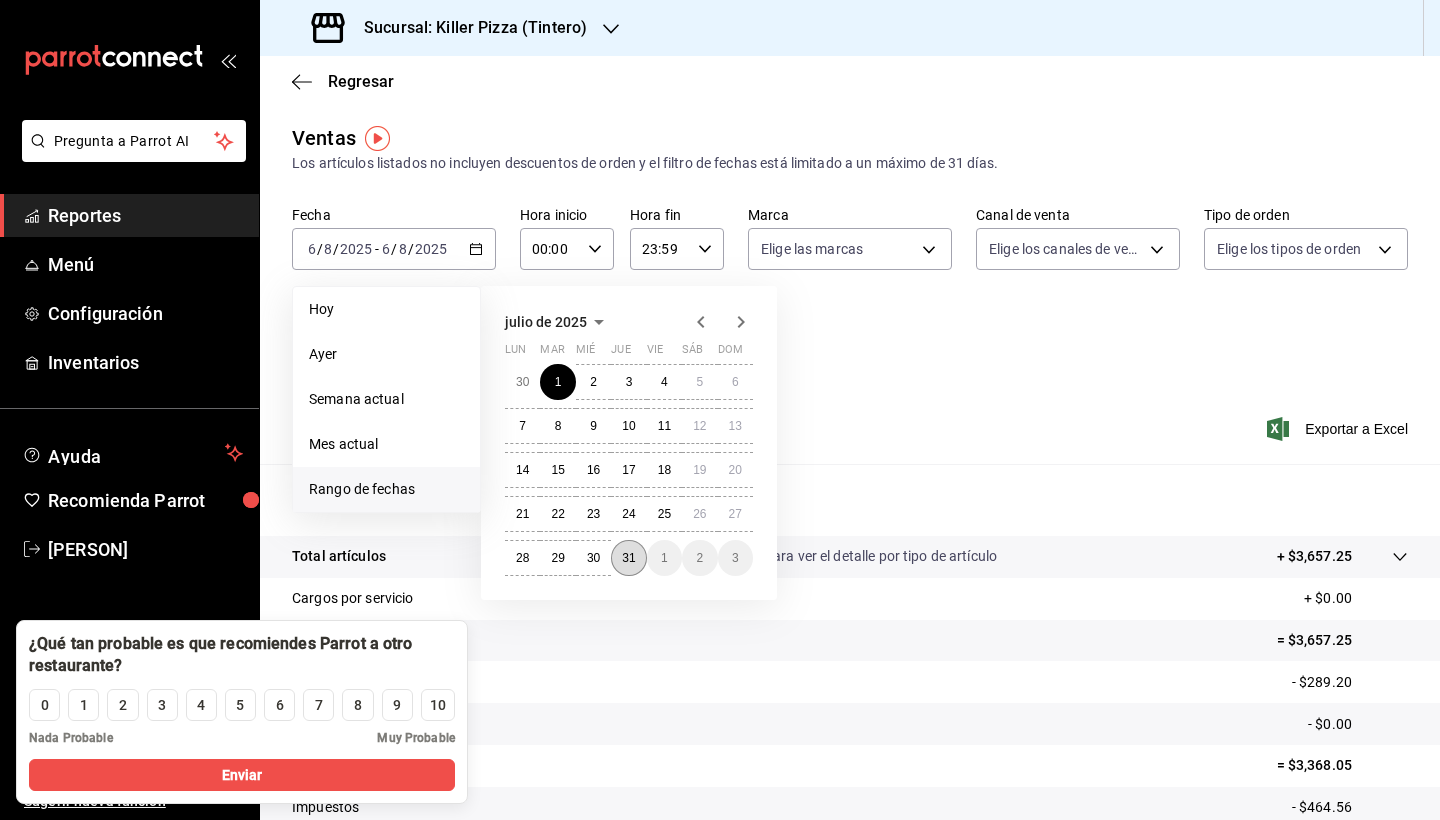 click on "31" at bounding box center (628, 558) 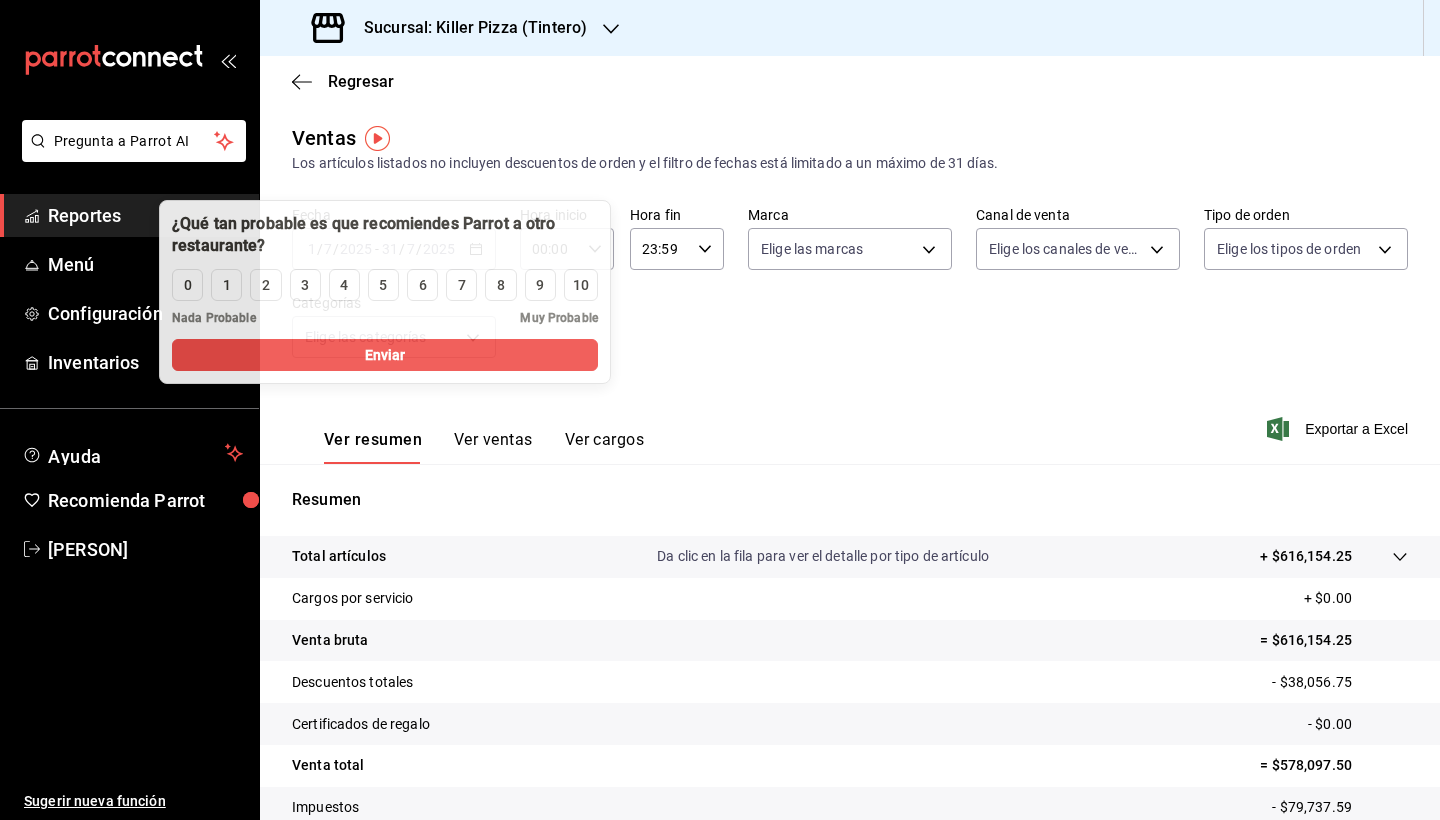 drag, startPoint x: 107, startPoint y: 643, endPoint x: 219, endPoint y: 252, distance: 406.72473 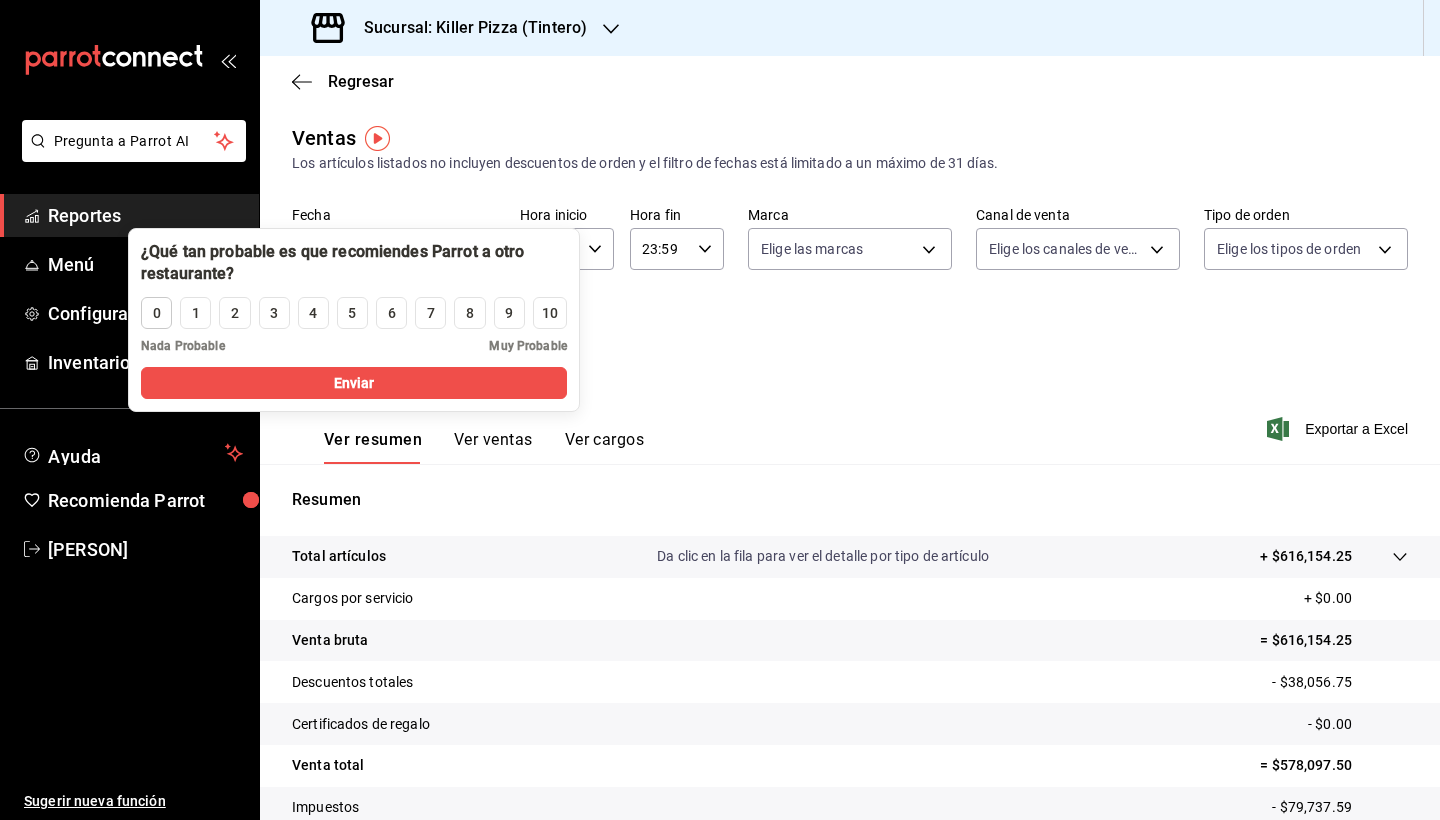 click on "0" at bounding box center [157, 313] 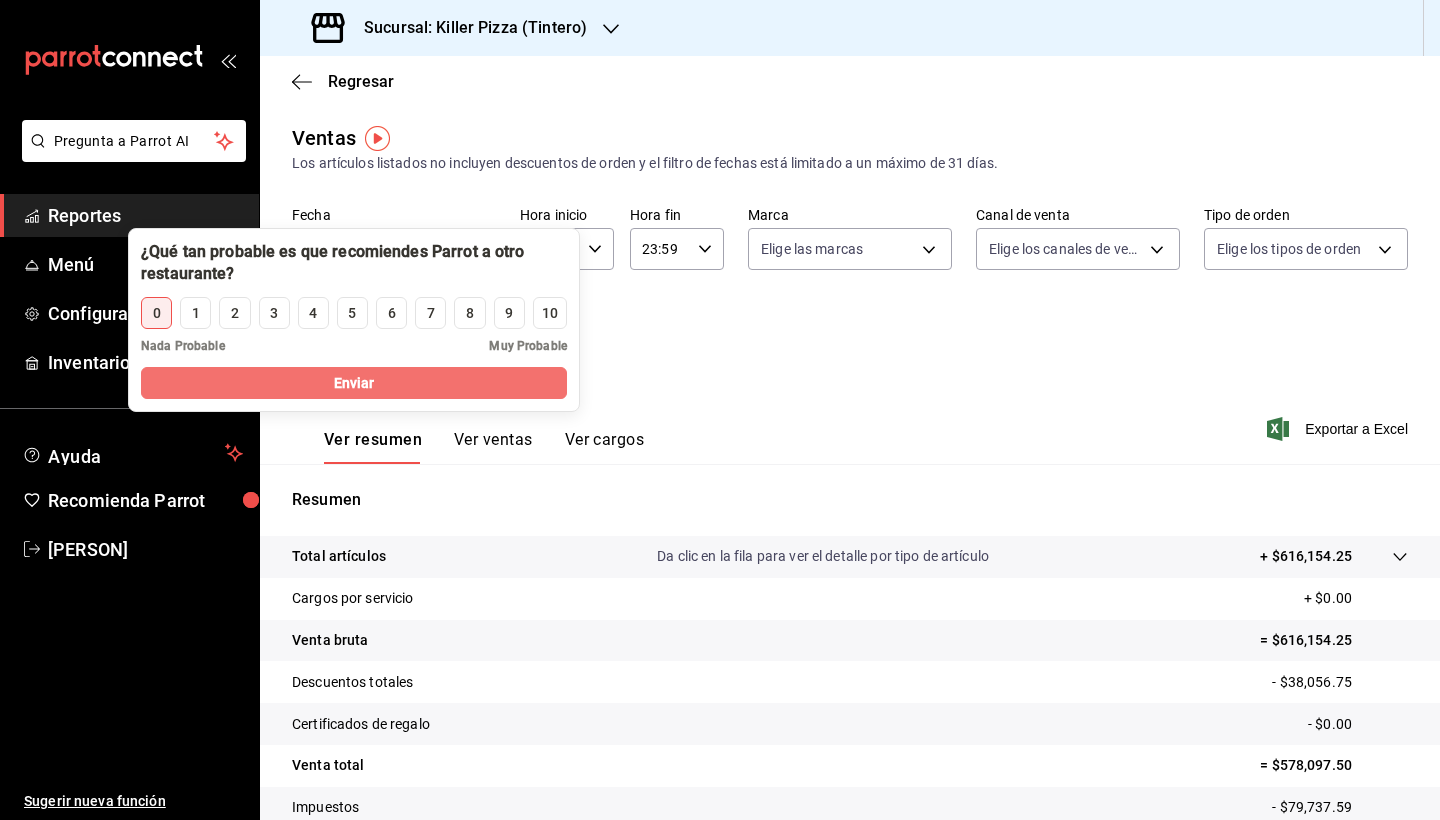 click on "Enviar" at bounding box center (354, 383) 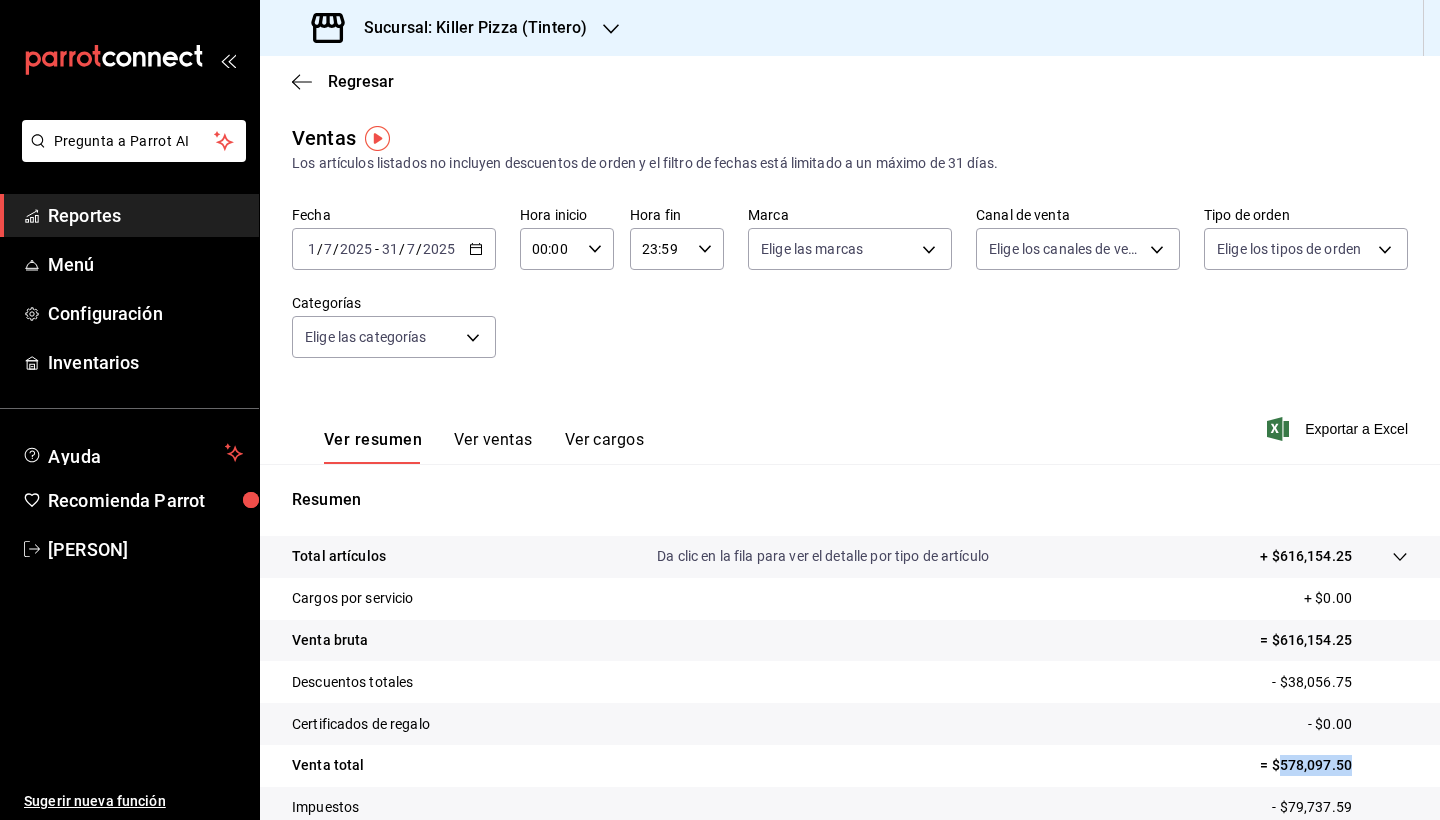 drag, startPoint x: 1281, startPoint y: 763, endPoint x: 1358, endPoint y: 765, distance: 77.02597 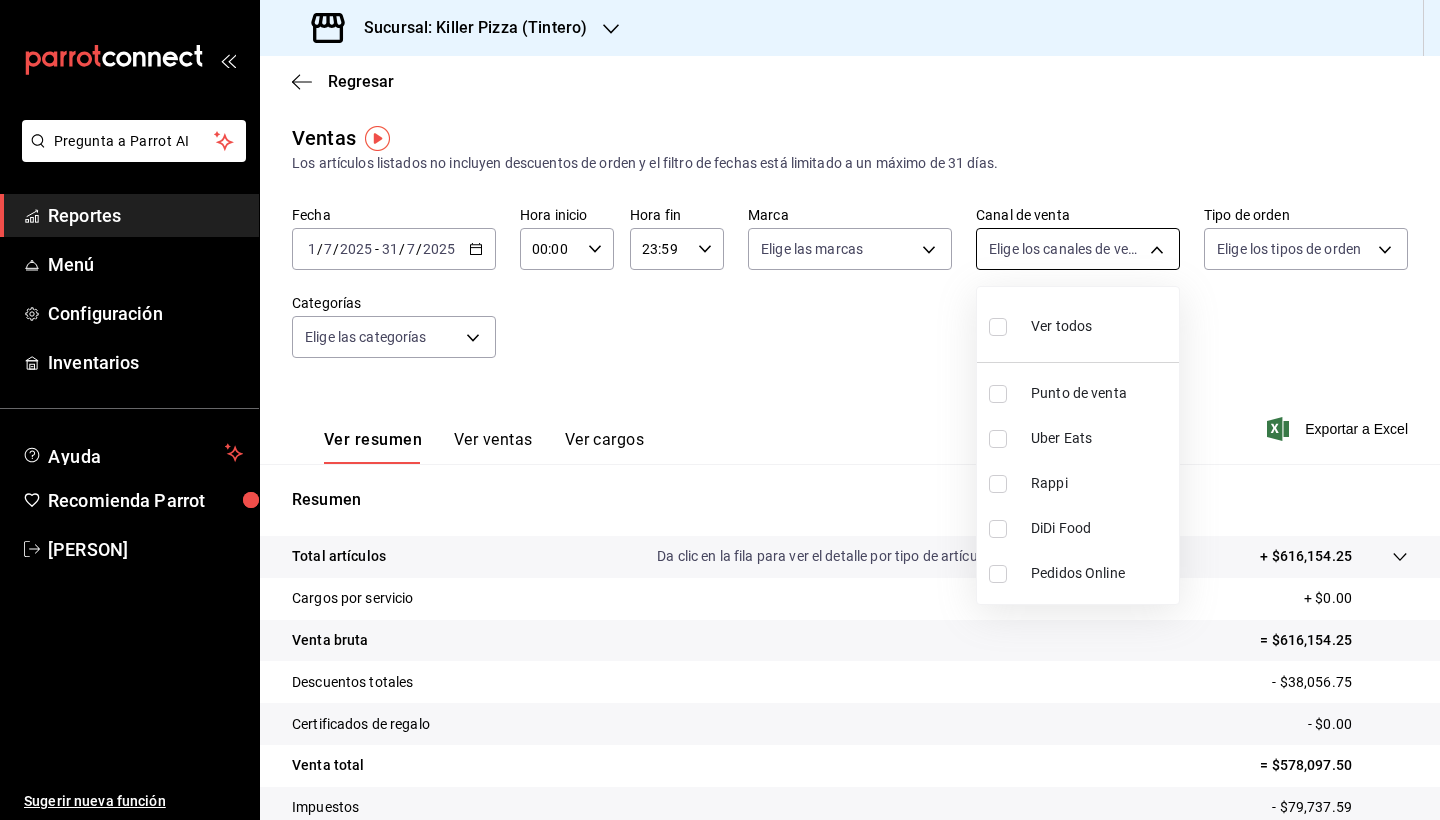 click on "Pregunta a Parrot AI Reportes   Menú   Configuración   Inventarios   Ayuda Recomienda Parrot   Mar Pastor   Sugerir nueva función   Sucursal: Killer Pizza (Tintero) Regresar Ventas Los artículos listados no incluyen descuentos de orden y el filtro de fechas está limitado a un máximo de 31 días. Fecha 2025-07-01 1 / 7 / 2025 - 2025-07-31 31 / 7 / 2025 Hora inicio 00:00 Hora inicio Hora fin 23:59 Hora fin Marca Elige las marcas Canal de venta Elige los canales de venta Tipo de orden Elige los tipos de orden Categorías Elige las categorías Ver resumen Ver ventas Ver cargos Exportar a Excel Resumen Total artículos Da clic en la fila para ver el detalle por tipo de artículo + $616,154.25 Cargos por servicio + $0.00 Venta bruta = $616,154.25 Descuentos totales - $38,056.75 Certificados de regalo - $0.00 Venta total = $578,097.50 Impuestos - $79,737.59 Venta neta = $498,359.91 Pregunta a Parrot AI Reportes   Menú   Configuración   Inventarios   Ayuda Recomienda Parrot   Mar Pastor     Ver video tutorial" at bounding box center [720, 410] 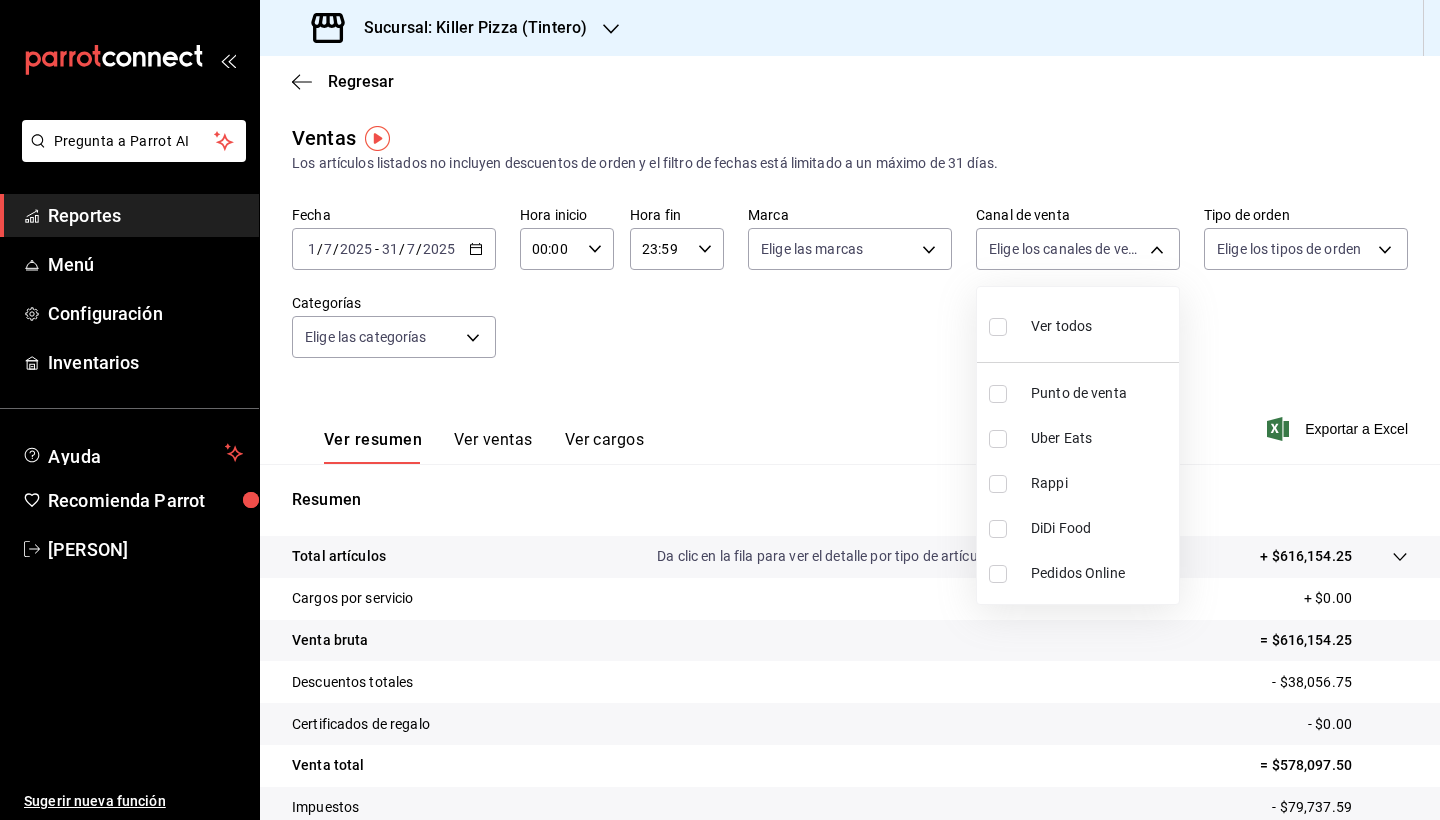 click at bounding box center [998, 439] 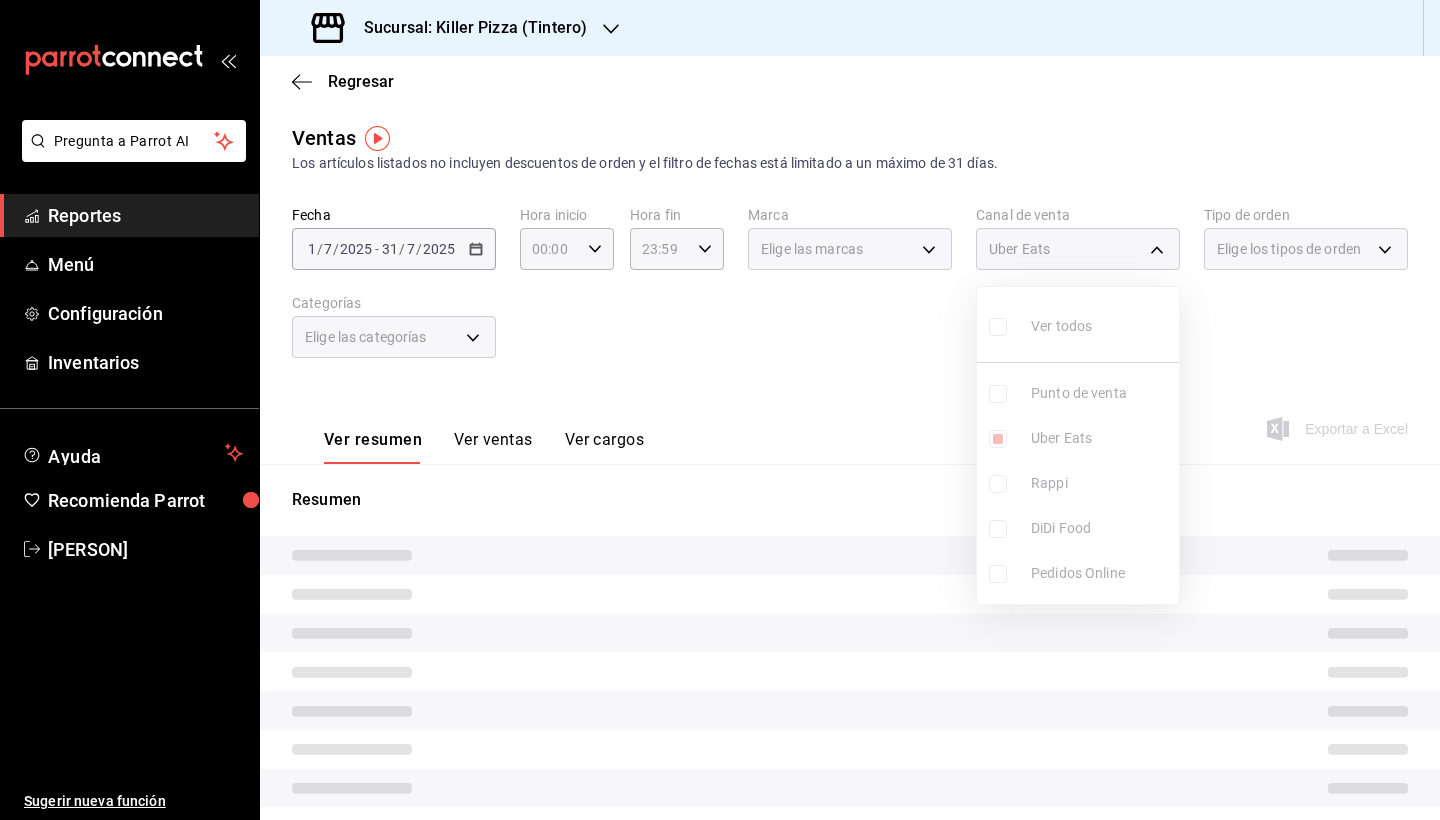 click at bounding box center [720, 410] 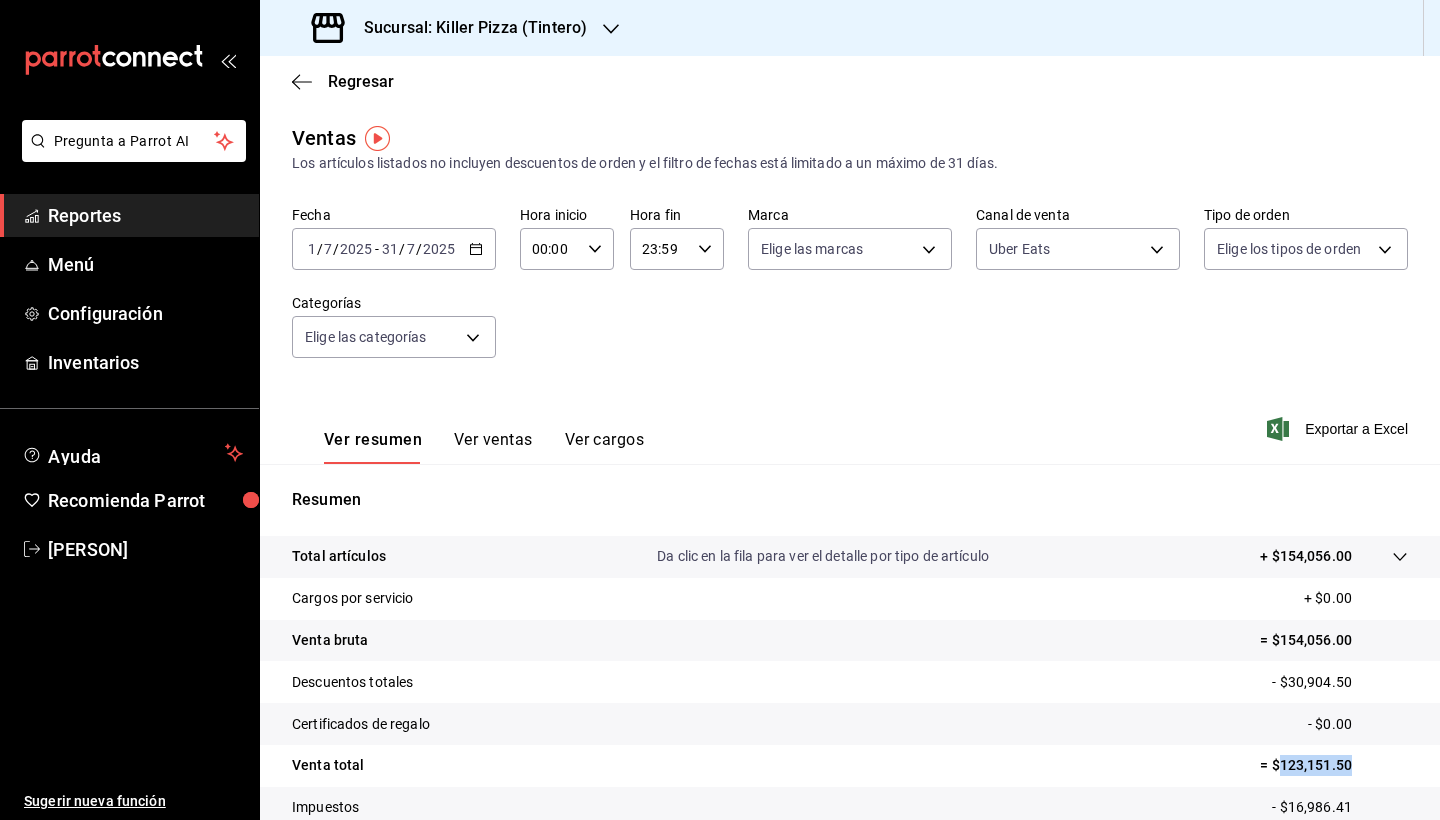 drag, startPoint x: 1356, startPoint y: 764, endPoint x: 1279, endPoint y: 763, distance: 77.00649 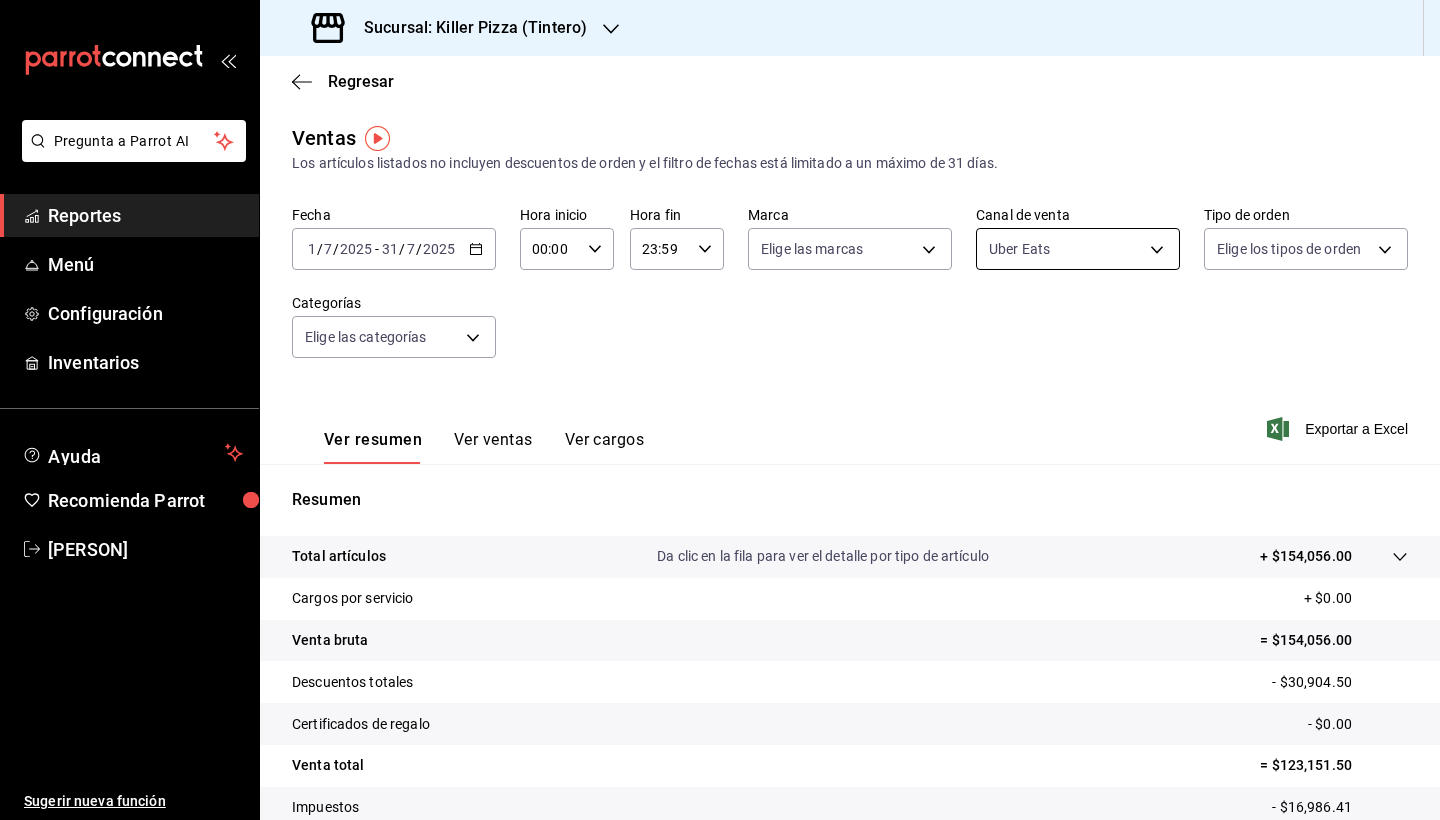 click on "Pregunta a Parrot AI Reportes   Menú   Configuración   Inventarios   Ayuda Recomienda Parrot   Mar Pastor   Sugerir nueva función   Sucursal: Killer Pizza (Tintero) Regresar Ventas Los artículos listados no incluyen descuentos de orden y el filtro de fechas está limitado a un máximo de 31 días. Fecha 2025-07-01 1 / 7 / 2025 - 2025-07-31 31 / 7 / 2025 Hora inicio 00:00 Hora inicio Hora fin 23:59 Hora fin Marca Elige las marcas Canal de venta Uber Eats UBER_EATS Tipo de orden Elige los tipos de orden Categorías Elige las categorías Ver resumen Ver ventas Ver cargos Exportar a Excel Resumen Total artículos Da clic en la fila para ver el detalle por tipo de artículo + $154,056.00 Cargos por servicio + $0.00 Venta bruta = $154,056.00 Descuentos totales - $30,904.50 Certificados de regalo - $0.00 Venta total = $123,151.50 Impuestos - $16,986.41 Venta neta = $106,165.09 Pregunta a Parrot AI Reportes   Menú   Configuración   Inventarios   Ayuda Recomienda Parrot   Mar Pastor   Sugerir nueva función" at bounding box center (720, 410) 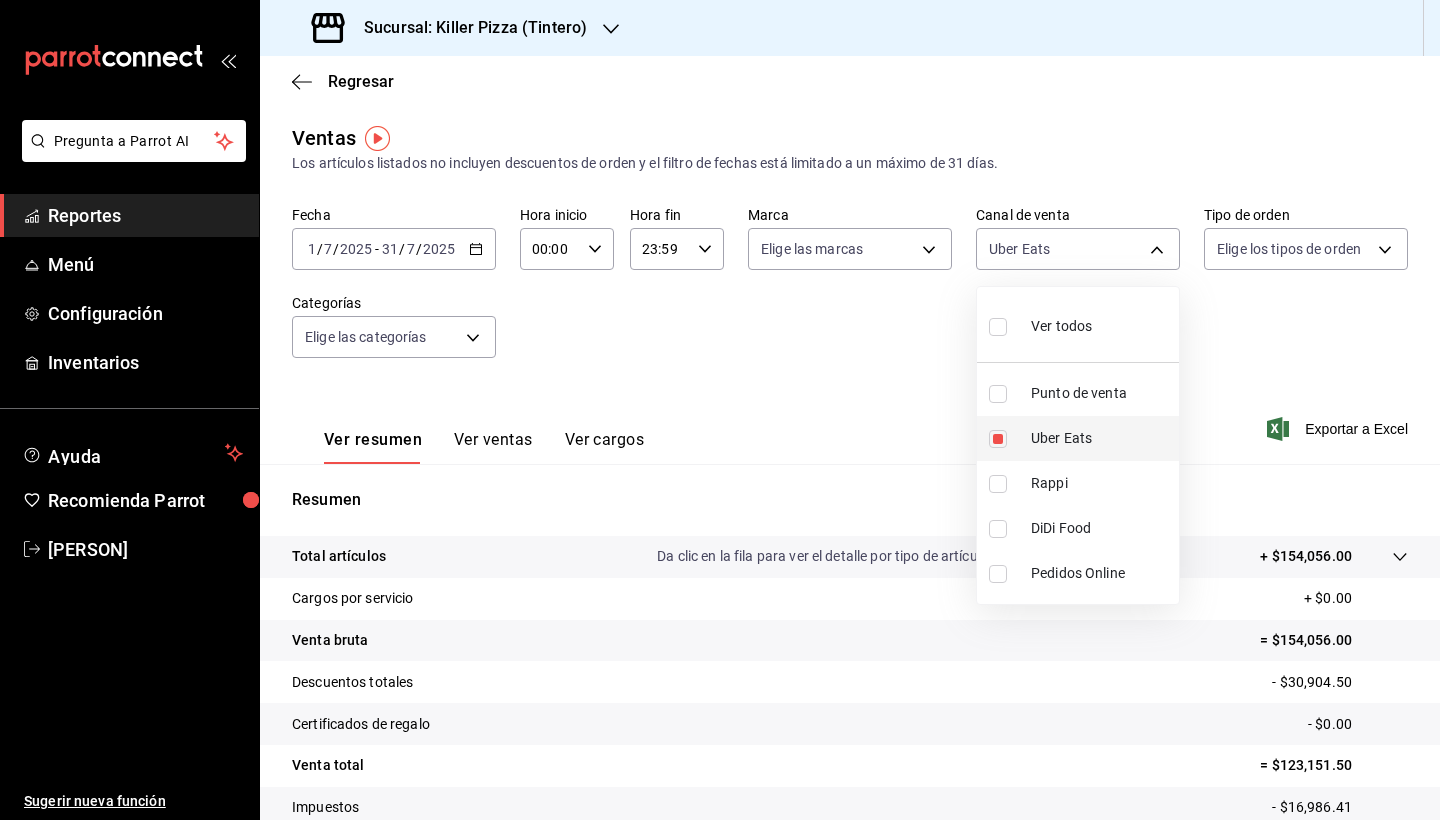 click at bounding box center (998, 439) 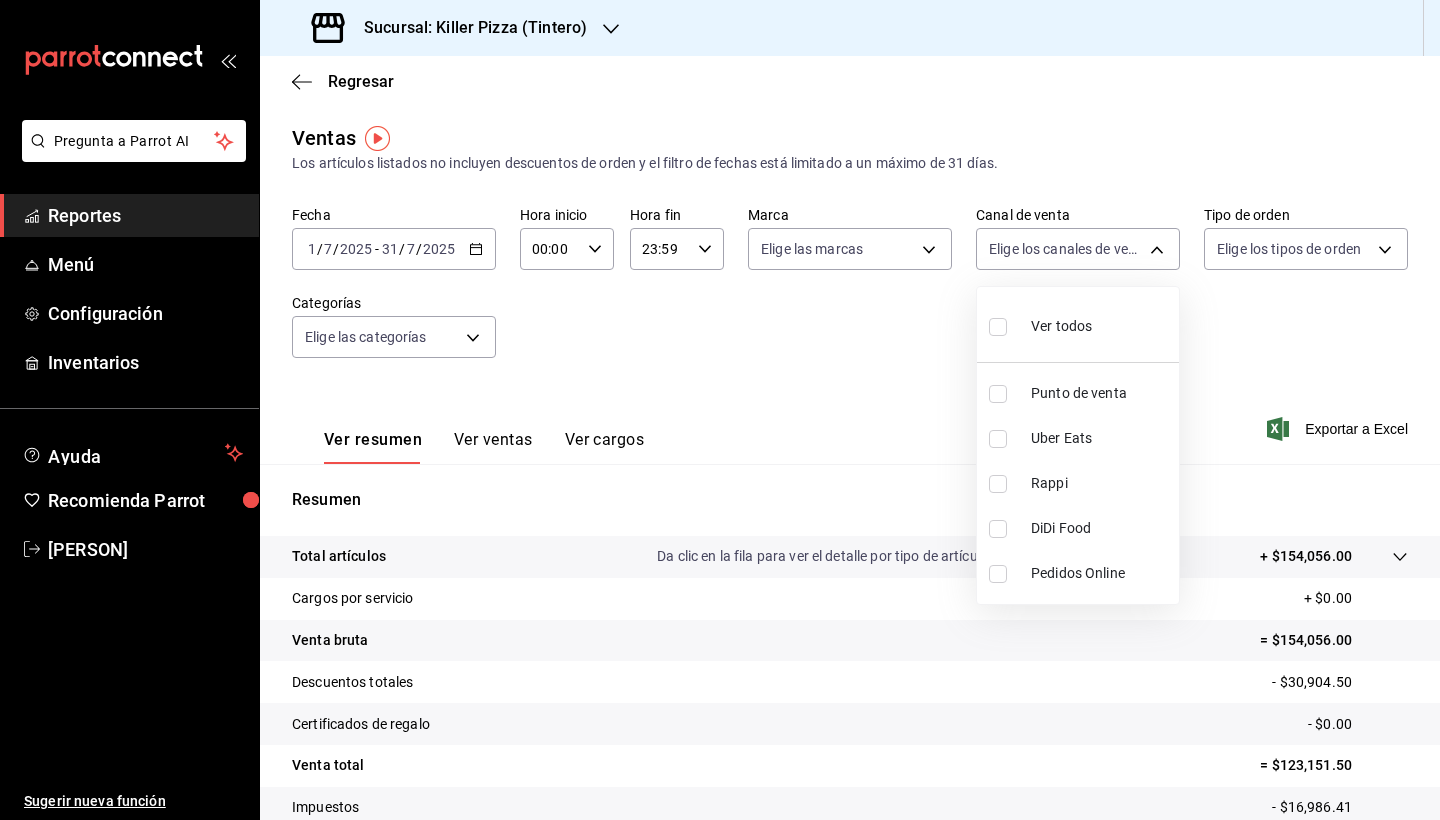 type 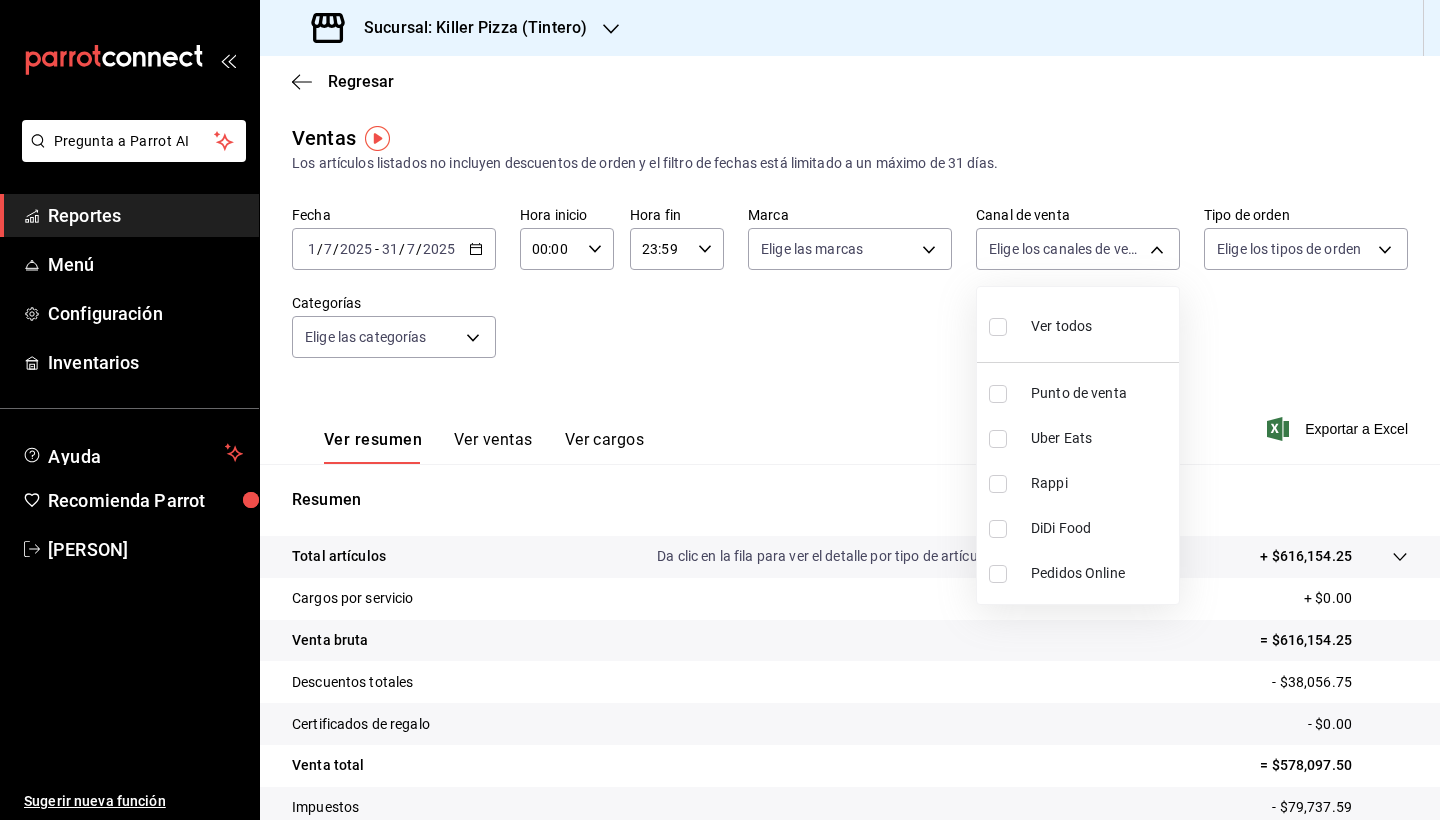 click at bounding box center [998, 484] 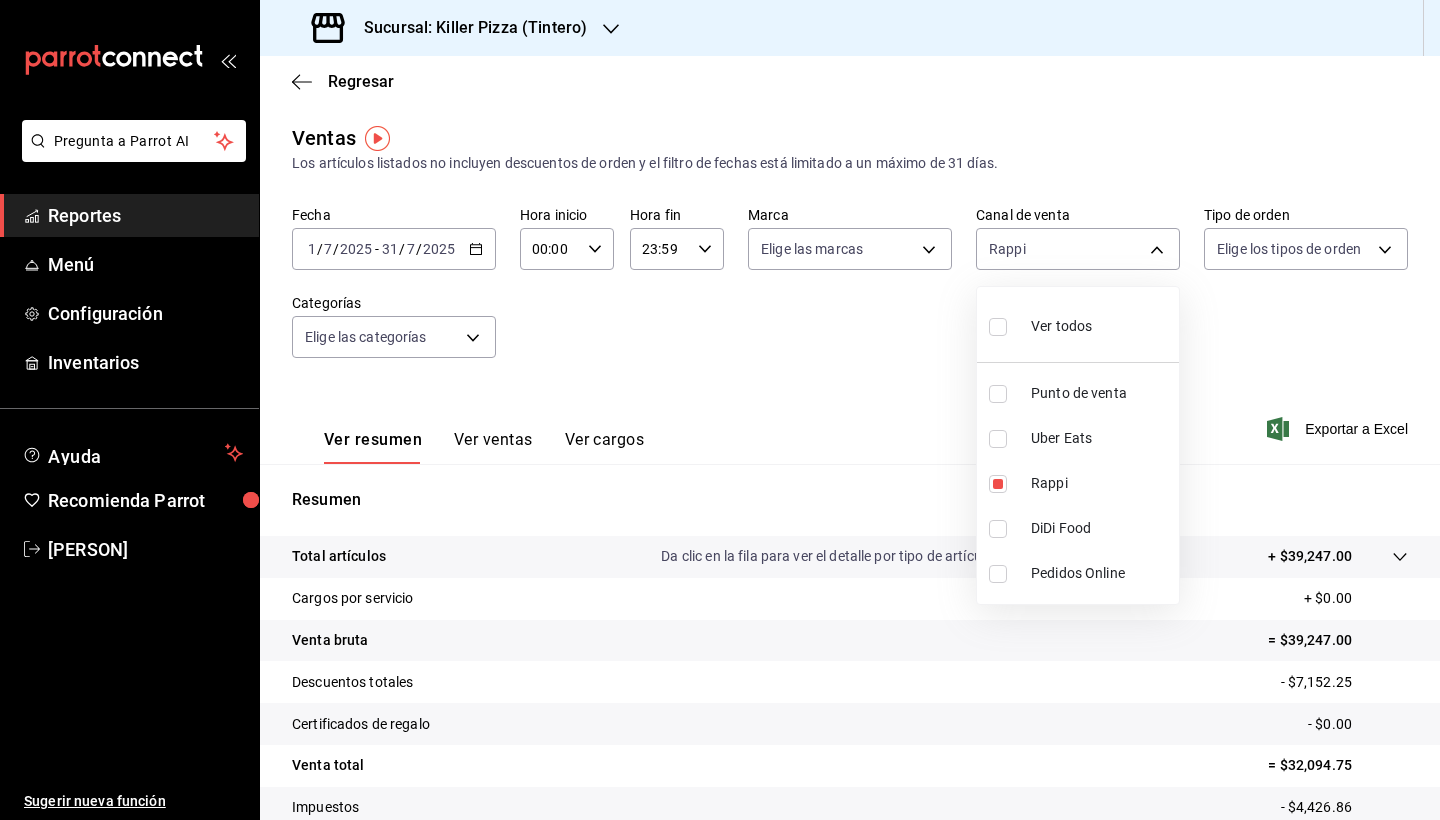click at bounding box center (720, 410) 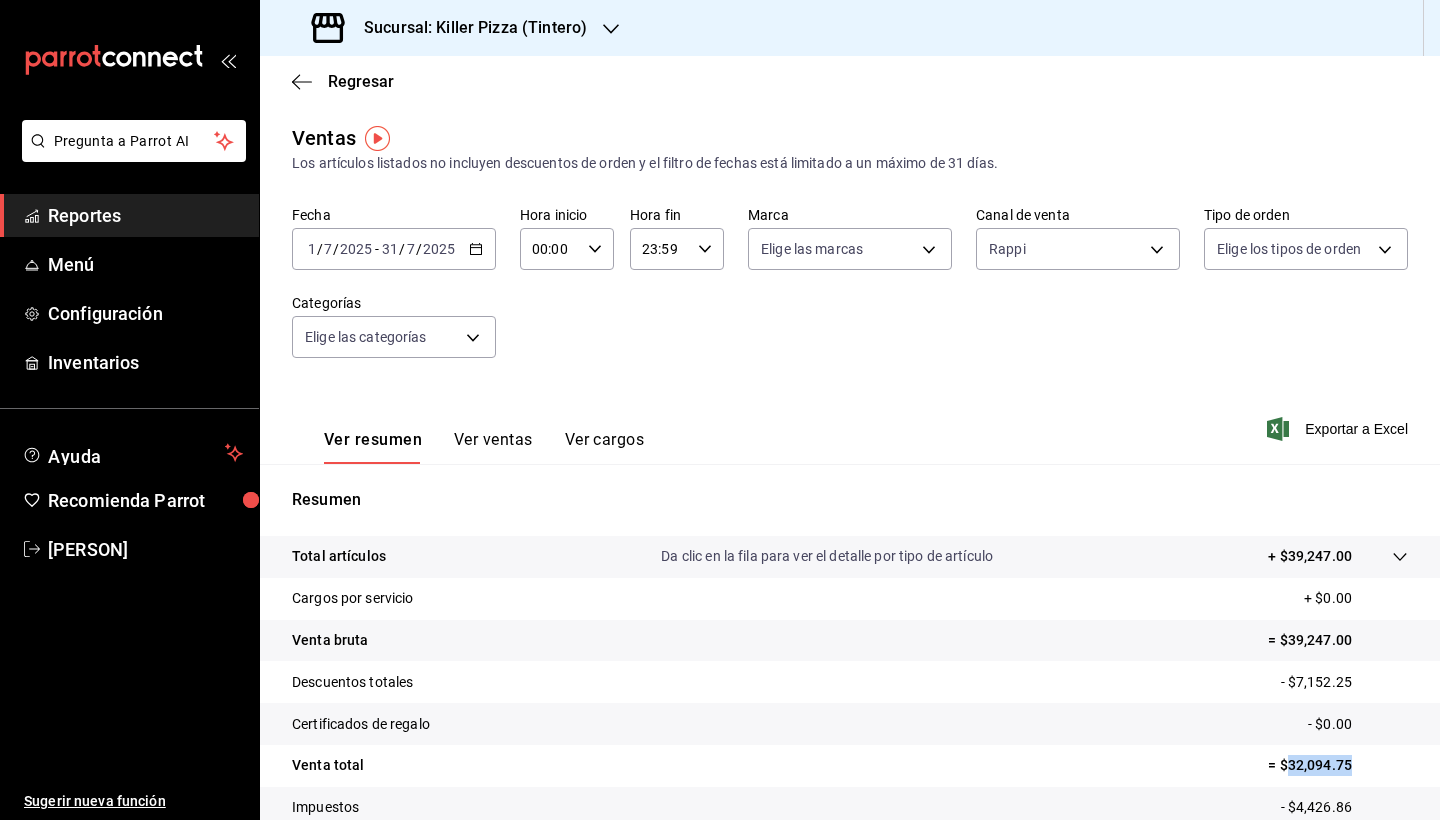 drag, startPoint x: 1356, startPoint y: 761, endPoint x: 1285, endPoint y: 759, distance: 71.02816 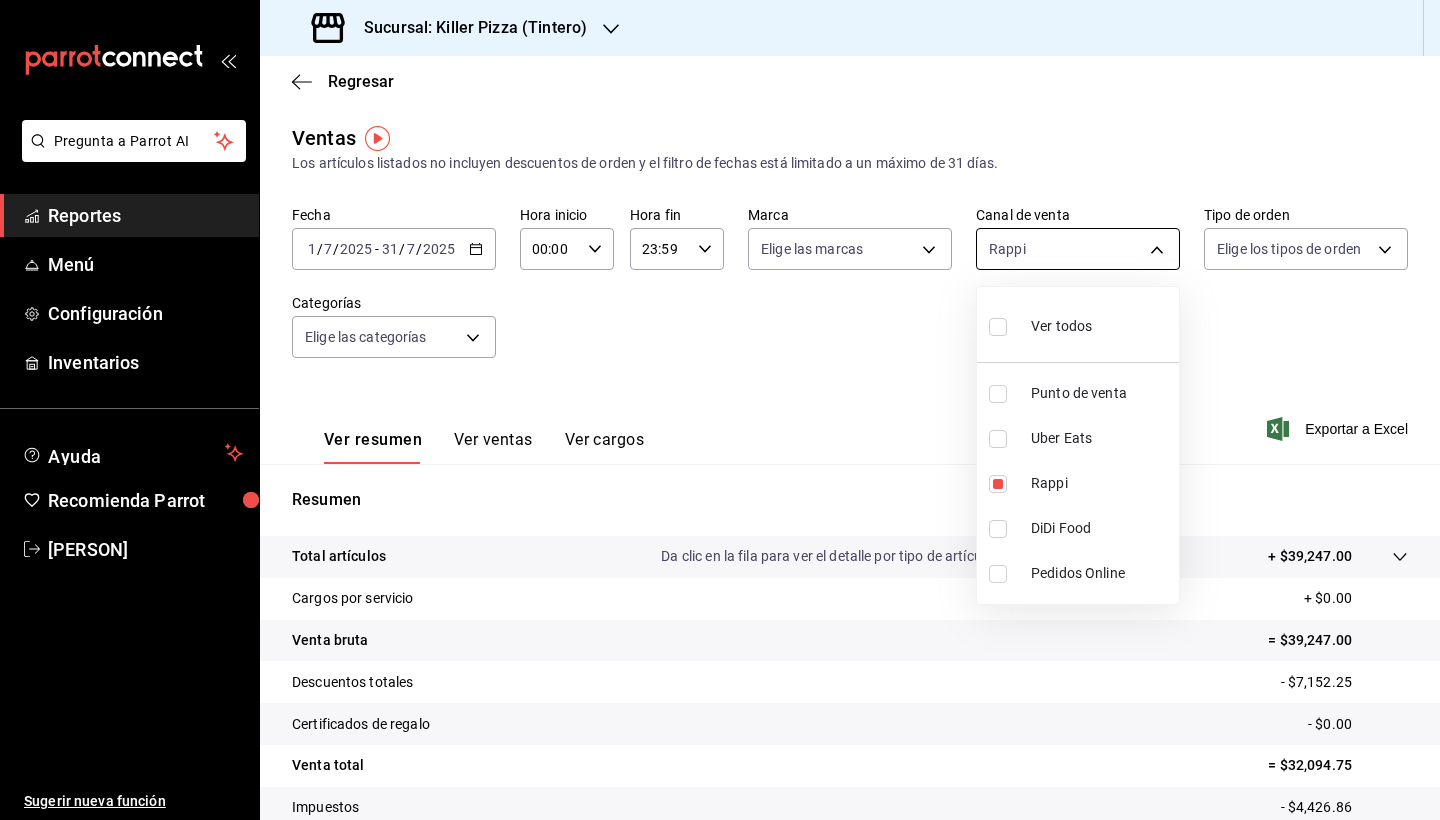 click on "Pregunta a Parrot AI Reportes   Menú   Configuración   Inventarios   Ayuda Recomienda Parrot   Mar Pastor   Sugerir nueva función   Sucursal: Killer Pizza (Tintero) Regresar Ventas Los artículos listados no incluyen descuentos de orden y el filtro de fechas está limitado a un máximo de 31 días. Fecha 2025-07-01 1 / 7 / 2025 - 2025-07-31 31 / 7 / 2025 Hora inicio 00:00 Hora inicio Hora fin 23:59 Hora fin Marca Elige las marcas Canal de venta Rappi RAPPI Tipo de orden Elige los tipos de orden Categorías Elige las categorías Ver resumen Ver ventas Ver cargos Exportar a Excel Resumen Total artículos Da clic en la fila para ver el detalle por tipo de artículo + $39,247.00 Cargos por servicio + $0.00 Venta bruta = $39,247.00 Descuentos totales - $7,152.25 Certificados de regalo - $0.00 Venta total = $32,094.75 Impuestos - $4,426.86 Venta neta = $27,667.89 Pregunta a Parrot AI Reportes   Menú   Configuración   Inventarios   Ayuda Recomienda Parrot   Mar Pastor   Sugerir nueva función   Ir a video Rappi" at bounding box center (720, 410) 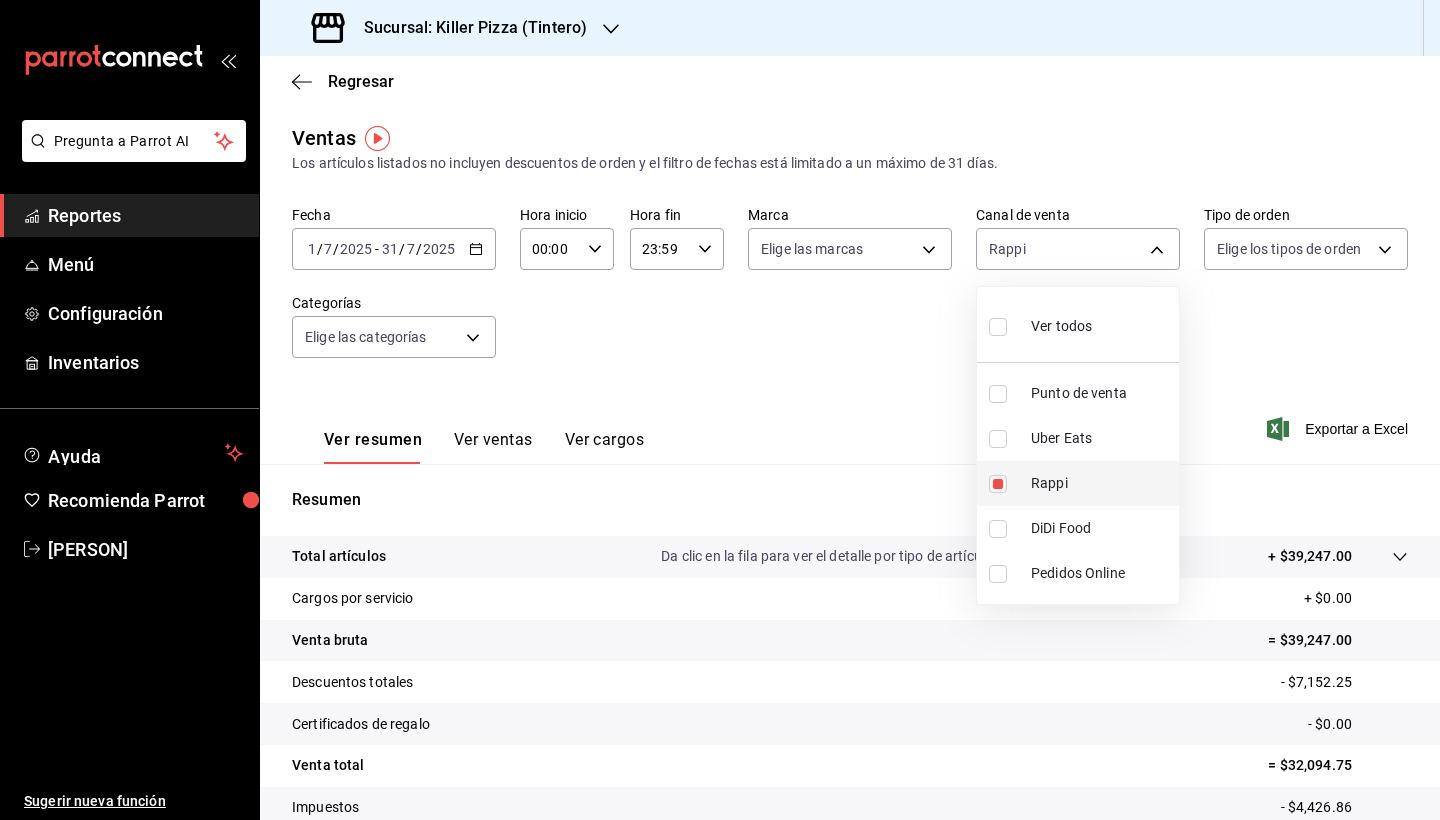 click at bounding box center [998, 484] 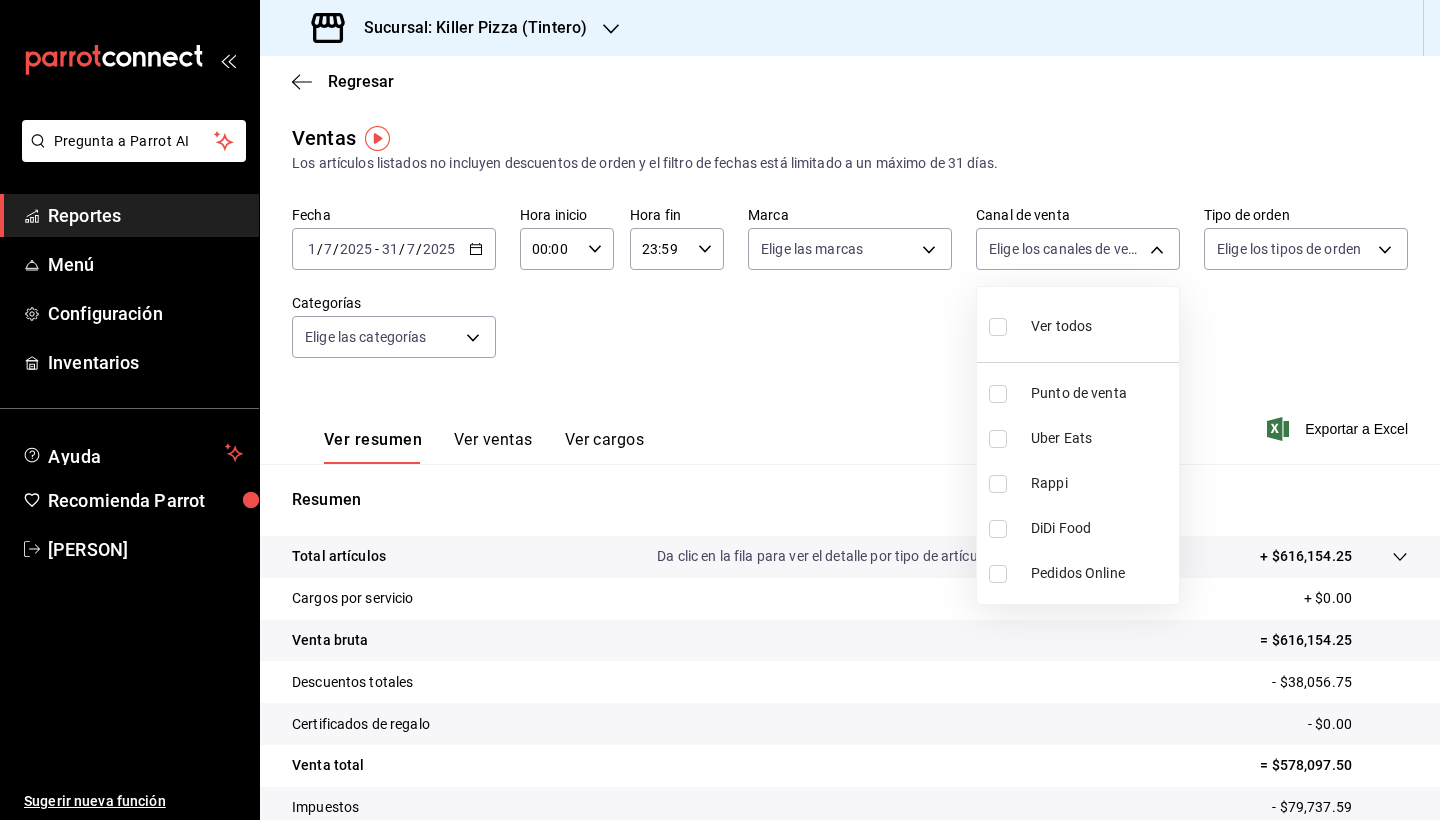 click at bounding box center (998, 394) 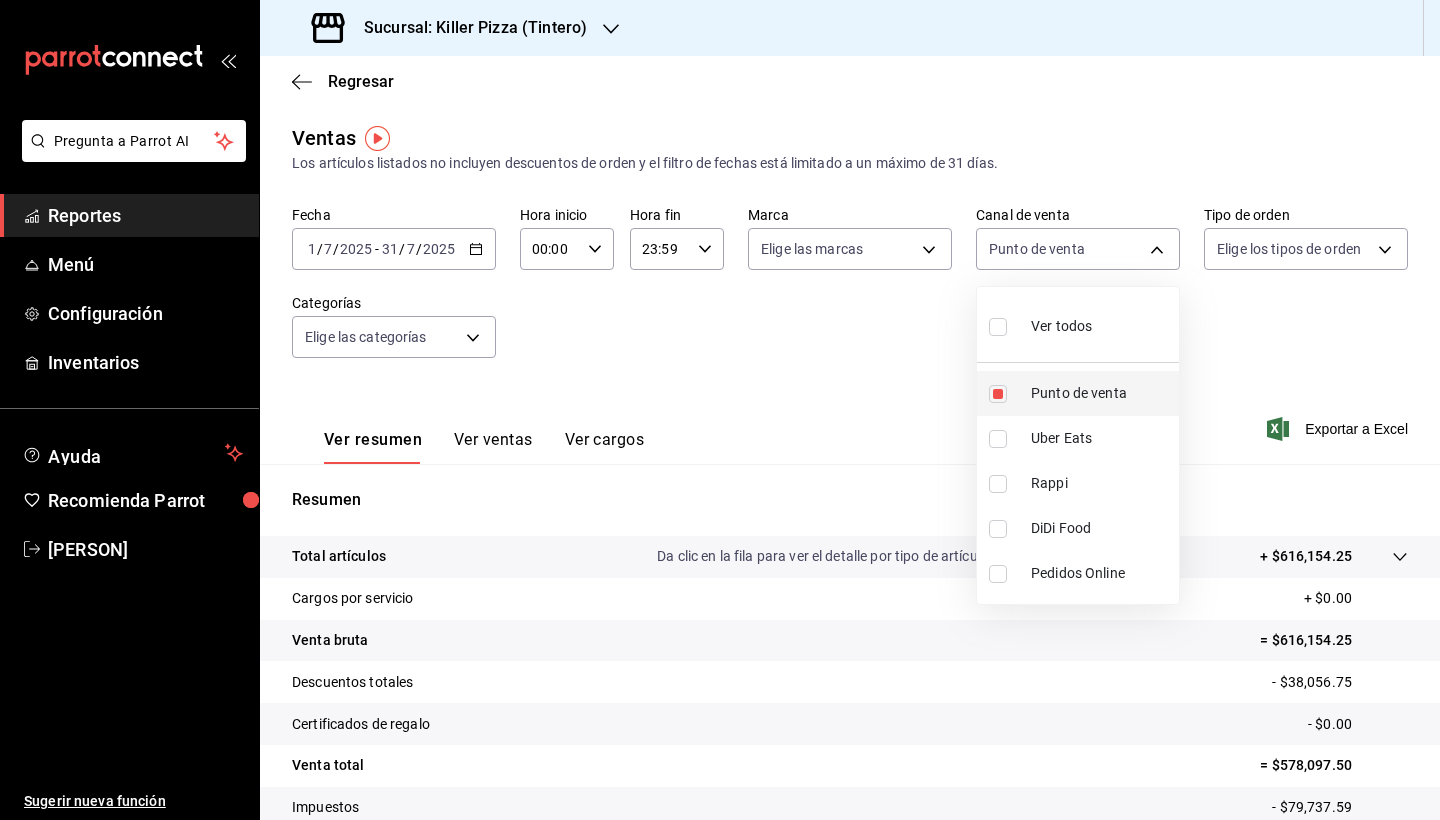 type on "PARROT" 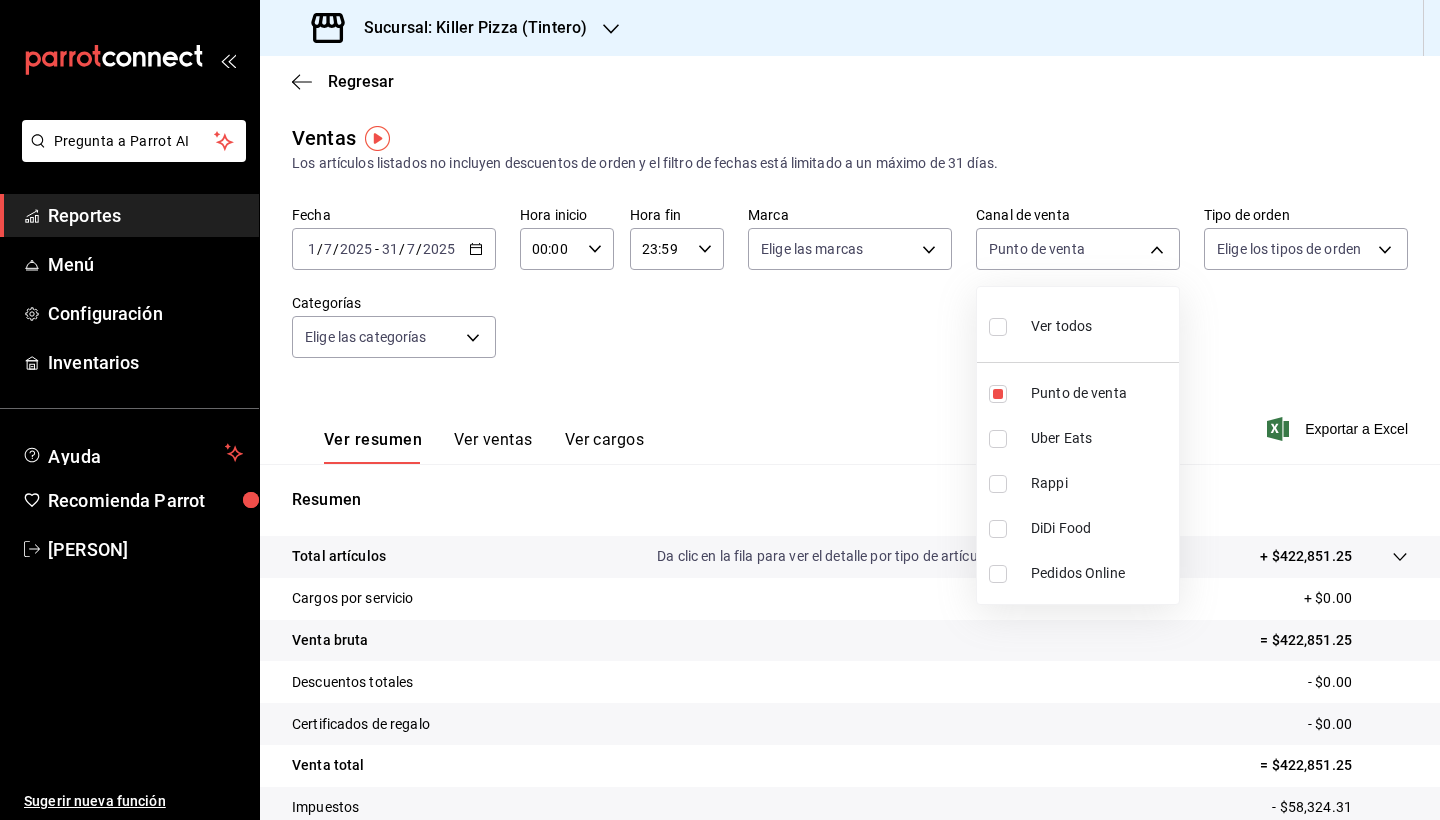 click at bounding box center [720, 410] 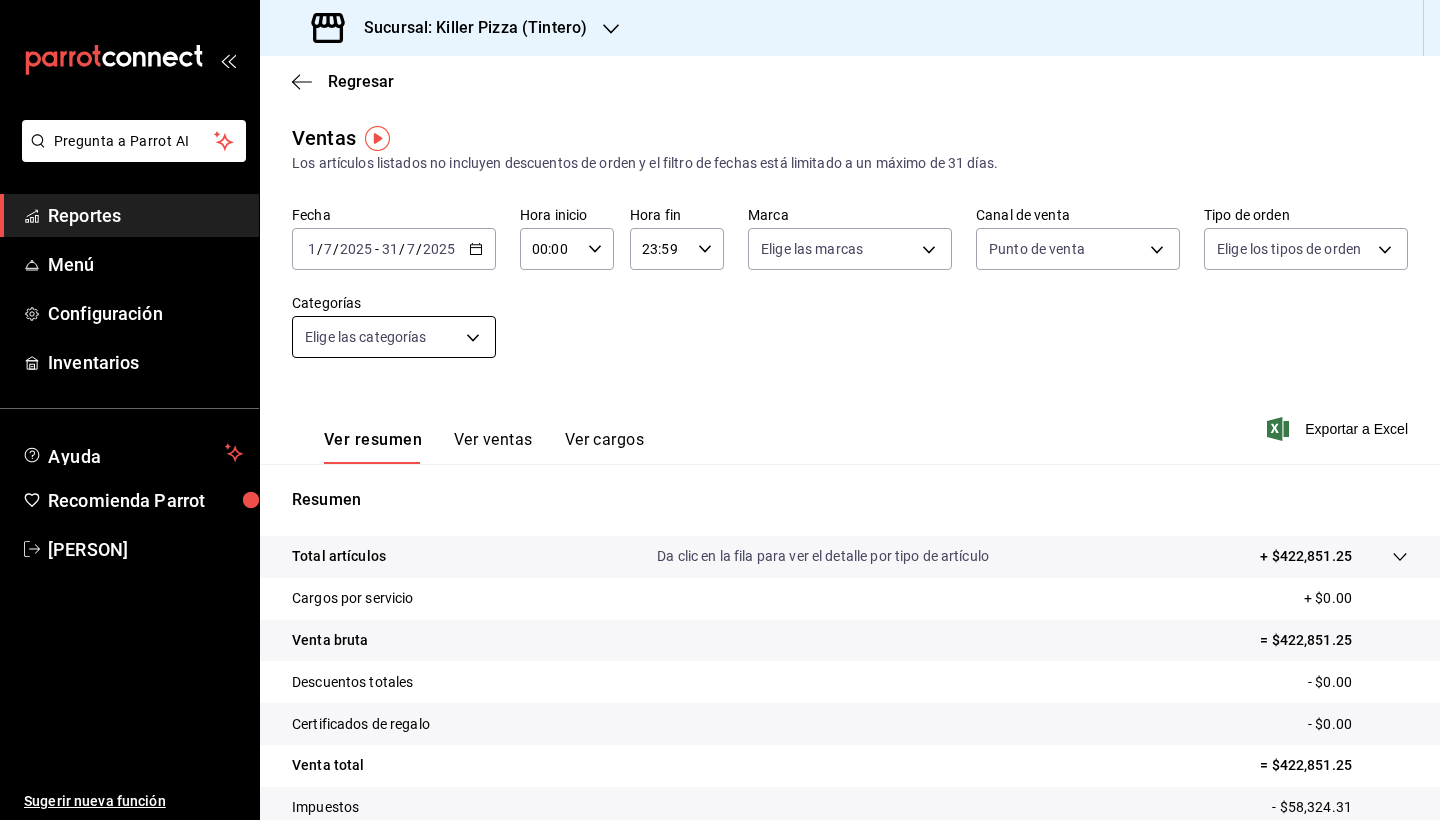 click on "Pregunta a Parrot AI Reportes   Menú   Configuración   Inventarios   Ayuda Recomienda Parrot   Mar Pastor   Sugerir nueva función   Sucursal: Killer Pizza (Tintero) Regresar Ventas Los artículos listados no incluyen descuentos de orden y el filtro de fechas está limitado a un máximo de 31 días. Fecha 2025-07-01 1 / 7 / 2025 - 2025-07-31 31 / 7 / 2025 Hora inicio 00:00 Hora inicio Hora fin 23:59 Hora fin Marca Elige las marcas Canal de venta Punto de venta PARROT Tipo de orden Elige los tipos de orden Categorías Elige las categorías Ver resumen Ver ventas Ver cargos Exportar a Excel Resumen Total artículos Da clic en la fila para ver el detalle por tipo de artículo + $422,851.25 Cargos por servicio + $0.00 Venta bruta = $422,851.25 Descuentos totales - $0.00 Certificados de regalo - $0.00 Venta total = $422,851.25 Impuestos - $58,324.31 Venta neta = $364,526.94 Pregunta a Parrot AI Reportes   Menú   Configuración   Inventarios   Ayuda Recomienda Parrot   Mar Pastor   Sugerir nueva función" at bounding box center [720, 410] 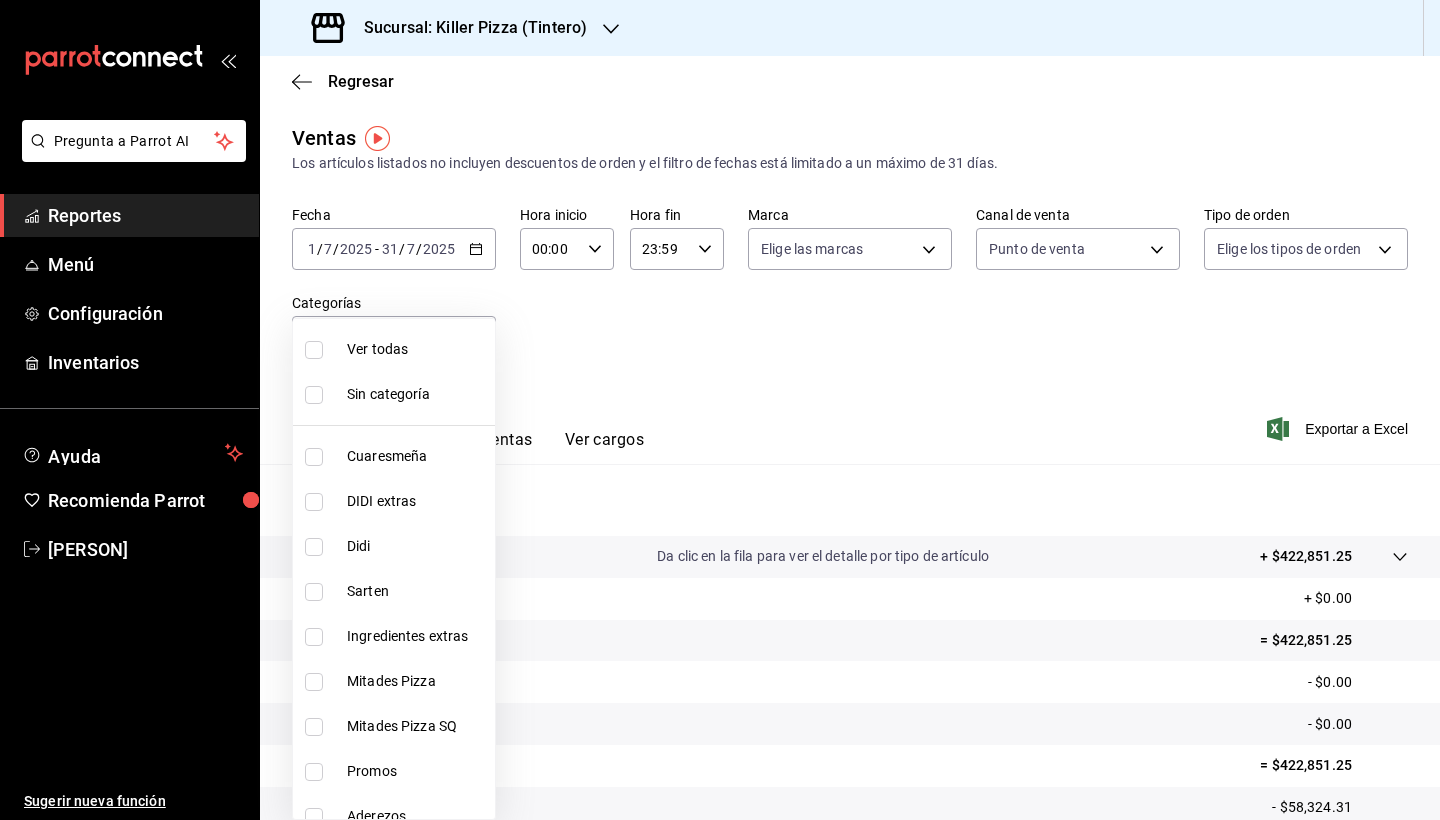 click at bounding box center [314, 502] 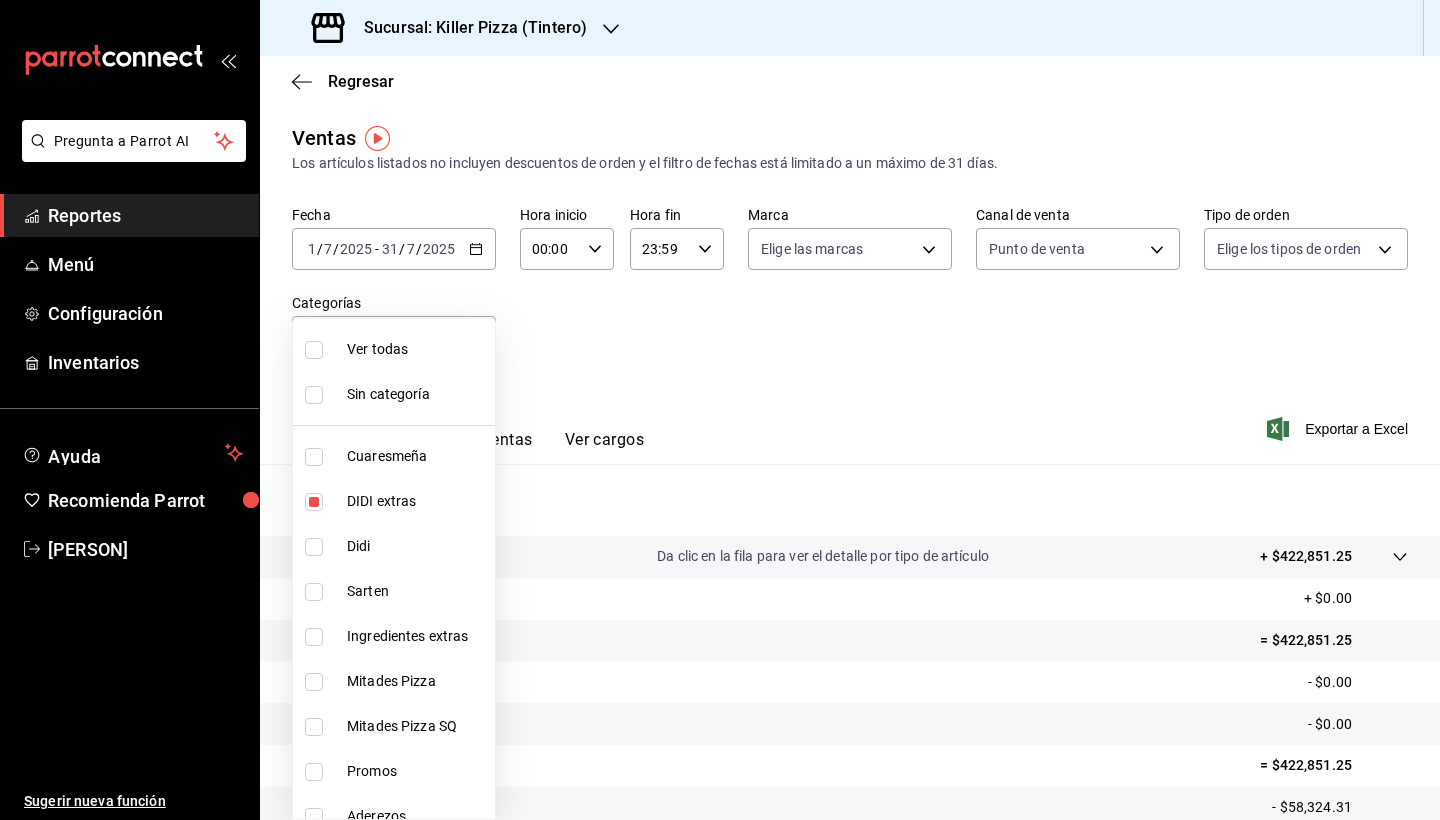 type on "512e0405-4084-4570-81c5-f347c3632263" 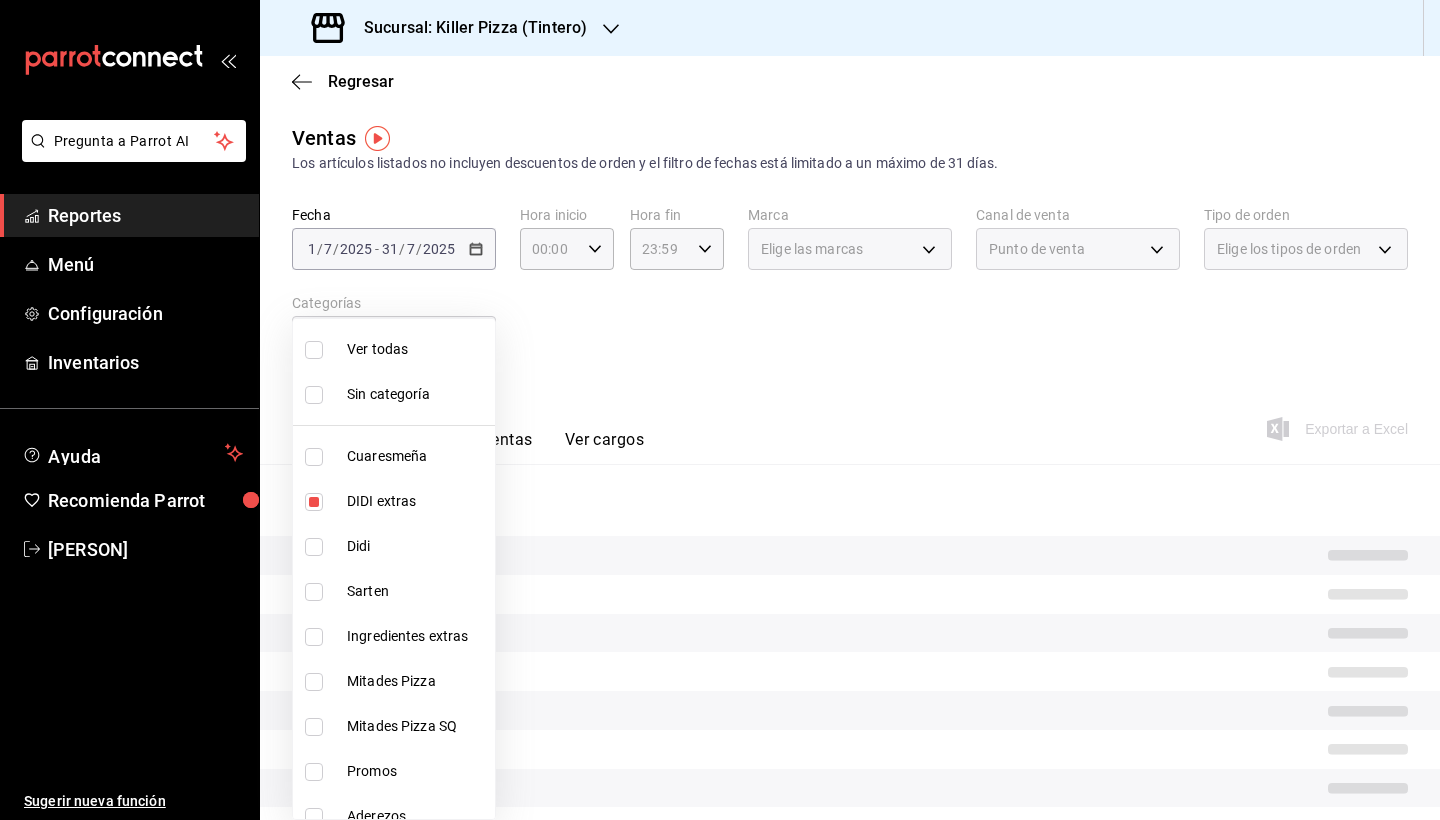 click at bounding box center [314, 547] 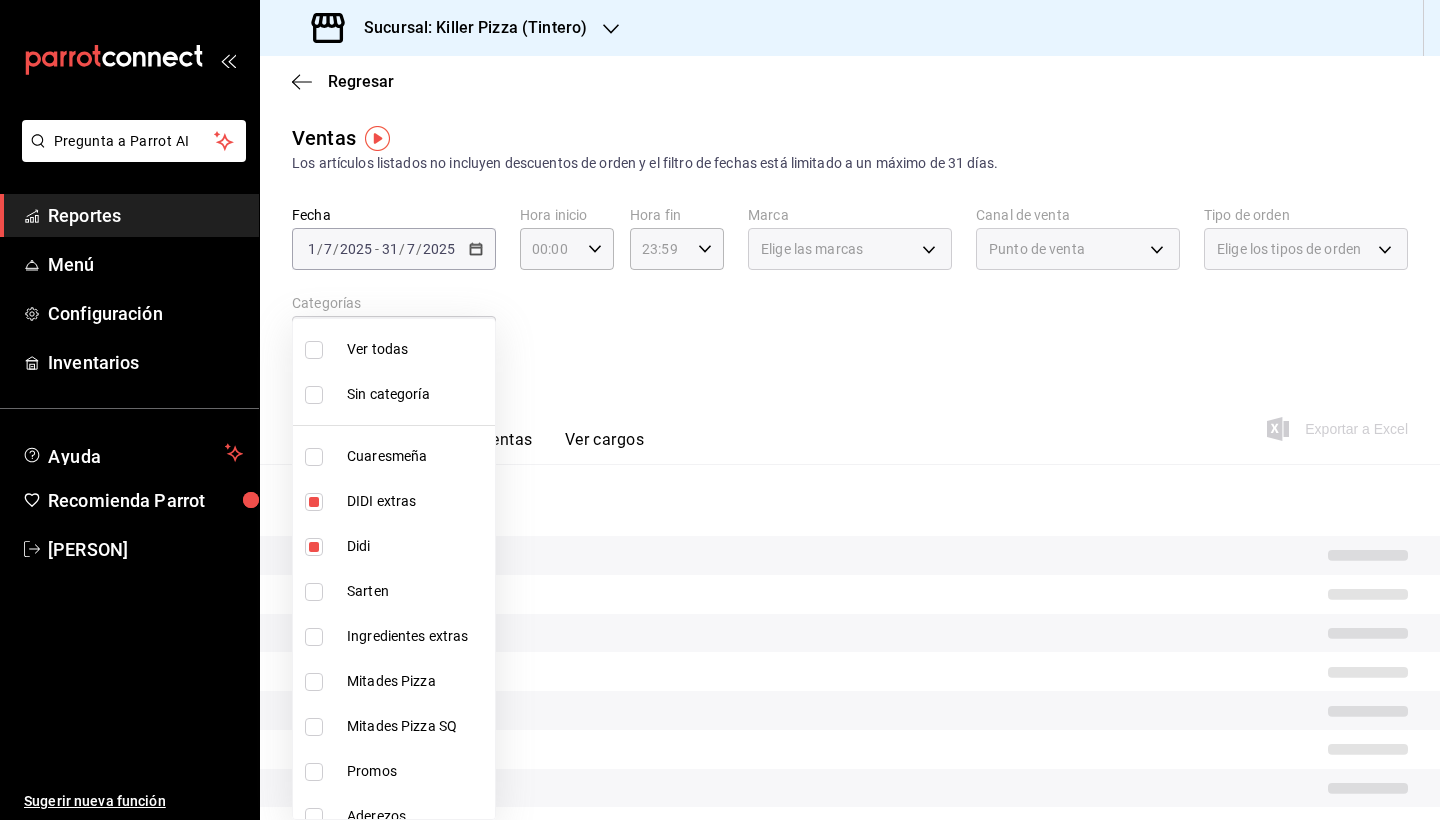 click at bounding box center [720, 410] 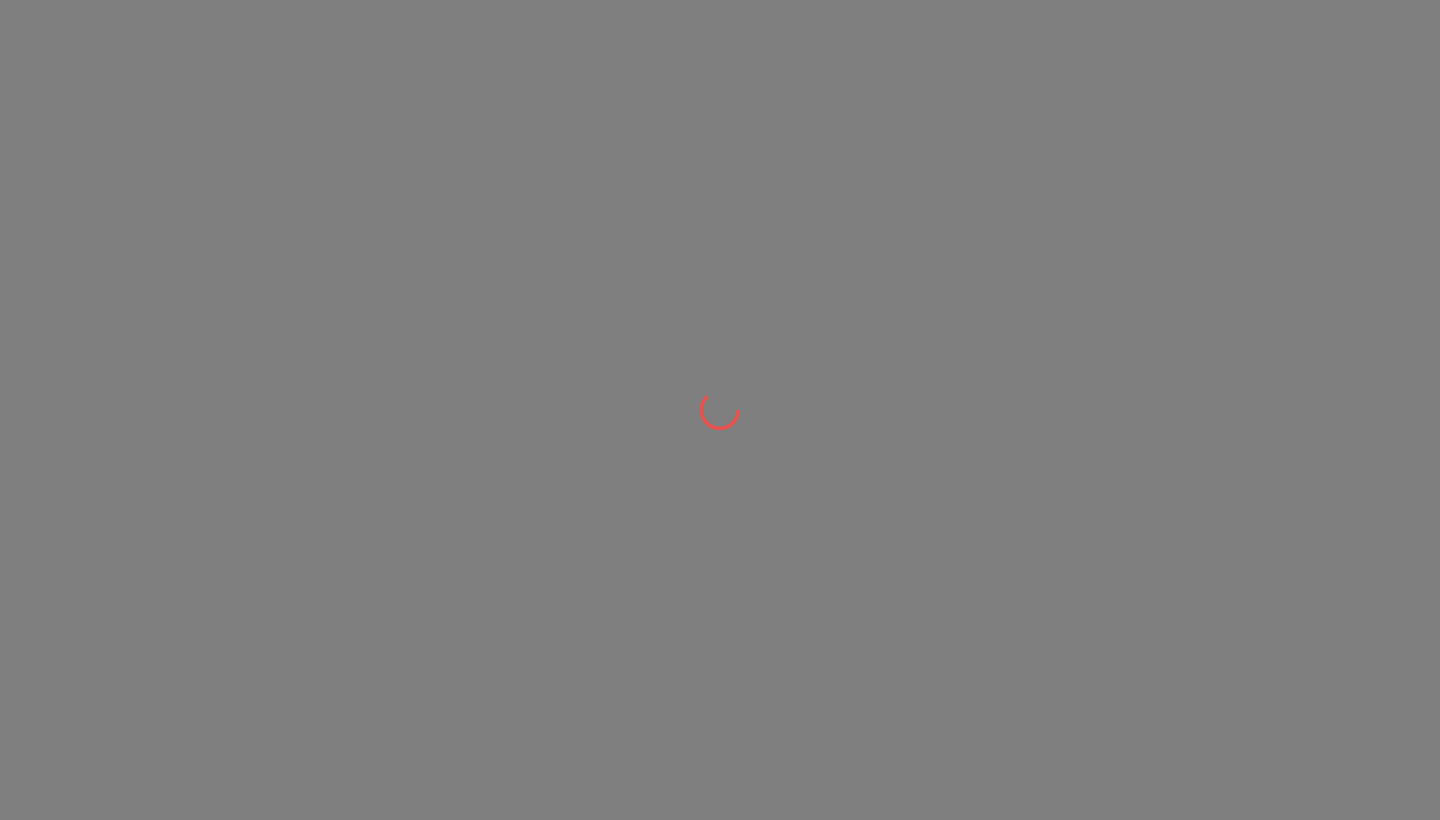 scroll, scrollTop: 0, scrollLeft: 0, axis: both 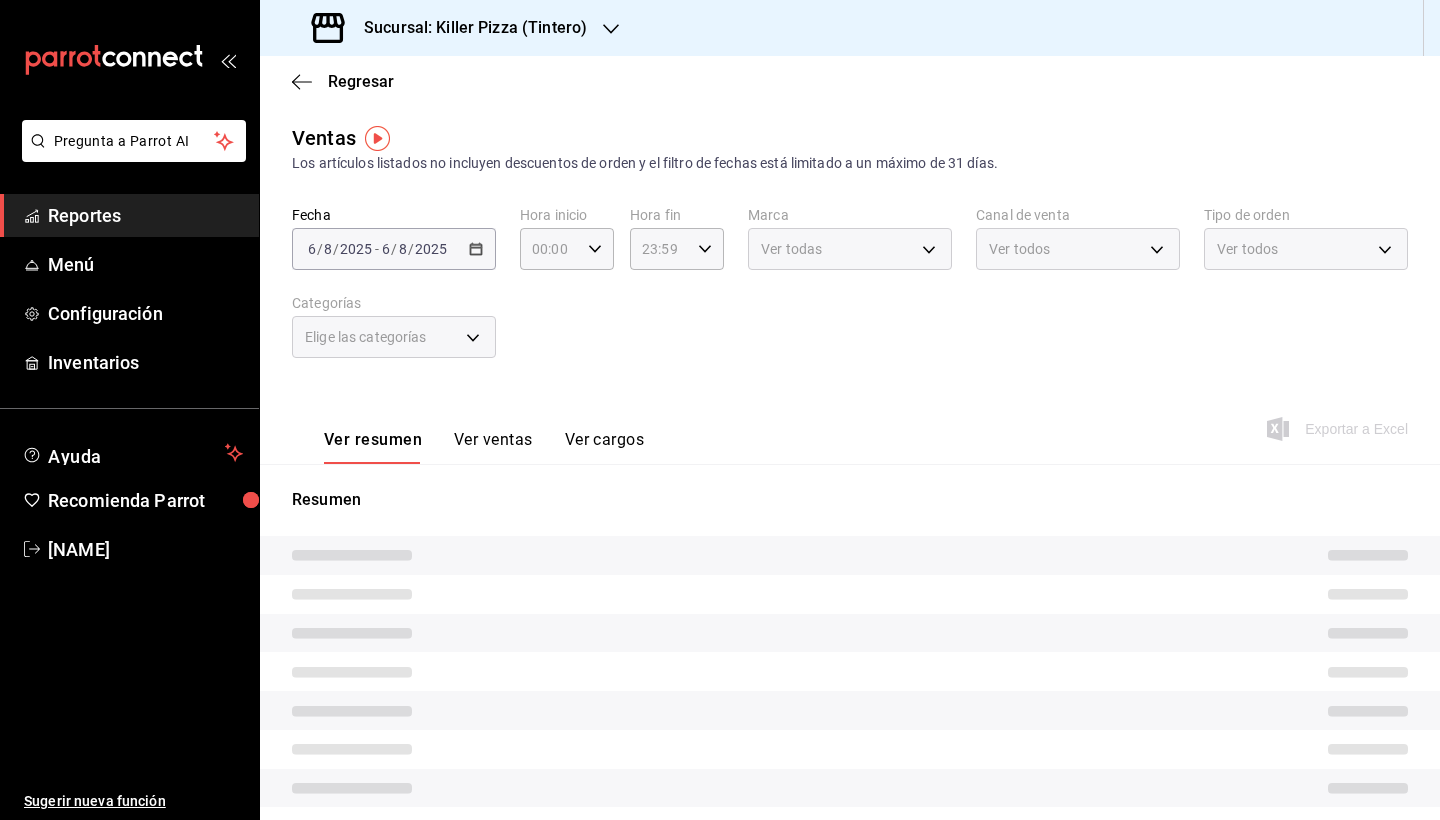 type on "[UUID],[UUID]" 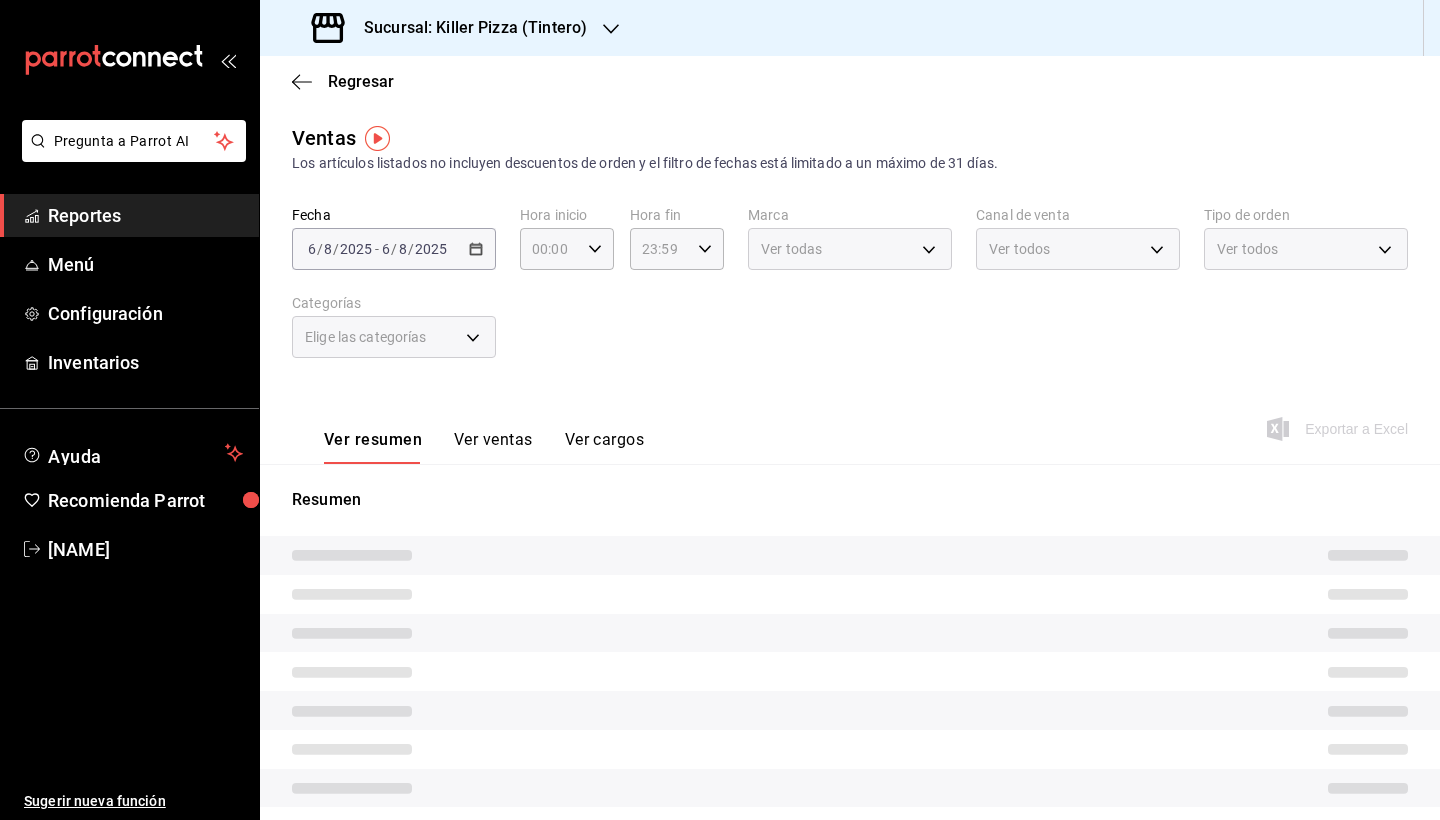 type on "PARROT" 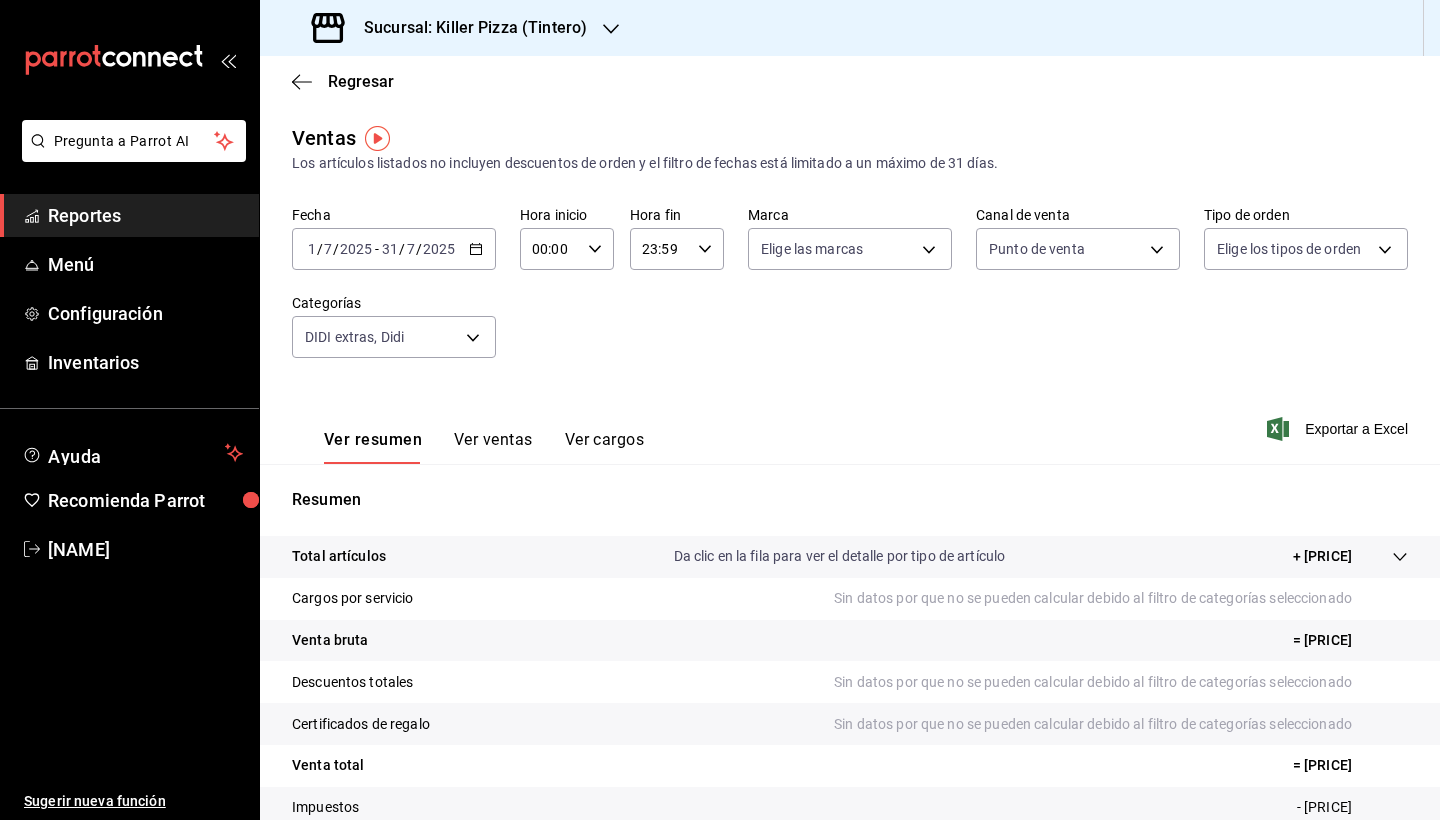drag, startPoint x: 1358, startPoint y: 769, endPoint x: 1289, endPoint y: 766, distance: 69.065186 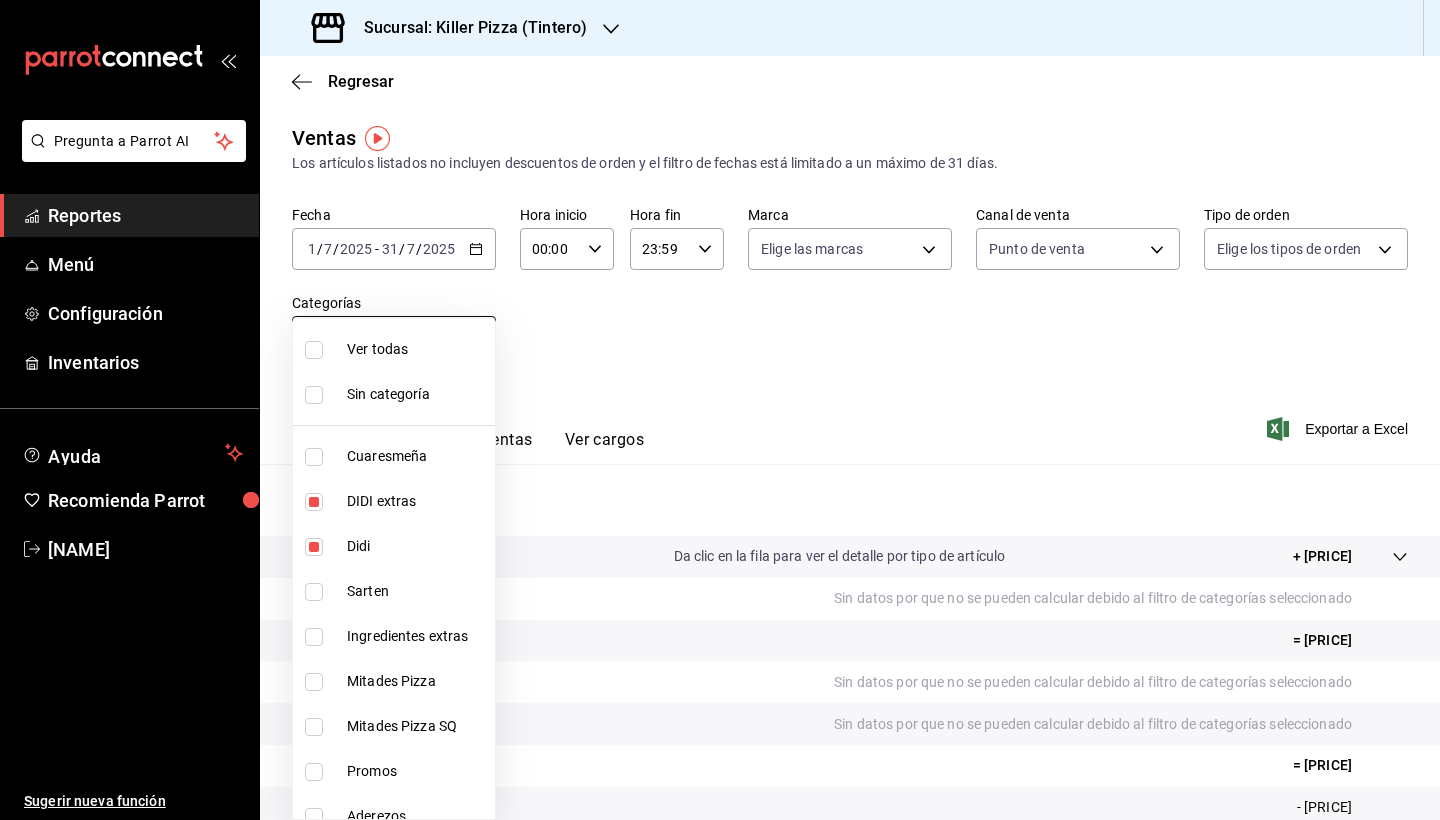 click on "Pregunta a Parrot AI Reportes   Menú   Configuración   Inventarios   Ayuda Recomienda Parrot   Mar Pastor   Sugerir nueva función   Sucursal: Killer Pizza (Tintero) Regresar Ventas Los artículos listados no incluyen descuentos de orden y el filtro de fechas está limitado a un máximo de 31 días. Fecha 2025-07-01 1 / 7 / 2025 - 2025-07-31 31 / 7 / 2025 Hora inicio 00:00 Hora inicio Hora fin 23:59 Hora fin Marca Elige las marcas Canal de venta Punto de venta PARROT Tipo de orden Elige los tipos de orden Categorías DIDI extras, Didi 512e0405-4084-4570-81c5-f347c3632263,26bb3b6b-549d-442f-9ee5-fdd22c82b312 Ver resumen Ver ventas Ver cargos Exportar a Excel Resumen Total artículos Da clic en la fila para ver el detalle por tipo de artículo + $28,715.25 Cargos por servicio  Sin datos por que no se pueden calcular debido al filtro de categorías seleccionado Venta bruta = $28,715.25 Descuentos totales  Sin datos por que no se pueden calcular debido al filtro de categorías seleccionado Venta total Impuestos" at bounding box center (720, 410) 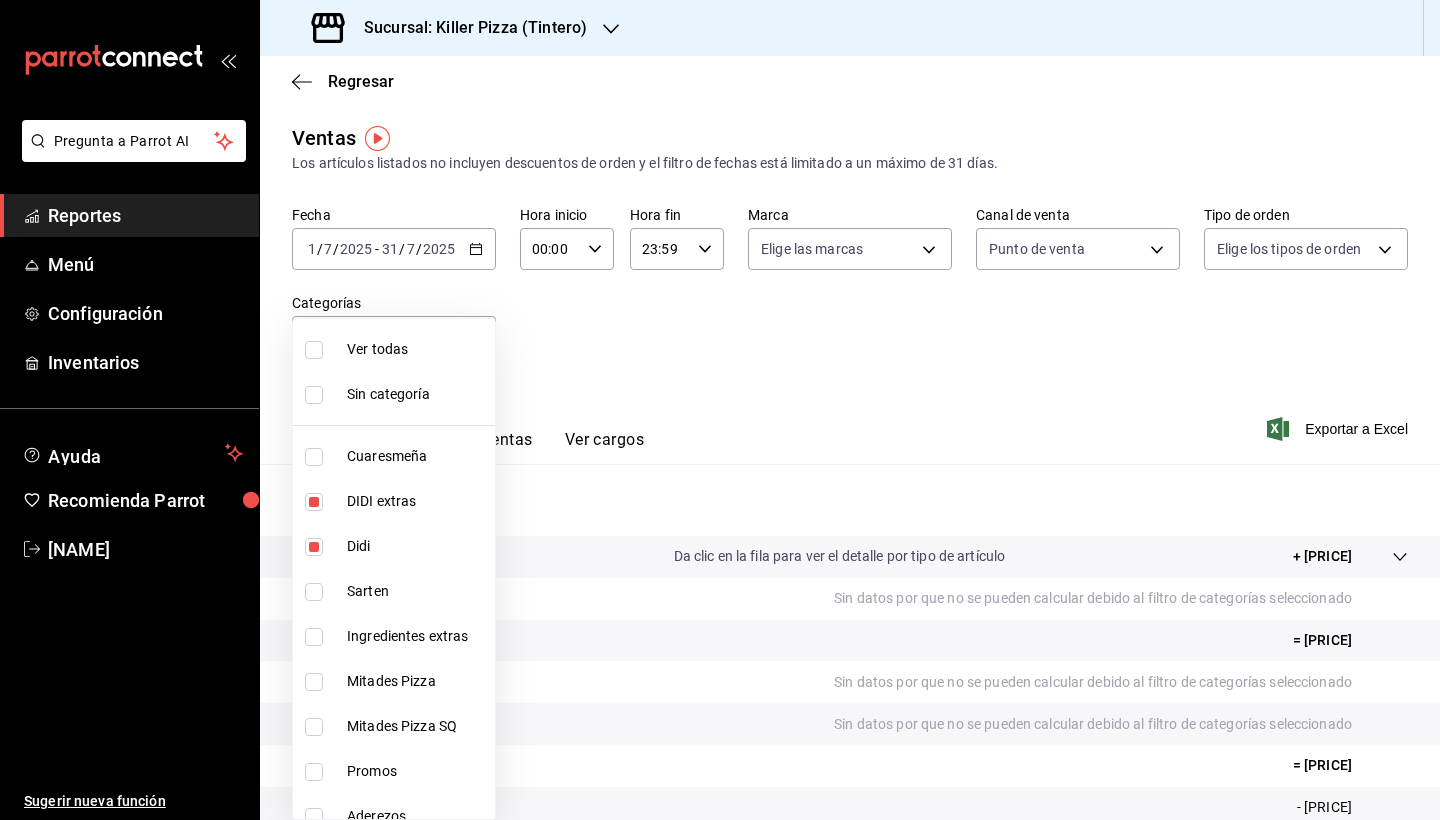 click at bounding box center (314, 350) 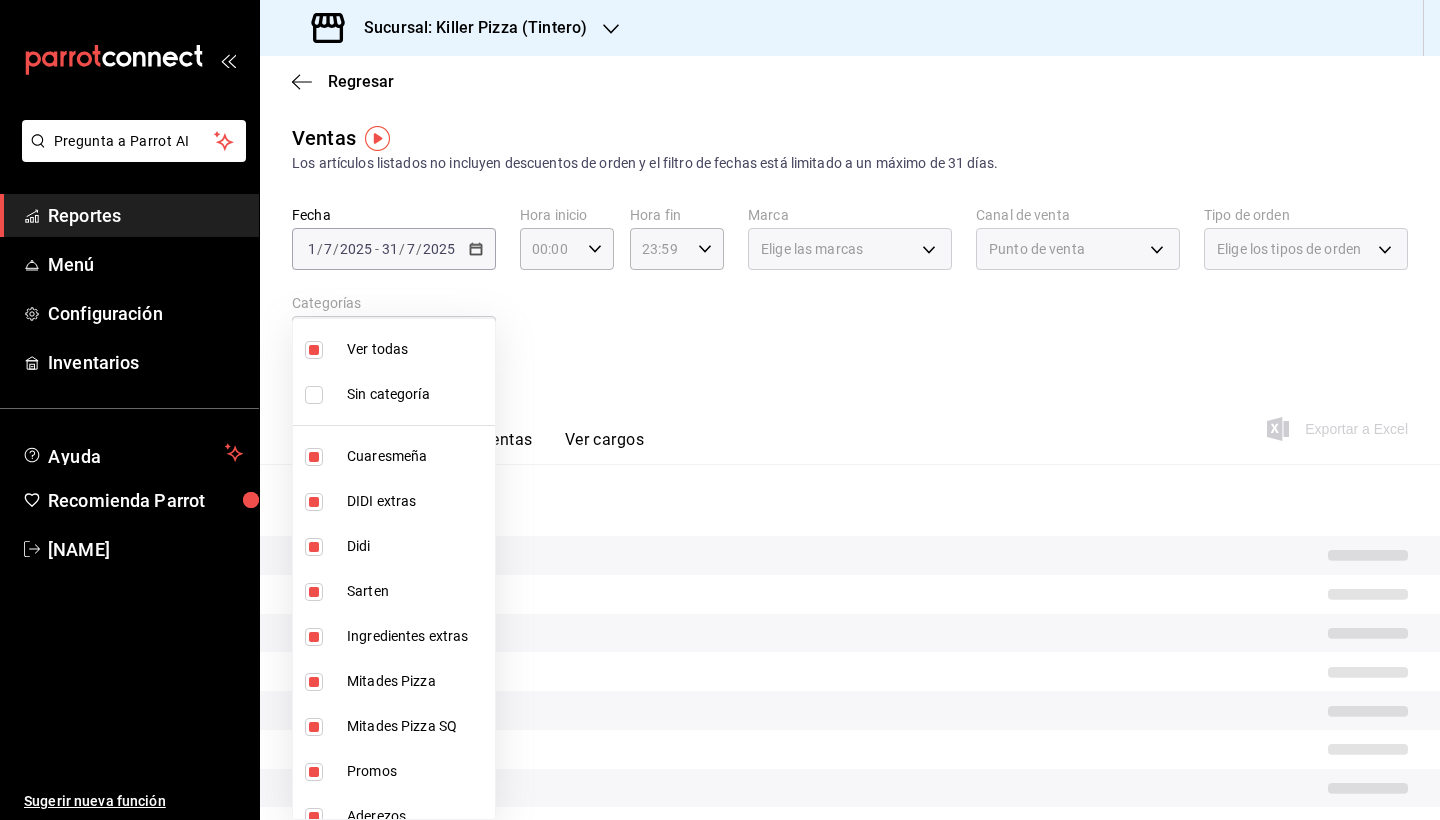 click at bounding box center [314, 547] 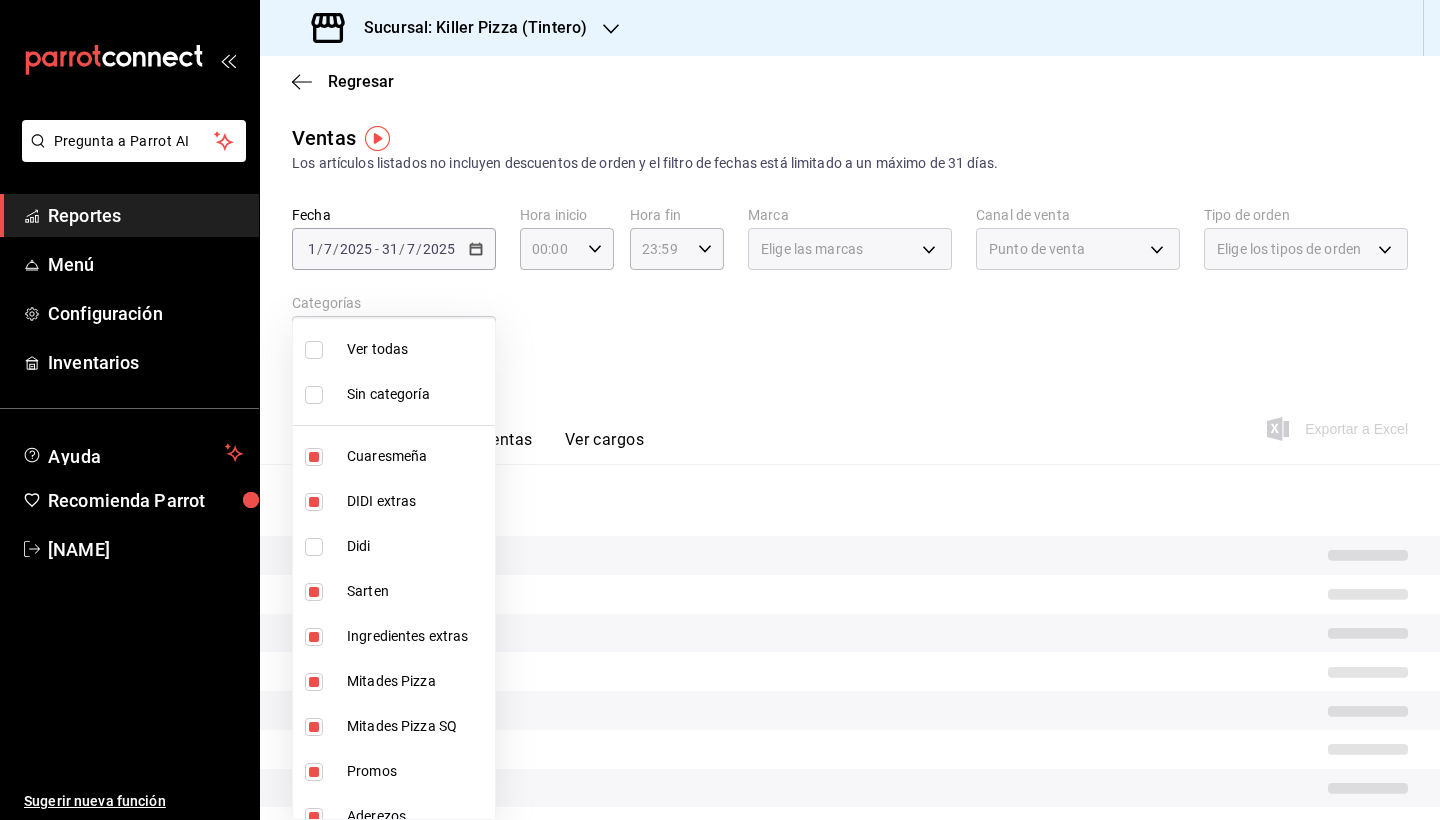 click at bounding box center (314, 502) 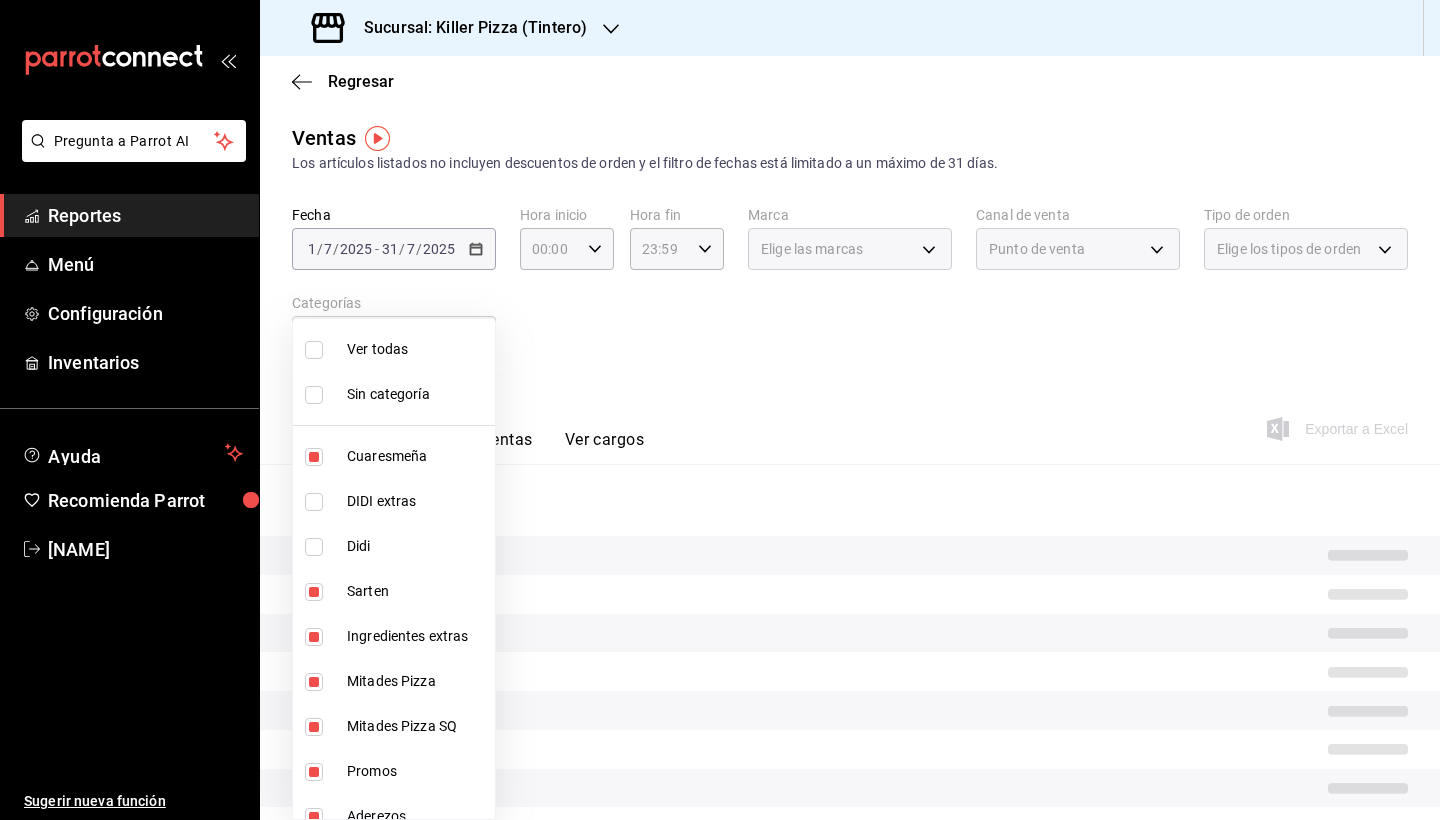 type on "bf70313e-1aa2-42c4-bd6f-1d0263dfdff1,2fea5b86-f191-4a99-9a08-d553c34e883e,8156e91e-da91-469d-b23b-cc836de866b4,52c4c79c-c0d8-4d19-85bc-511cd35f703f,fbbe15c7-e5ce-4aac-9f3a-23210cb8968b,60ab622d-a45a-4673-a190-3caa3c5fd23e,5f88bba0-f5be-4962-94fa-60b45a552630,a3864c06-465f-4b70-a63c-7c4bf2fb0733,e23c7091-03f7-4bef-9256-1d575788437f,526a8c56-c630-4f33-b3e1-a3f7b6f33def,26fb0d48-d5c8-424a-a8d6-32a68d417f77,f467246c-84bf-47dd-903e-a5b22e488f50,ce3ca34c-3144-4a96-b5bc-fa7875a7cbc1,4f7a1bd3-e4d7-4237-8528-4c3cde2c7d57,7fd76dc7-0b58-449f-acae-3cb9d2b2e4a3,07bcc9d7-c776-4c67-89e9-be3b62117511" 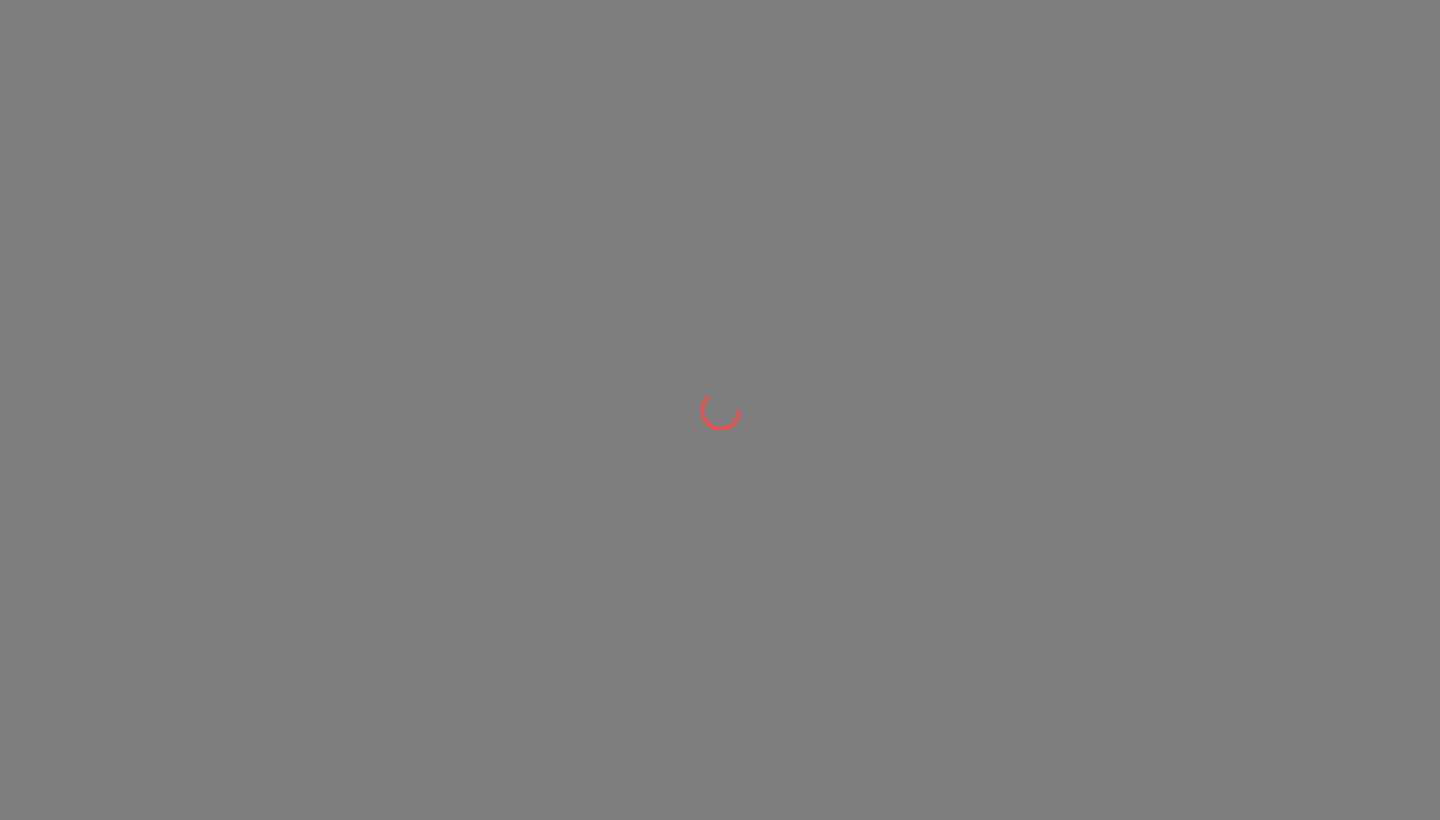 scroll, scrollTop: 0, scrollLeft: 0, axis: both 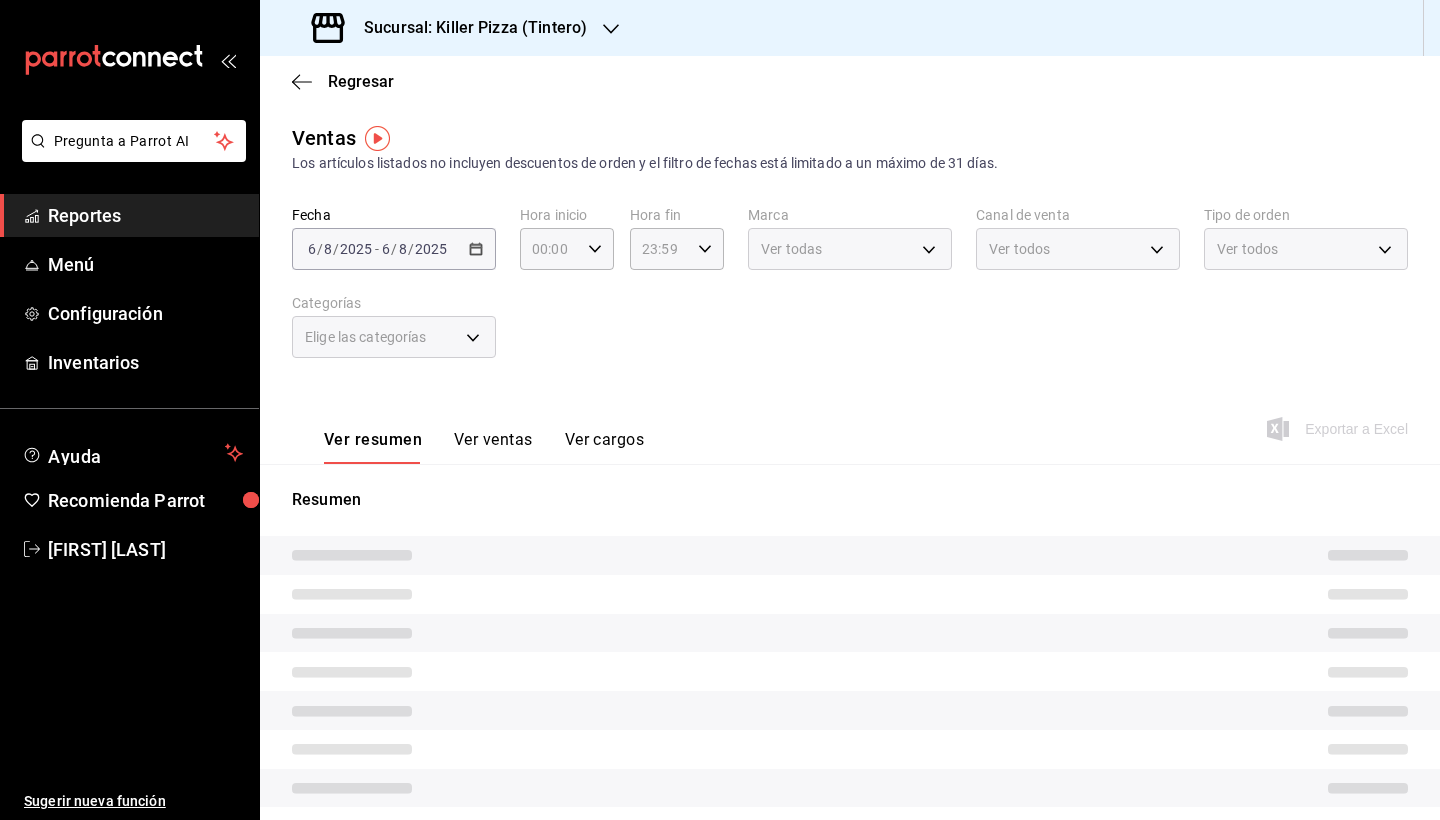 type on "PARROT" 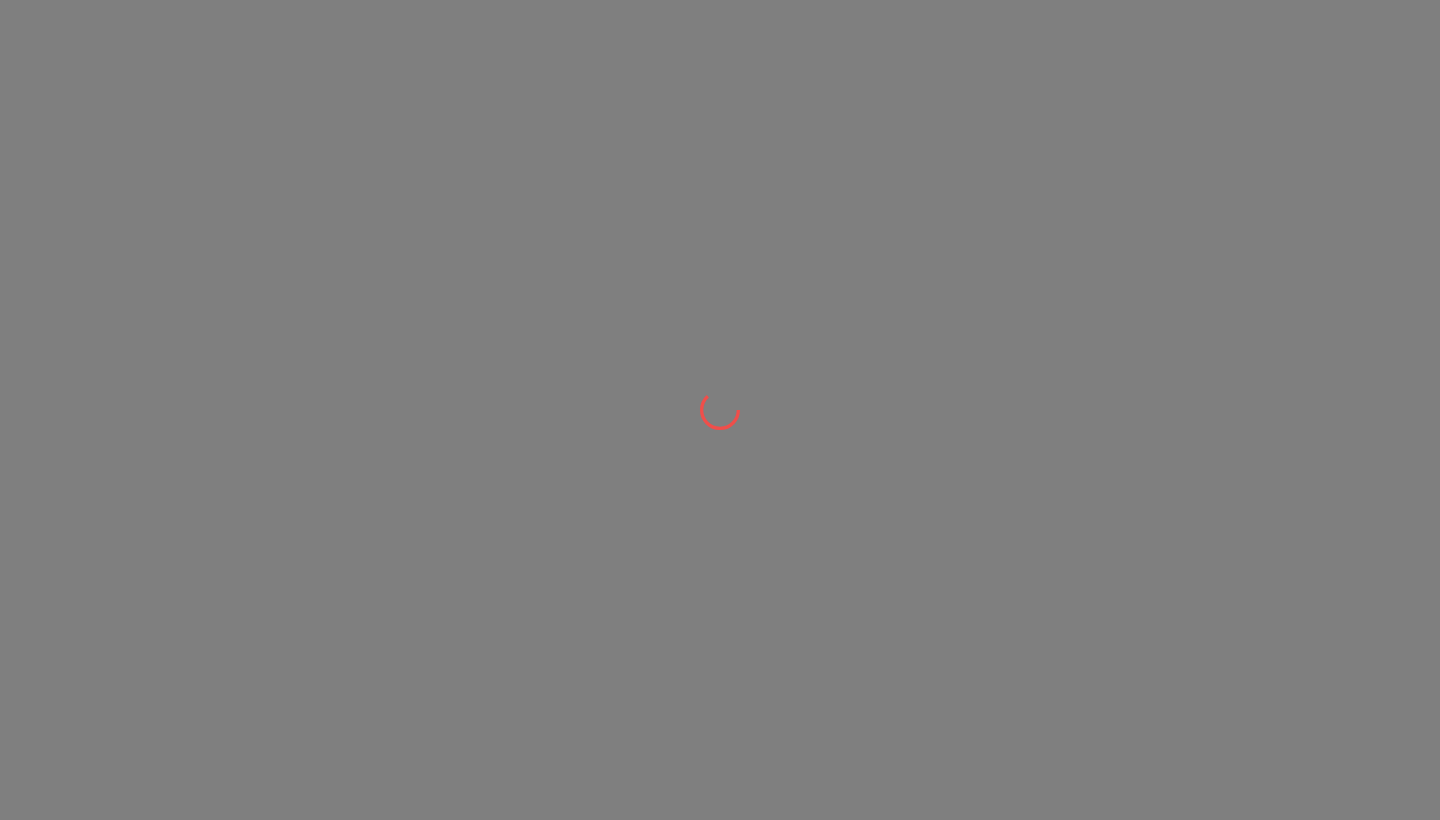 scroll, scrollTop: 0, scrollLeft: 0, axis: both 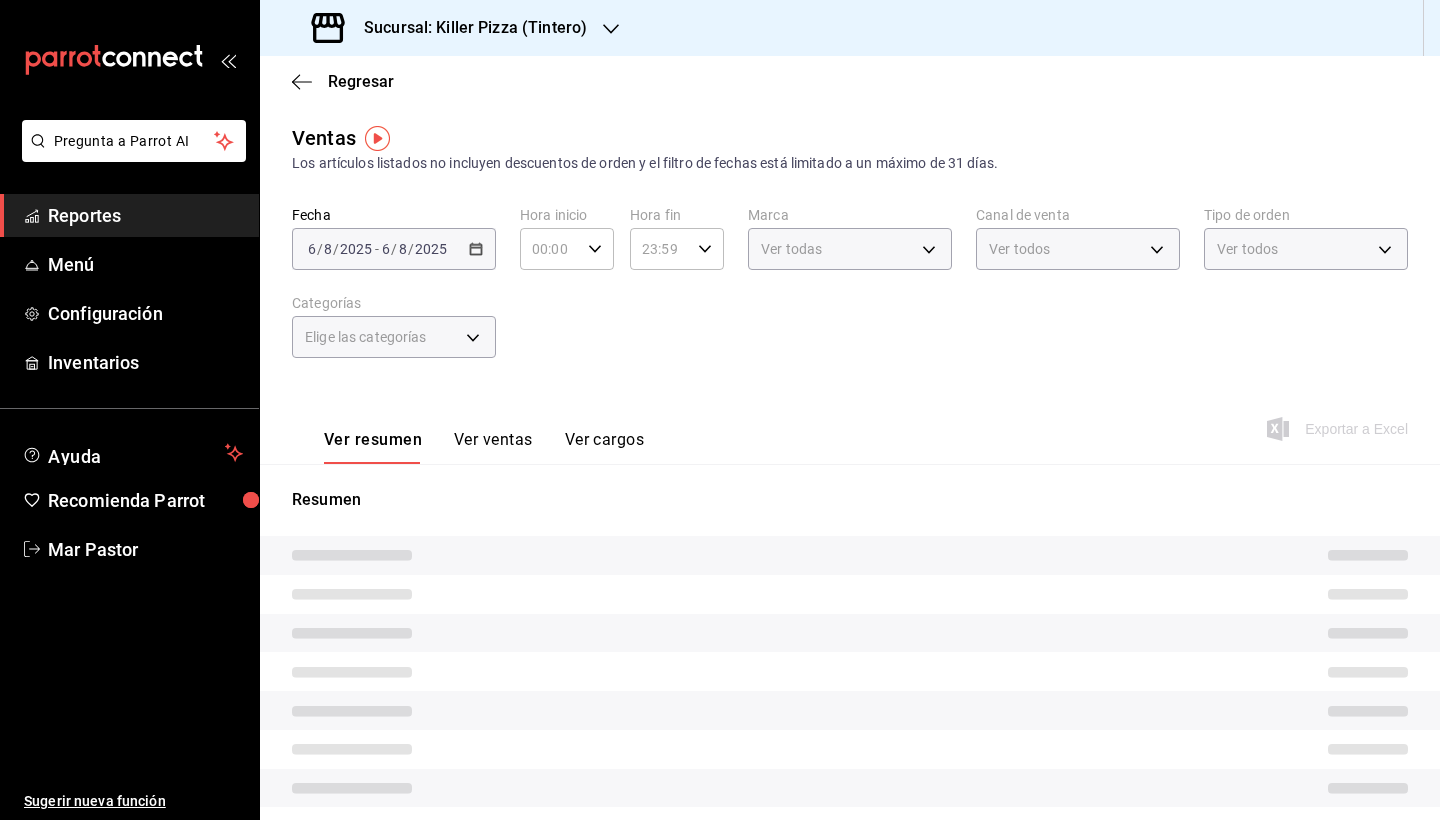 type on "bf70313e-1aa2-42c4-bd6f-1d0263dfdff1,2fea5b86-f191-4a99-9a08-d553c34e883e,8156e91e-da91-469d-b23b-cc836de866b4,52c4c79c-c0d8-4d19-85bc-511cd35f703f,fbbe15c7-e5ce-4aac-9f3a-23210cb8968b,60ab622d-a45a-4673-a190-3caa3c5fd23e,5f88bba0-f5be-4962-94fa-60b45a552630,a3864c06-465f-4b70-a63c-7c4bf2fb0733,e23c7091-03f7-4bef-9256-1d575788437f,526a8c56-c630-4f33-b3e1-a3f7b6f33def,26fb0d48-d5c8-424a-a8d6-32a68d417f77,f467246c-84bf-47dd-903e-a5b22e488f50,ce3ca34c-3144-4a96-b5bc-fa7875a7cbc1,4f7a1bd3-e4d7-4237-8528-4c3cde2c7d57,7fd76dc7-0b58-449f-acae-3cb9d2b2e4a3,07bcc9d7-c776-4c67-89e9-be3b62117511" 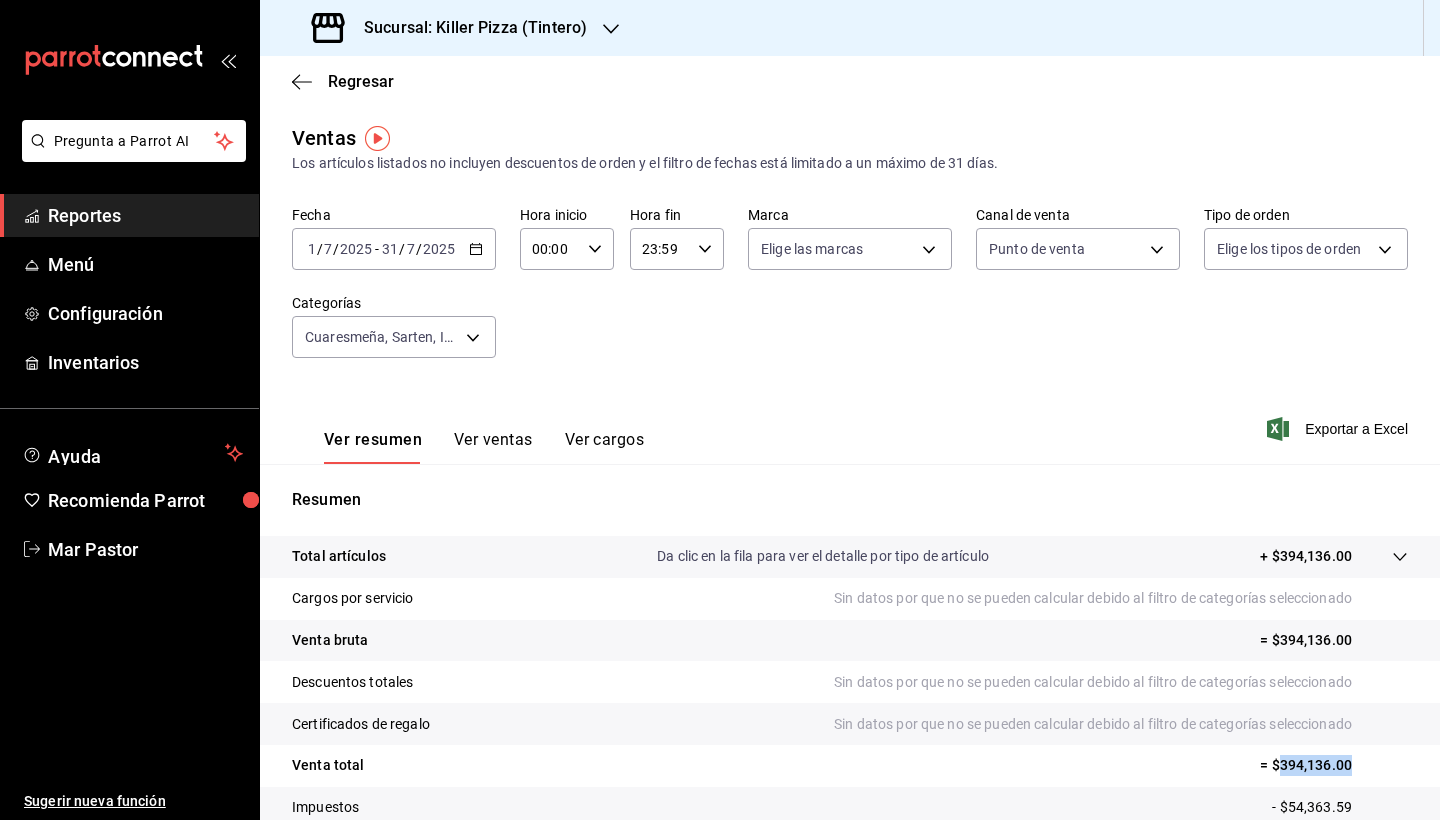 drag, startPoint x: 1356, startPoint y: 765, endPoint x: 1282, endPoint y: 763, distance: 74.02702 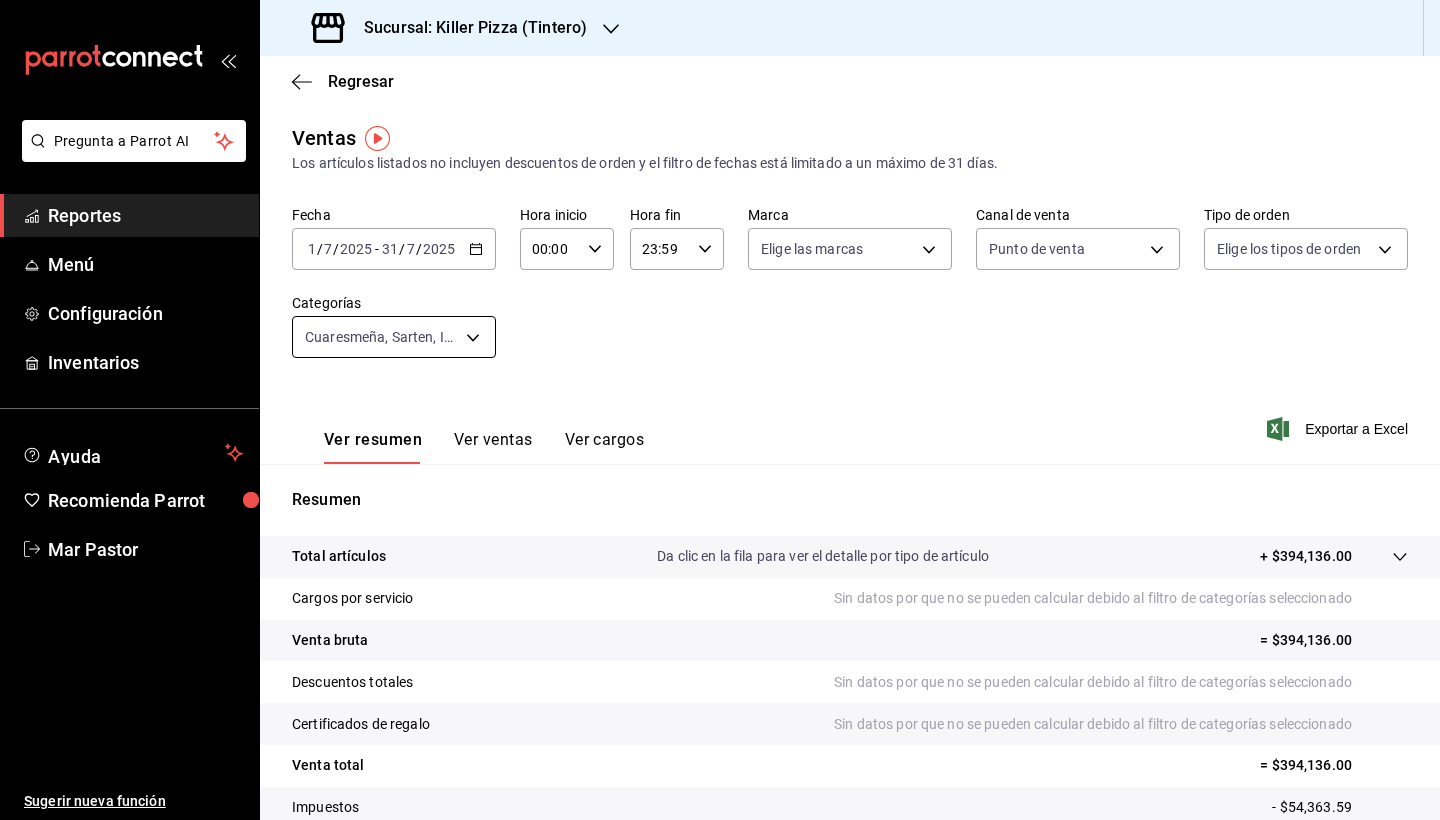 click on "Pregunta a Parrot AI Reportes   Menú   Configuración   Inventarios   Ayuda Recomienda Parrot   Mar Pastor   Sugerir nueva función   Sucursal: Killer Pizza (Tintero) Regresar Ventas Los artículos listados no incluyen descuentos de orden y el filtro de fechas está limitado a un máximo de 31 días. Fecha 2025-07-01 1 / 7 / 2025 - 2025-07-31 31 / 7 / 2025 Hora inicio 00:00 Hora inicio Hora fin 23:59 Hora fin Marca Elige las marcas Canal de venta Punto de venta PARROT Tipo de orden Elige los tipos de orden Categorías Cuaresmeña, Sarten, Ingredientes extras, Mitades Pizza, Mitades Pizza SQ, Promos, Aderezos, Icee, Bebidas, Complementos, Combos, Super Queso, Especiales, Favoritas, Clasicas, Prueba Pay Ver resumen Ver ventas Ver cargos Exportar a Excel Resumen Total artículos Da clic en la fila para ver el detalle por tipo de artículo + $394,136.00 Cargos por servicio  Sin datos por que no se pueden calcular debido al filtro de categorías seleccionado Venta bruta = $394,136.00 Descuentos totales Impuestos" at bounding box center [720, 410] 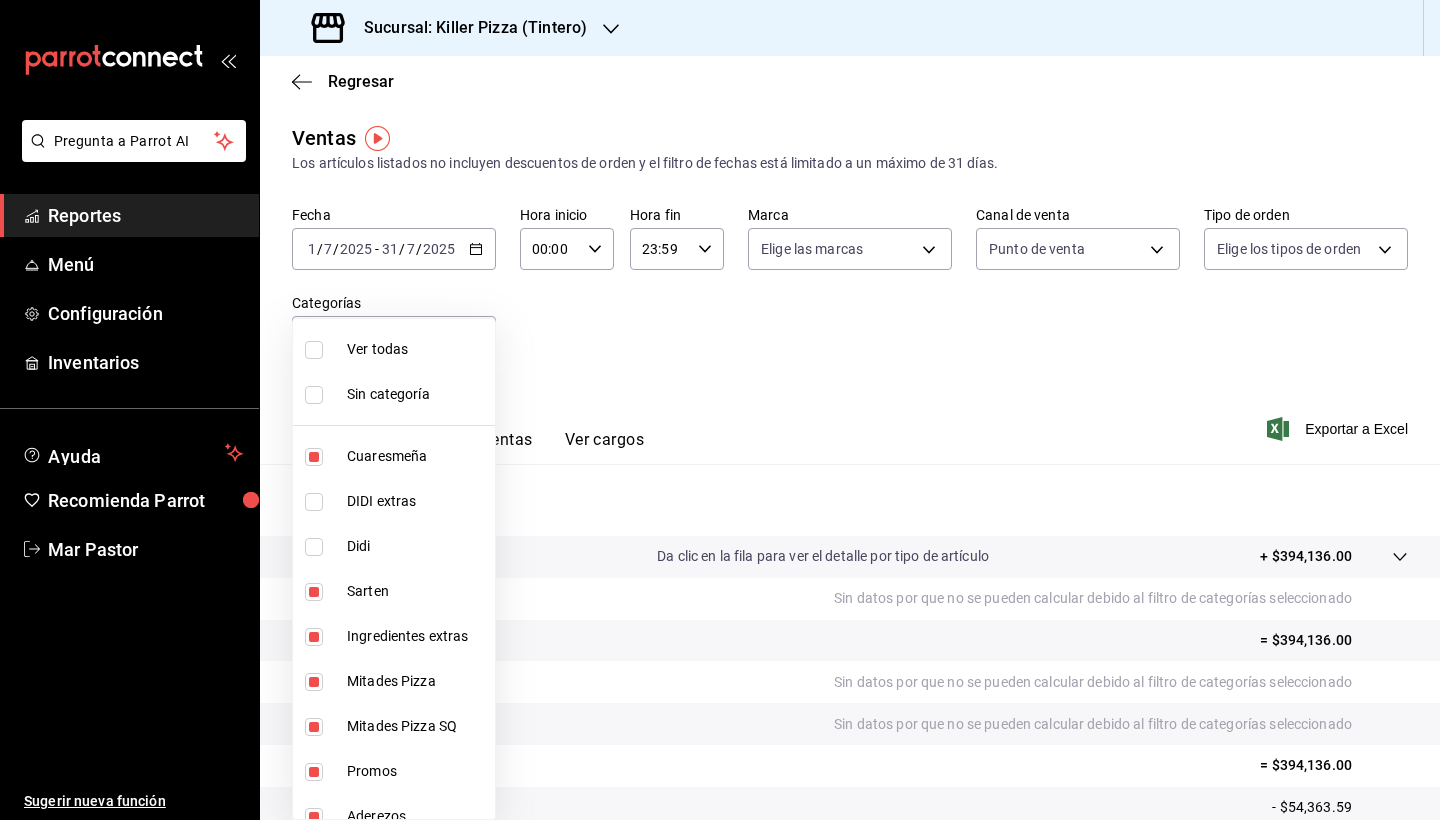 click at bounding box center (318, 350) 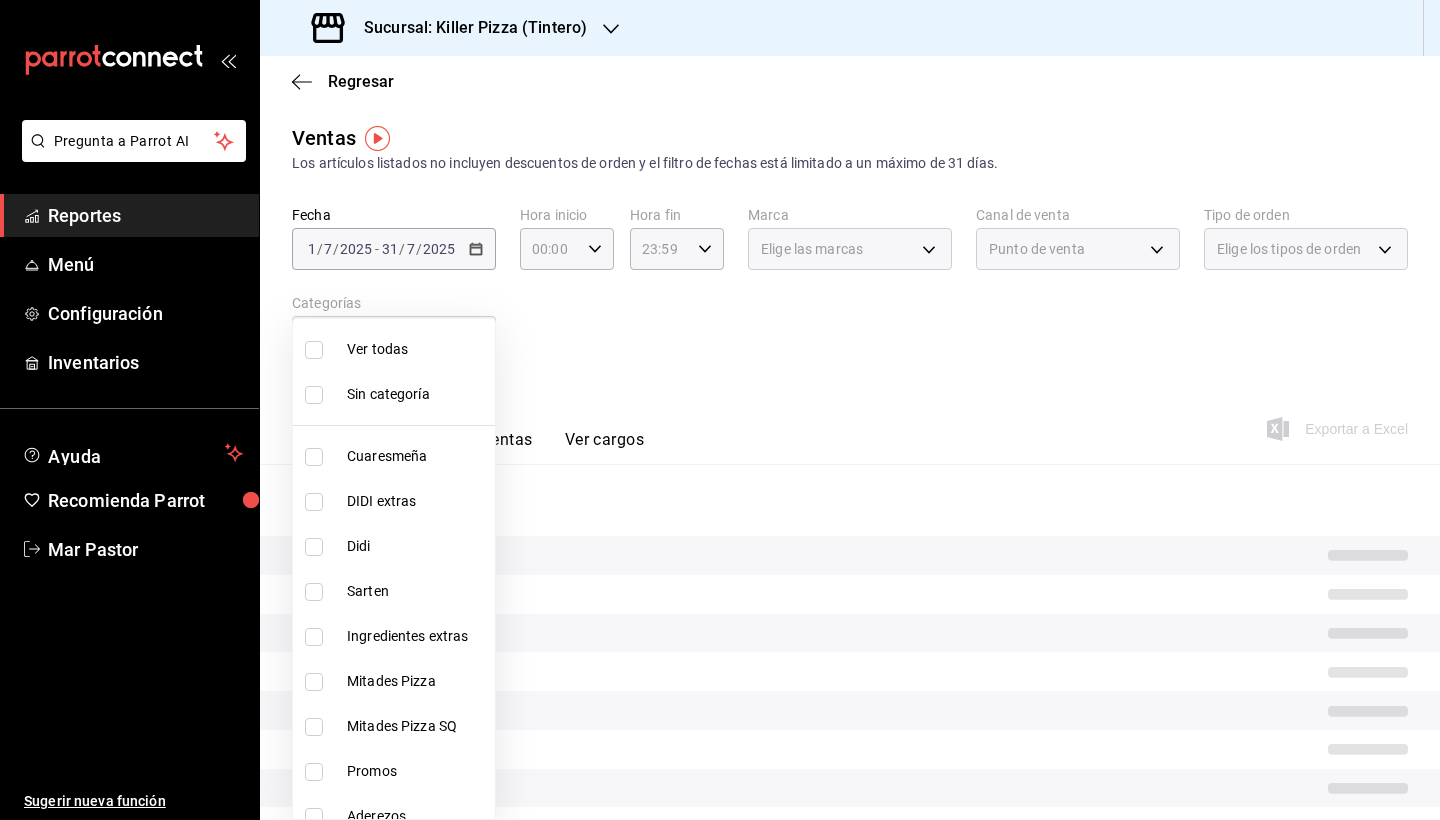 click at bounding box center (720, 410) 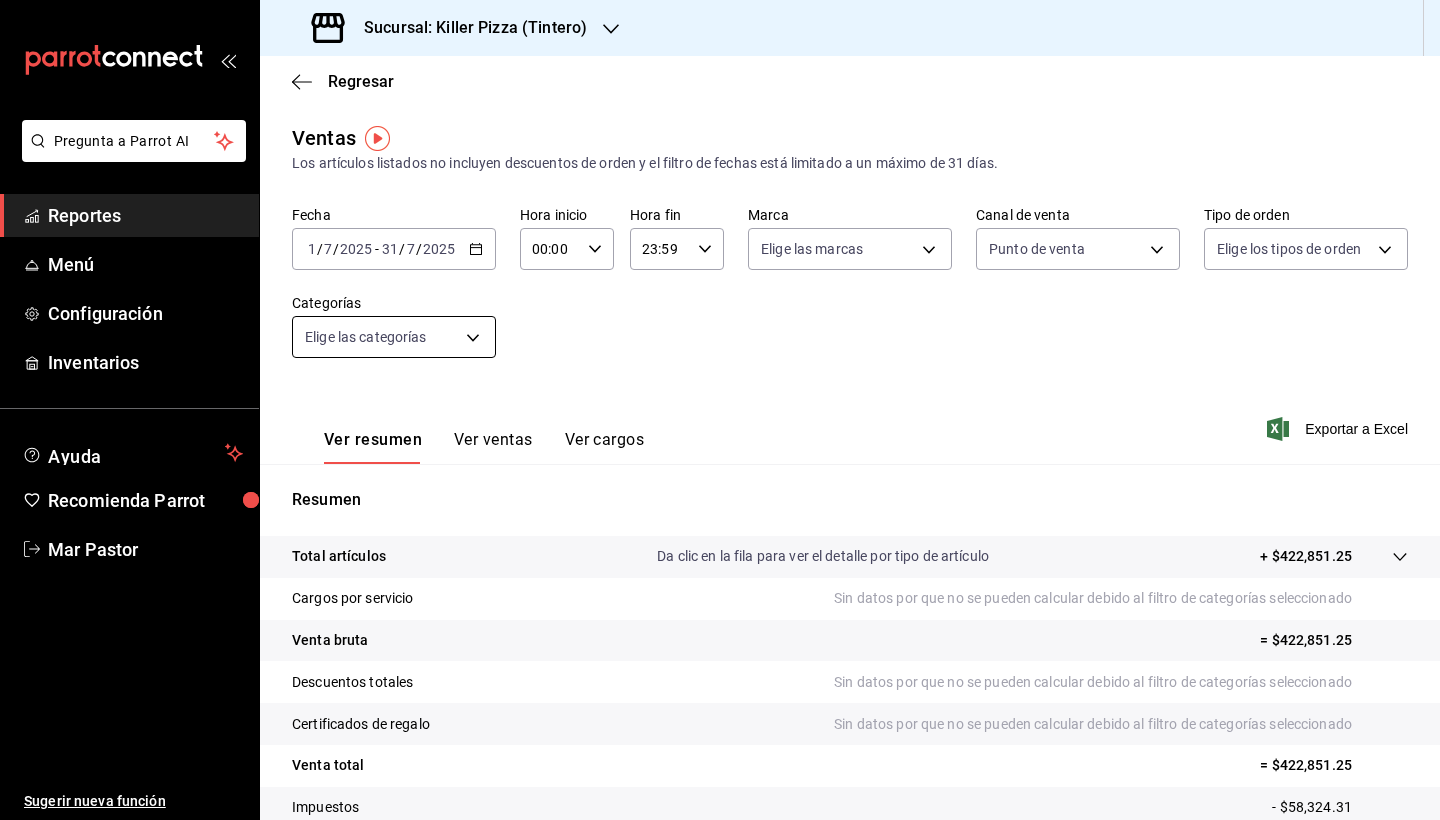 click on "Pregunta a Parrot AI Reportes   Menú   Configuración   Inventarios   Ayuda Recomienda Parrot   Mar Pastor   Sugerir nueva función   Sucursal: Killer Pizza (Tintero) Regresar Ventas Los artículos listados no incluyen descuentos de orden y el filtro de fechas está limitado a un máximo de 31 días. Fecha 2025-07-01 1 / 7 / 2025 - 2025-07-31 31 / 7 / 2025 Hora inicio 00:00 Hora inicio Hora fin 23:59 Hora fin Marca Elige las marcas Canal de venta Punto de venta PARROT Tipo de orden Elige los tipos de orden Categorías Elige las categorías Ver resumen Ver ventas Ver cargos Exportar a Excel Resumen Total artículos Da clic en la fila para ver el detalle por tipo de artículo + $422,851.25 Cargos por servicio  Sin datos por que no se pueden calcular debido al filtro de categorías seleccionado Venta bruta = $422,851.25 Descuentos totales  Sin datos por que no se pueden calcular debido al filtro de categorías seleccionado Certificados de regalo Venta total = $422,851.25 Impuestos - $58,324.31 Venta neta" at bounding box center [720, 410] 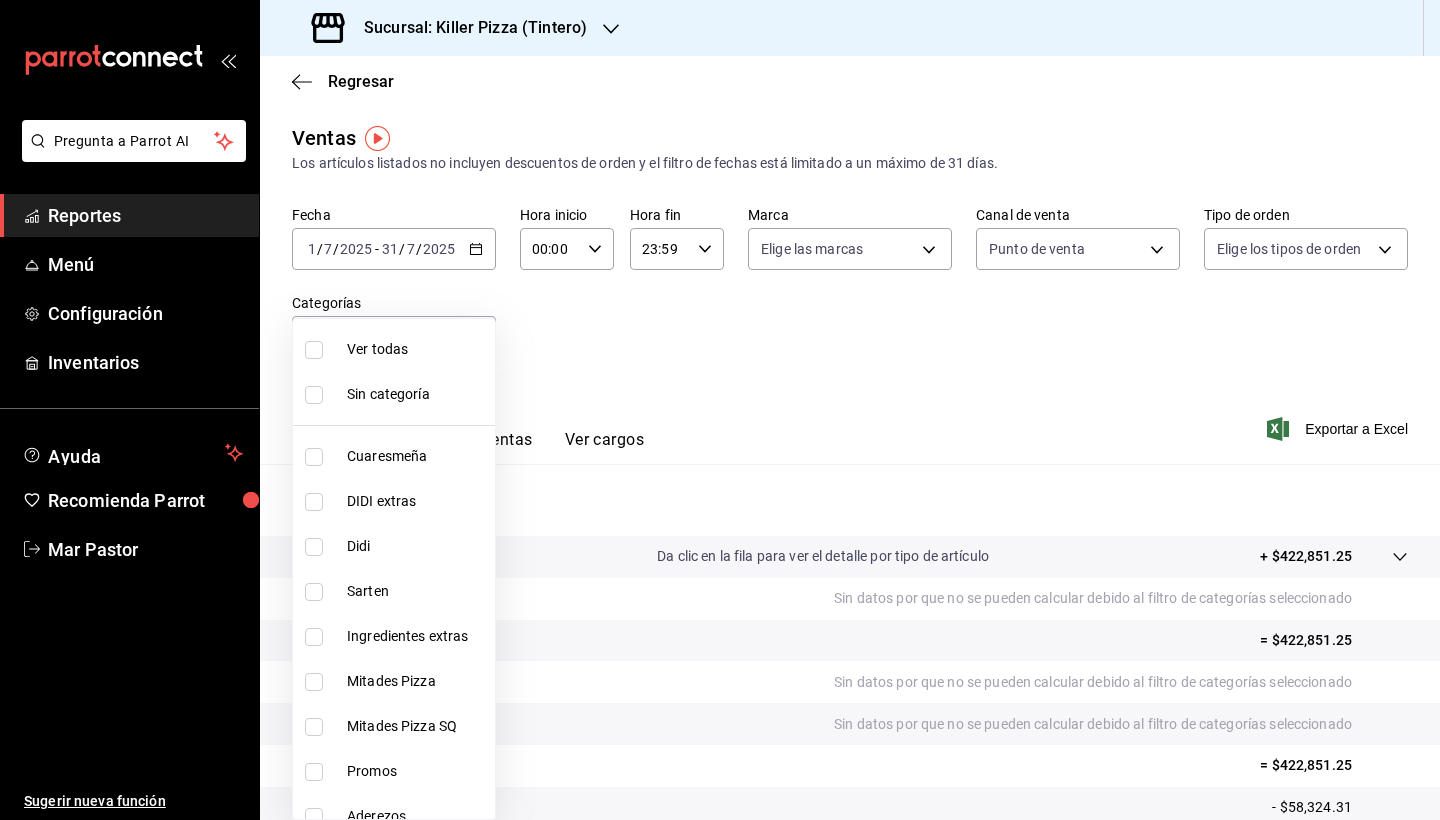 click at bounding box center (720, 410) 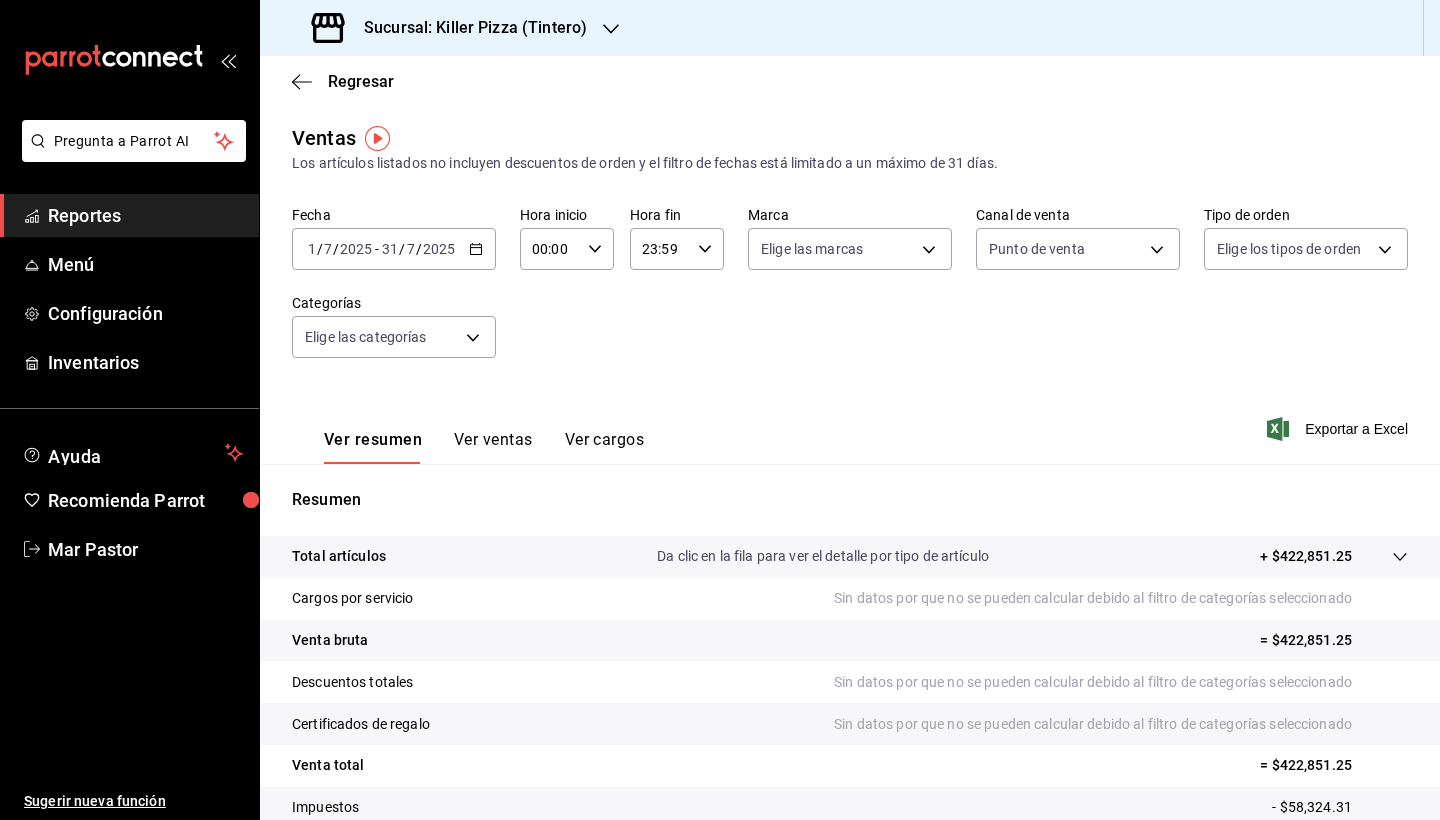 click on "Sucursal: Killer Pizza (Tintero)" at bounding box center (467, 28) 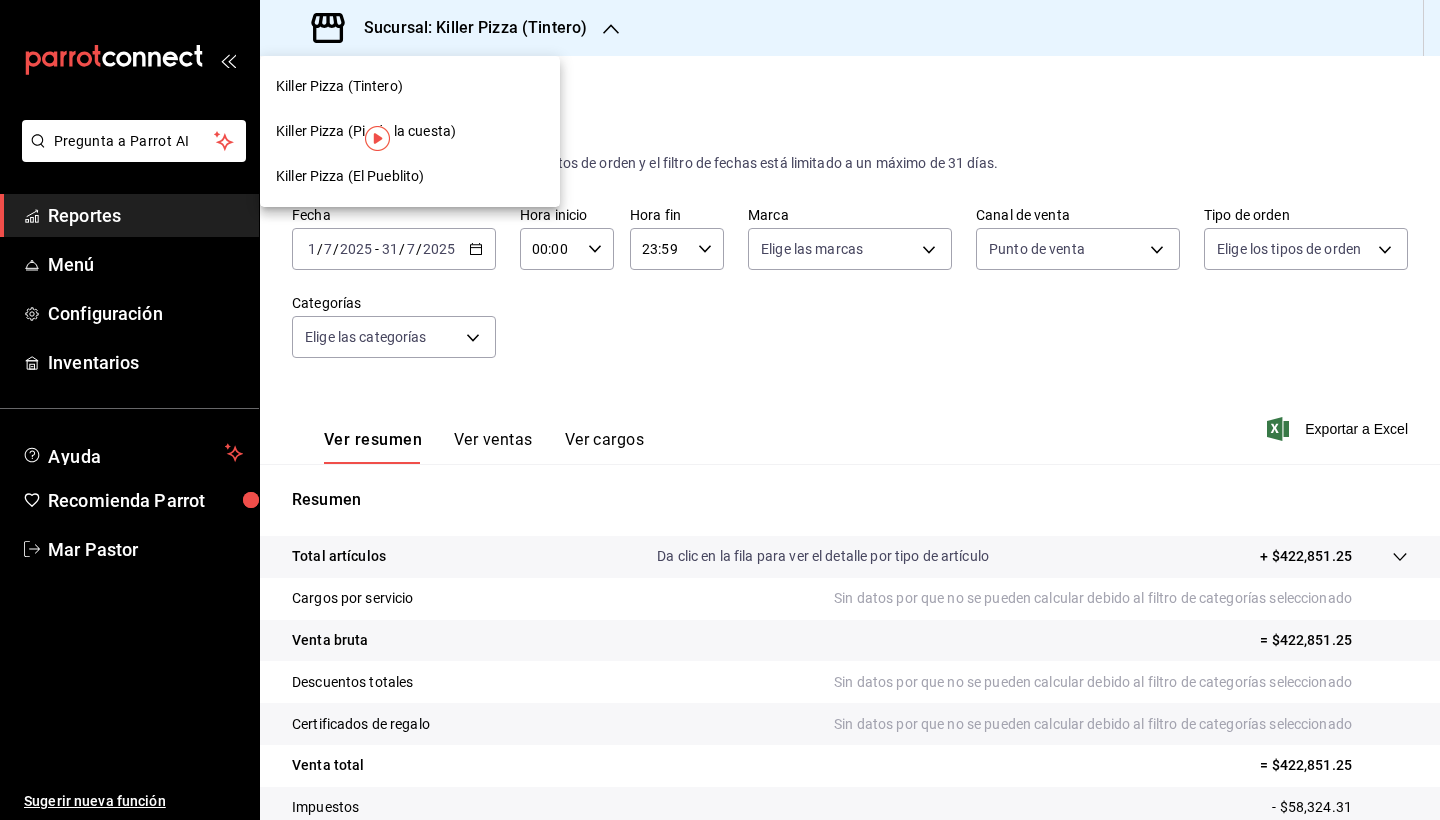 click on "Killer Pizza (Pie de la cuesta)" at bounding box center (410, 131) 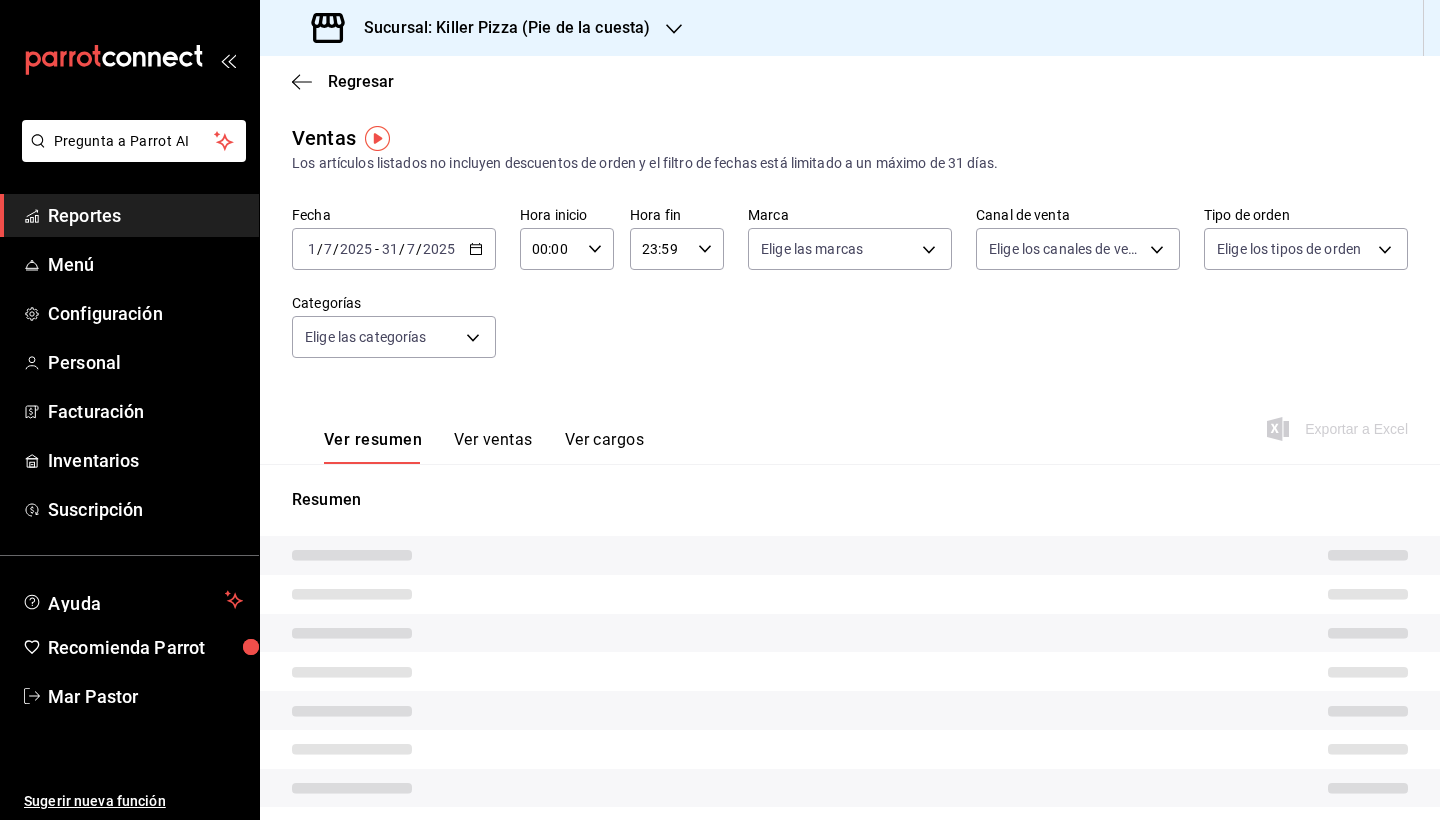 type on "PARROT" 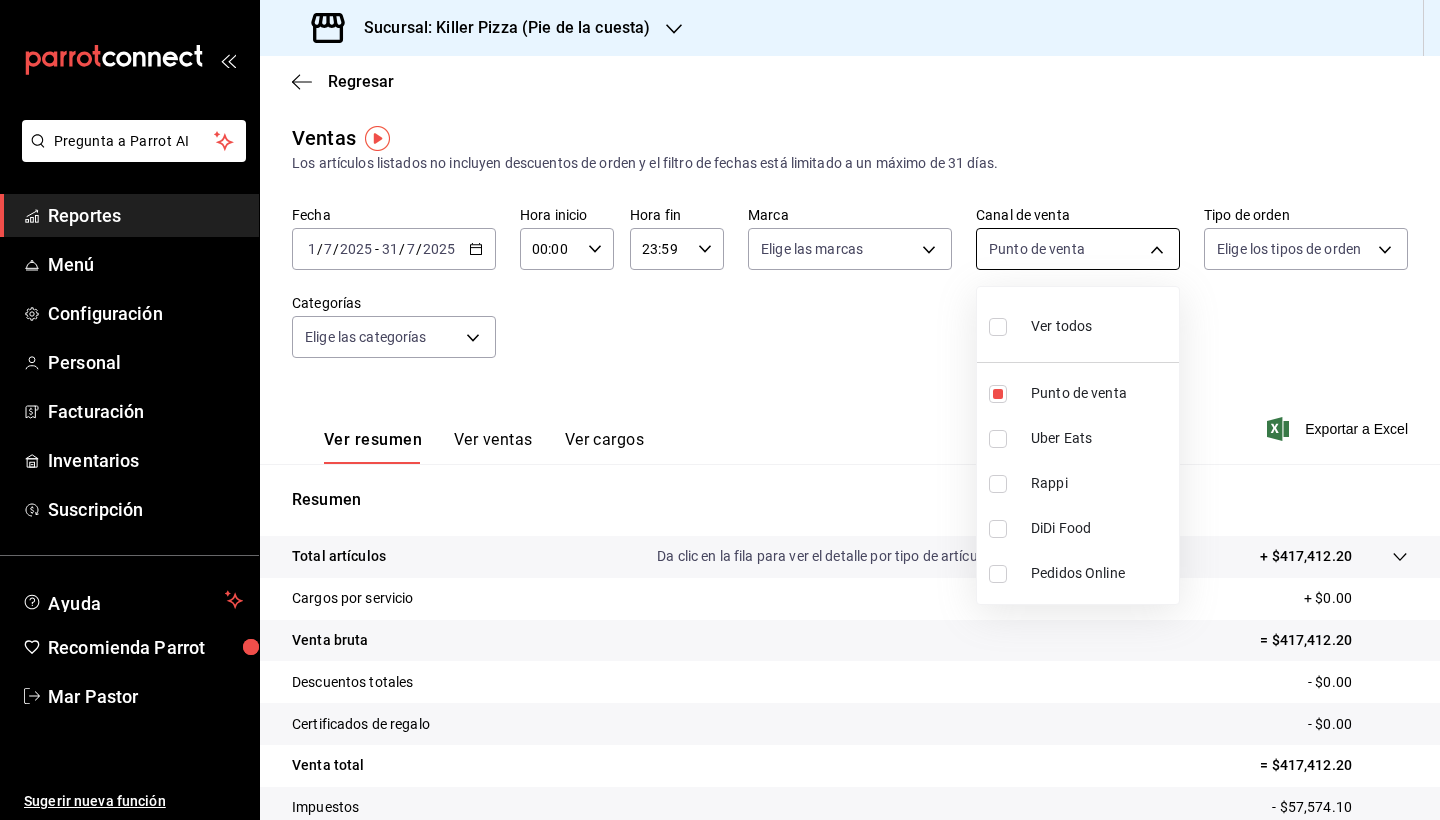 click on "Pregunta a Parrot AI Reportes   Menú   Configuración   Personal   Facturación   Inventarios   Suscripción   Ayuda Recomienda Parrot   Mar Pastor   Sugerir nueva función   Sucursal: Killer Pizza (Pie de la cuesta) Regresar Ventas Los artículos listados no incluyen descuentos de orden y el filtro de fechas está limitado a un máximo de 31 días. Fecha 2025-07-01 1 / 7 / 2025 - 2025-07-31 31 / 7 / 2025 Hora inicio 00:00 Hora inicio Hora fin 23:59 Hora fin Marca Elige las marcas Canal de venta Punto de venta PARROT Tipo de orden Elige los tipos de orden Categorías Elige las categorías Ver resumen Ver ventas Ver cargos Exportar a Excel Resumen Total artículos Da clic en la fila para ver el detalle por tipo de artículo + $417,412.20 Cargos por servicio + $0.00 Venta bruta = $417,412.20 Descuentos totales - $0.00 Certificados de regalo - $0.00 Venta total = $417,412.20 Impuestos - $57,574.10 Venta neta = $359,838.10 GANA 1 MES GRATIS EN TU SUSCRIPCIÓN AQUÍ Ver video tutorial Ir a video Reportes   Menú" at bounding box center (720, 410) 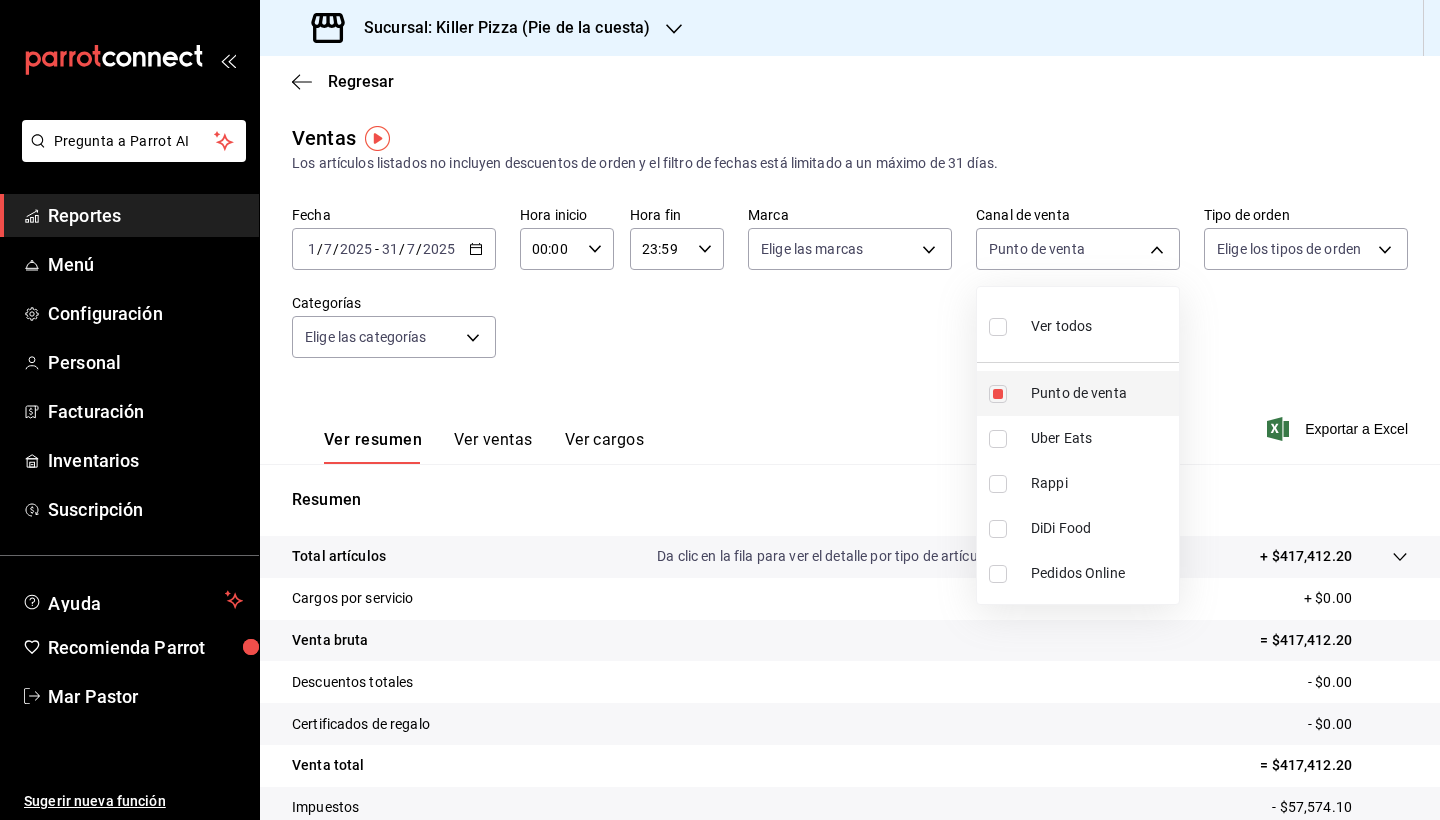 click at bounding box center (998, 394) 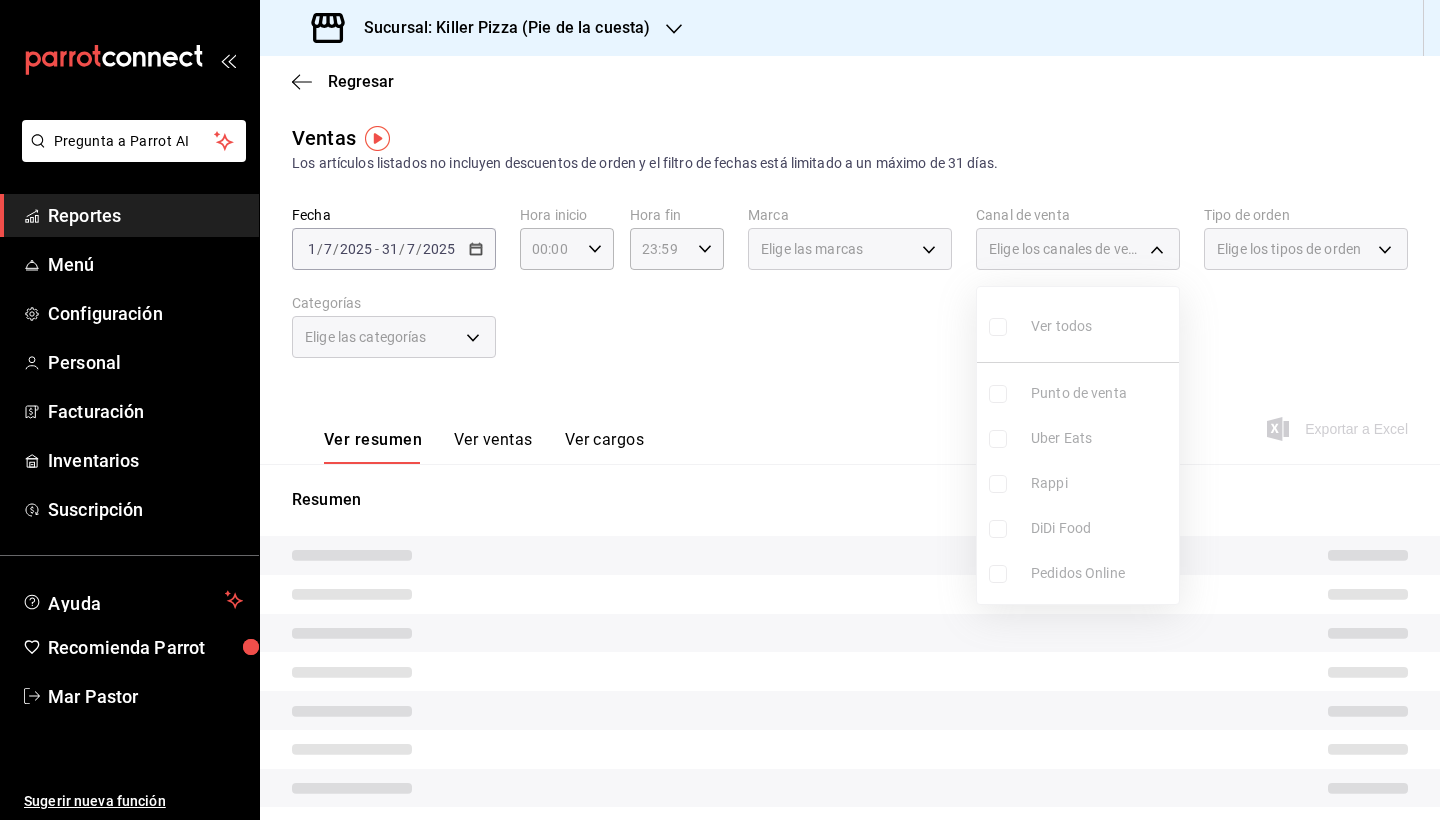 click at bounding box center (720, 410) 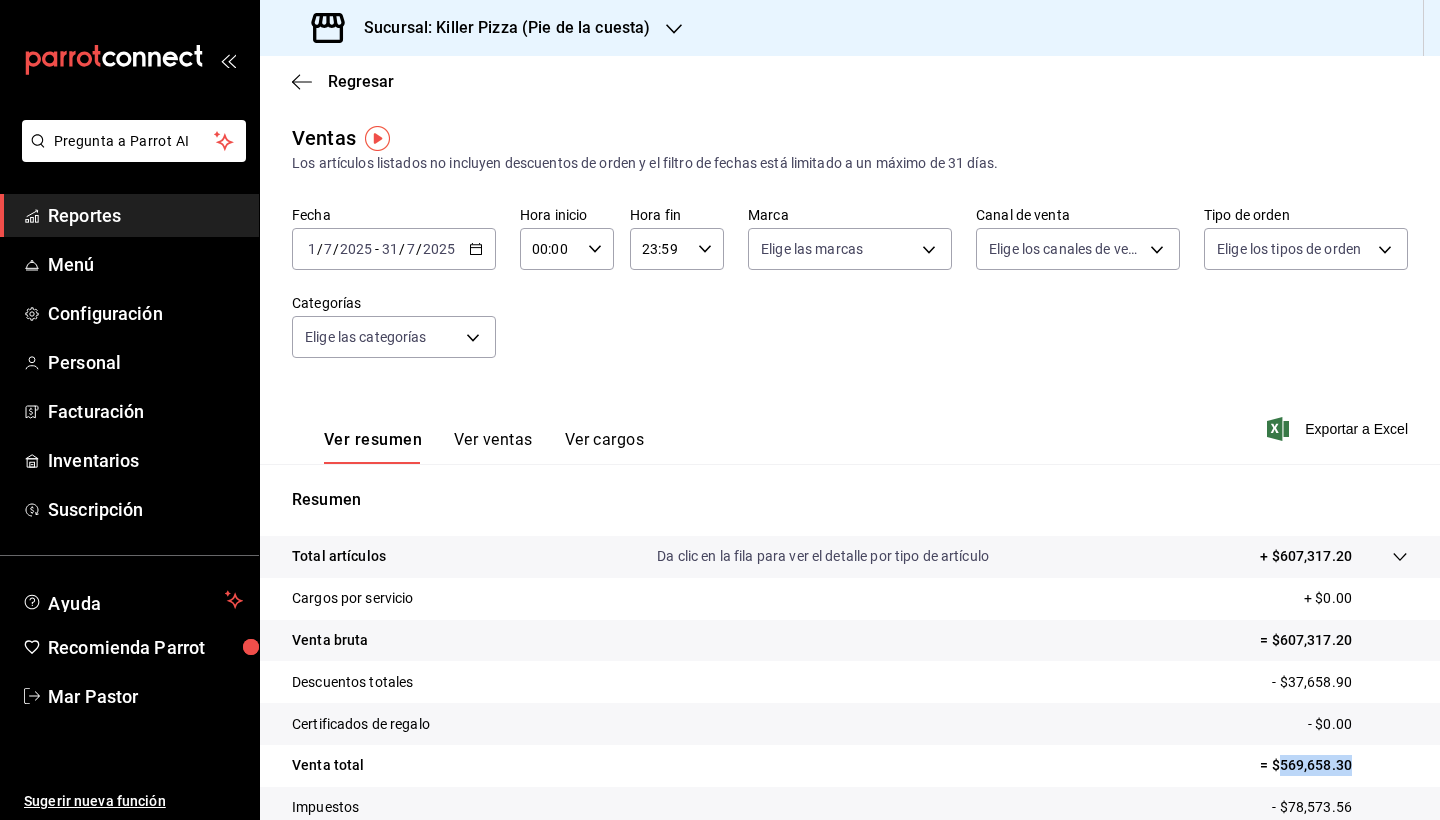 drag, startPoint x: 1345, startPoint y: 774, endPoint x: 1281, endPoint y: 764, distance: 64.77654 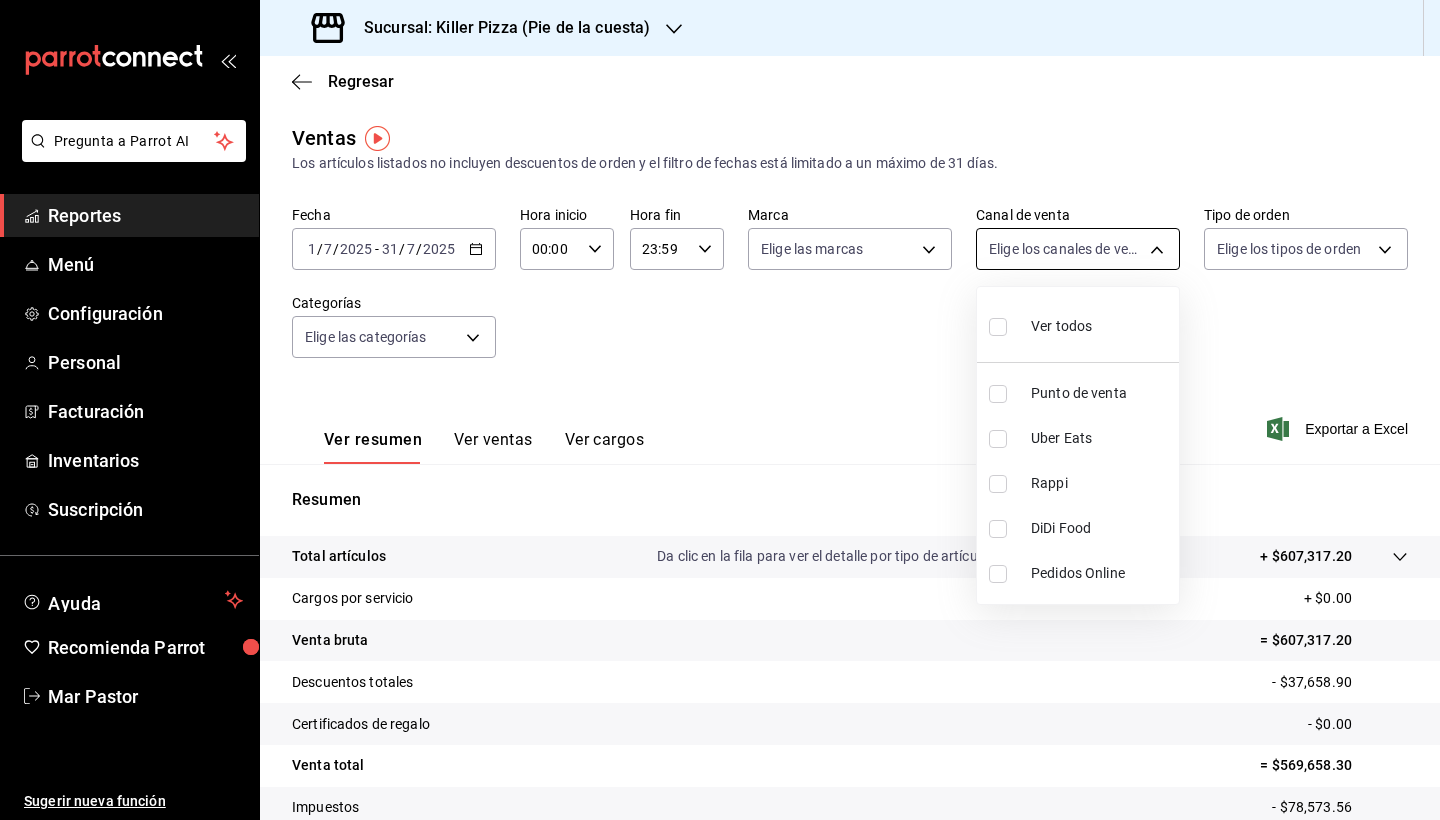 click on "Pregunta a Parrot AI Reportes   Menú   Configuración   Personal   Facturación   Inventarios   Suscripción   Ayuda Recomienda Parrot   Mar Pastor   Sugerir nueva función   Sucursal: Killer Pizza (Pie de la cuesta) Regresar Ventas Los artículos listados no incluyen descuentos de orden y el filtro de fechas está limitado a un máximo de 31 días. Fecha 2025-07-01 1 / 7 / 2025 - 2025-07-31 31 / 7 / 2025 Hora inicio 00:00 Hora inicio Hora fin 23:59 Hora fin Marca Elige las marcas Canal de venta Elige los canales de venta Tipo de orden Elige los tipos de orden Categorías Elige las categorías Ver resumen Ver ventas Ver cargos Exportar a Excel Resumen Total artículos Da clic en la fila para ver el detalle por tipo de artículo + $607,317.20 Cargos por servicio + $0.00 Venta bruta = $607,317.20 Descuentos totales - $37,658.90 Certificados de regalo - $0.00 Venta total = $569,658.30 Impuestos - $78,573.56 Venta neta = $491,084.74 GANA 1 MES GRATIS EN TU SUSCRIPCIÓN AQUÍ Ver video tutorial Ir a video   Menú" at bounding box center [720, 410] 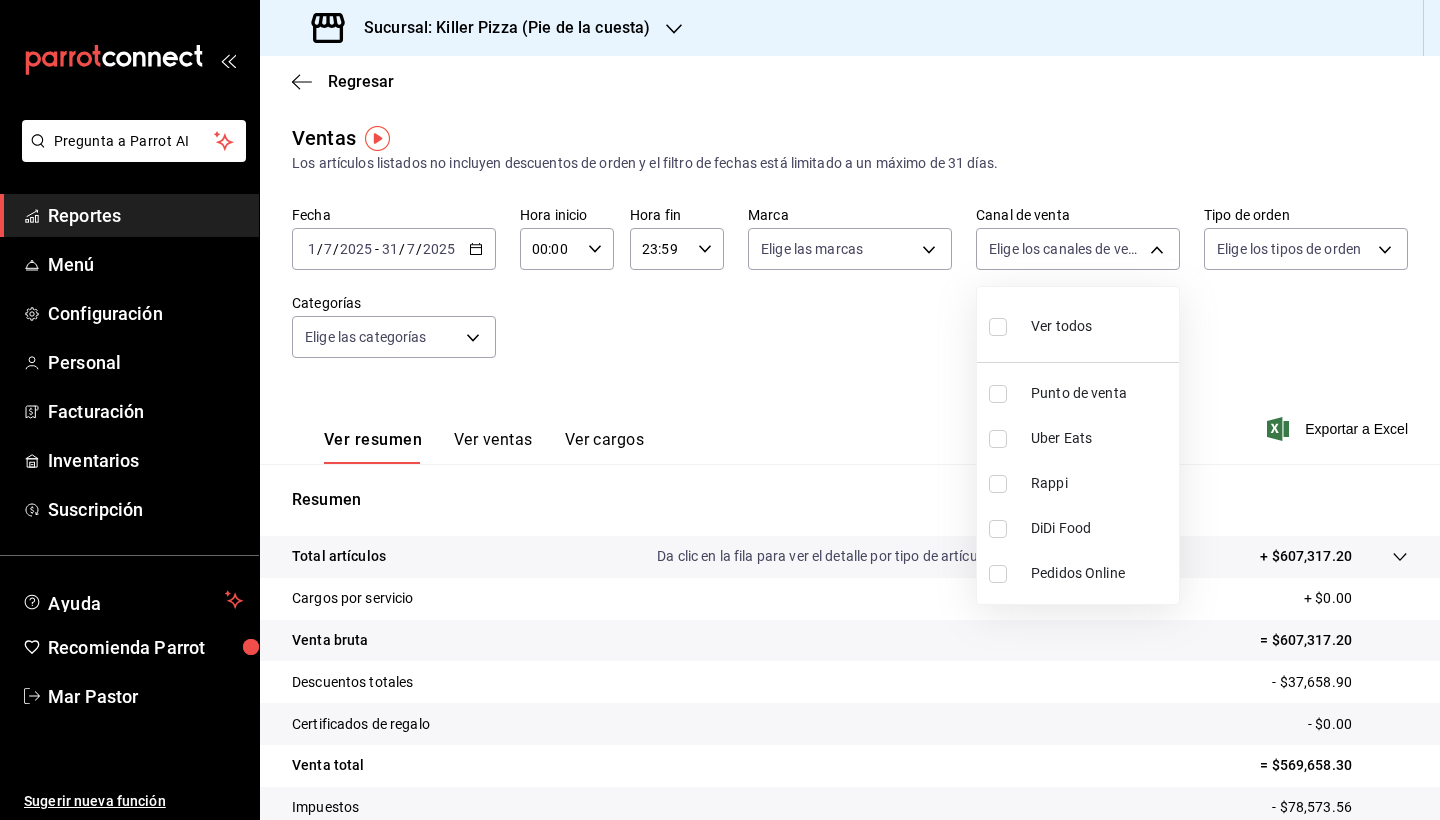 click at bounding box center (998, 439) 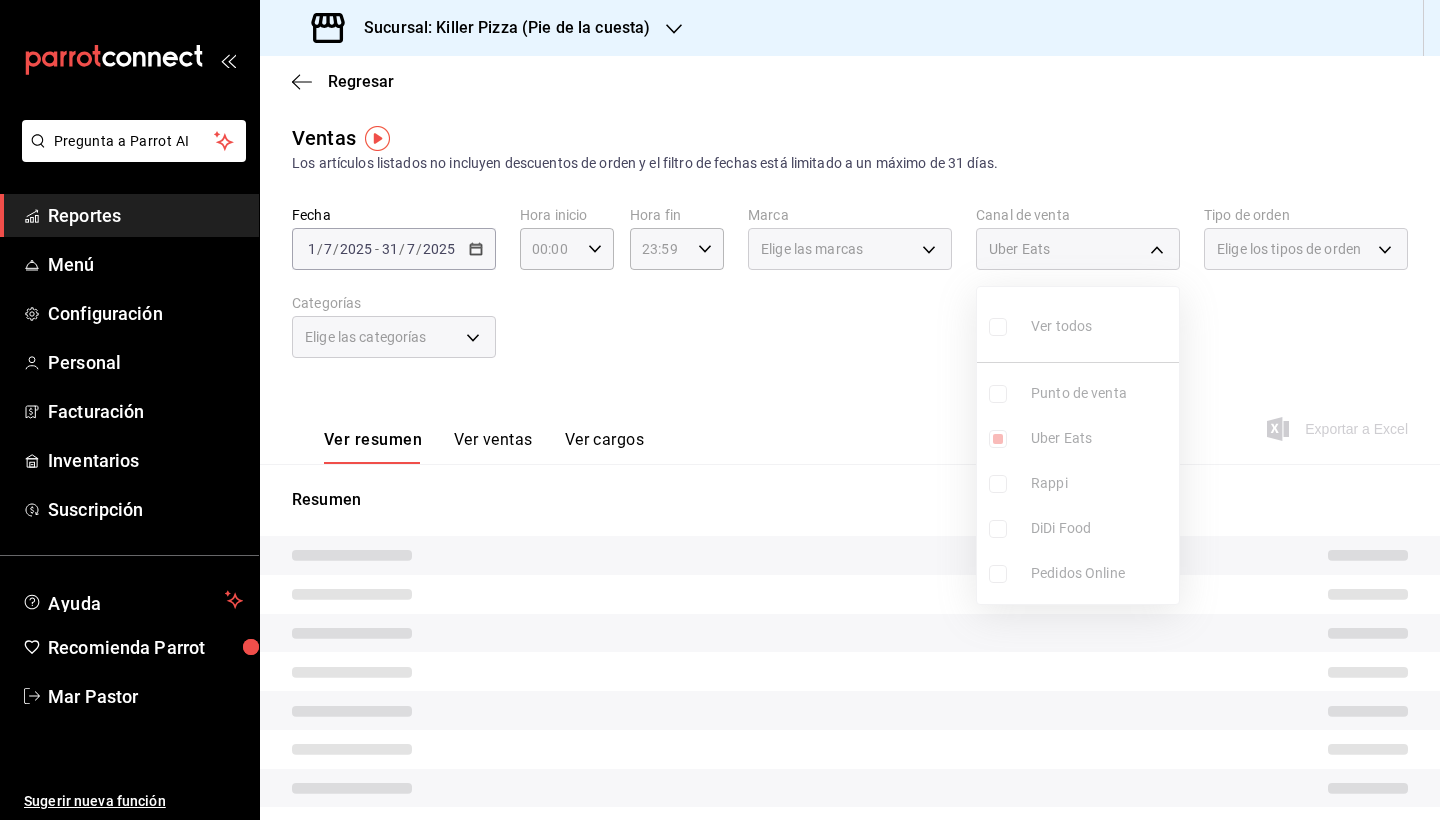 click at bounding box center [720, 410] 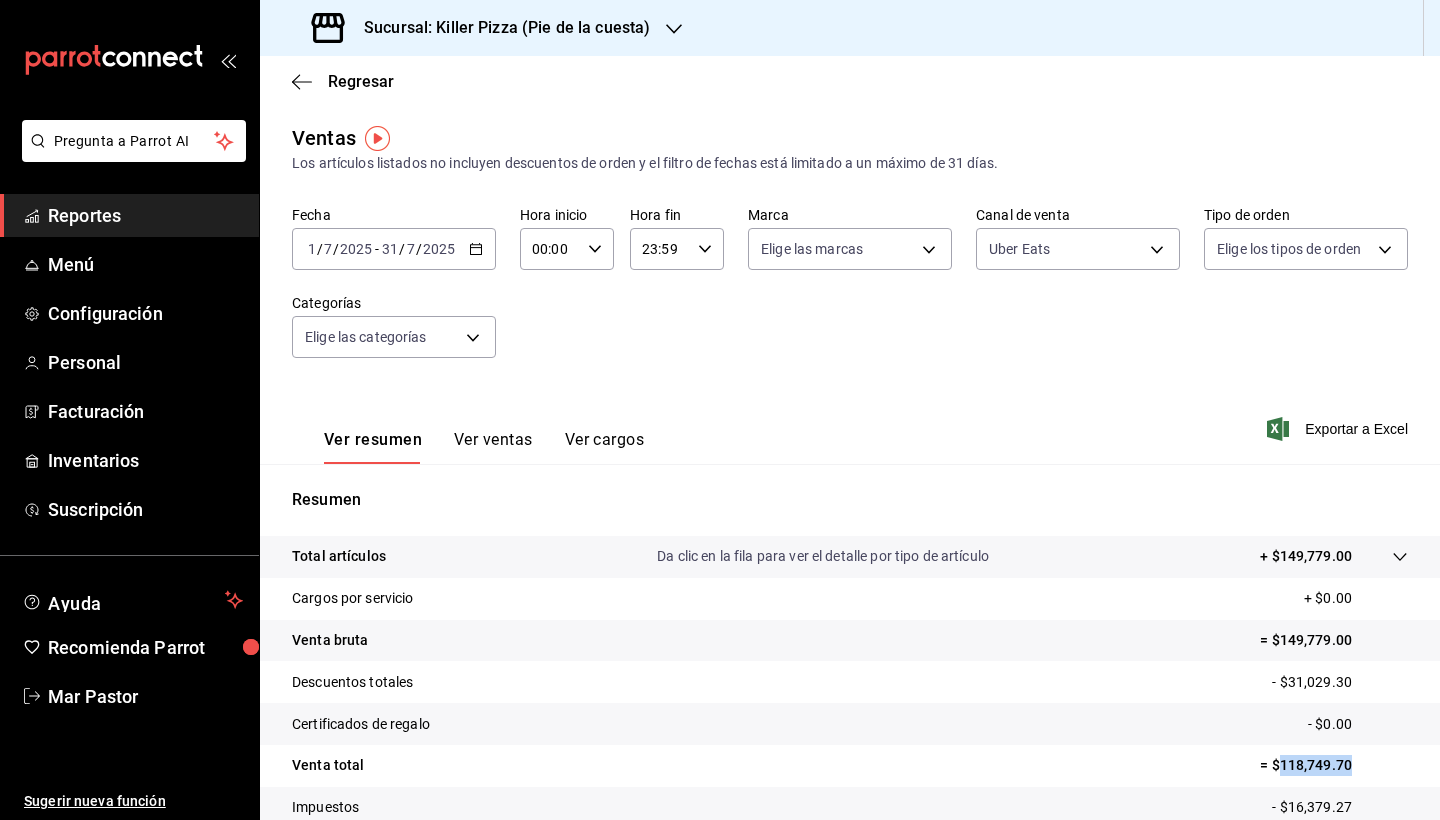 drag, startPoint x: 1359, startPoint y: 767, endPoint x: 1279, endPoint y: 764, distance: 80.05623 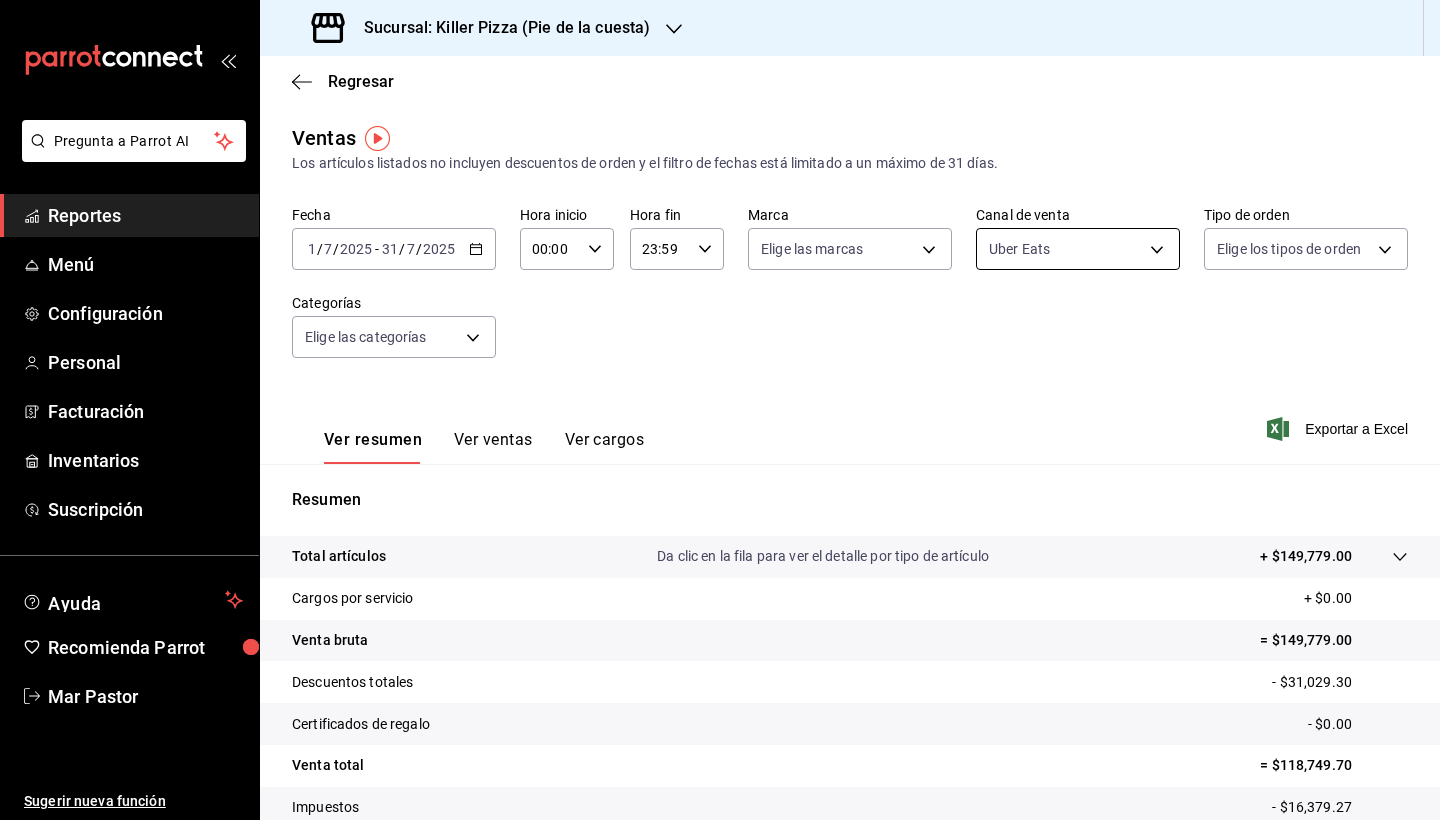 click on "Pregunta a Parrot AI Reportes   Menú   Configuración   Personal   Facturación   Inventarios   Suscripción   Ayuda Recomienda Parrot   Mar Pastor   Sugerir nueva función   Sucursal: Killer Pizza (Pie de la cuesta) Regresar Ventas Los artículos listados no incluyen descuentos de orden y el filtro de fechas está limitado a un máximo de 31 días. Fecha 2025-07-01 1 / 7 / 2025 - 2025-07-31 31 / 7 / 2025 Hora inicio 00:00 Hora inicio Hora fin 23:59 Hora fin Marca Elige las marcas Canal de venta Uber Eats UBER_EATS Tipo de orden Elige los tipos de orden Categorías Elige las categorías Ver resumen Ver ventas Ver cargos Exportar a Excel Resumen Total artículos Da clic en la fila para ver el detalle por tipo de artículo + $149,779.00 Cargos por servicio + $0.00 Venta bruta = $149,779.00 Descuentos totales - $31,029.30 Certificados de regalo - $0.00 Venta total = $118,749.70 Impuestos - $16,379.27 Venta neta = $102,370.43 GANA 1 MES GRATIS EN TU SUSCRIPCIÓN AQUÍ Ver video tutorial Ir a video Reportes" at bounding box center [720, 410] 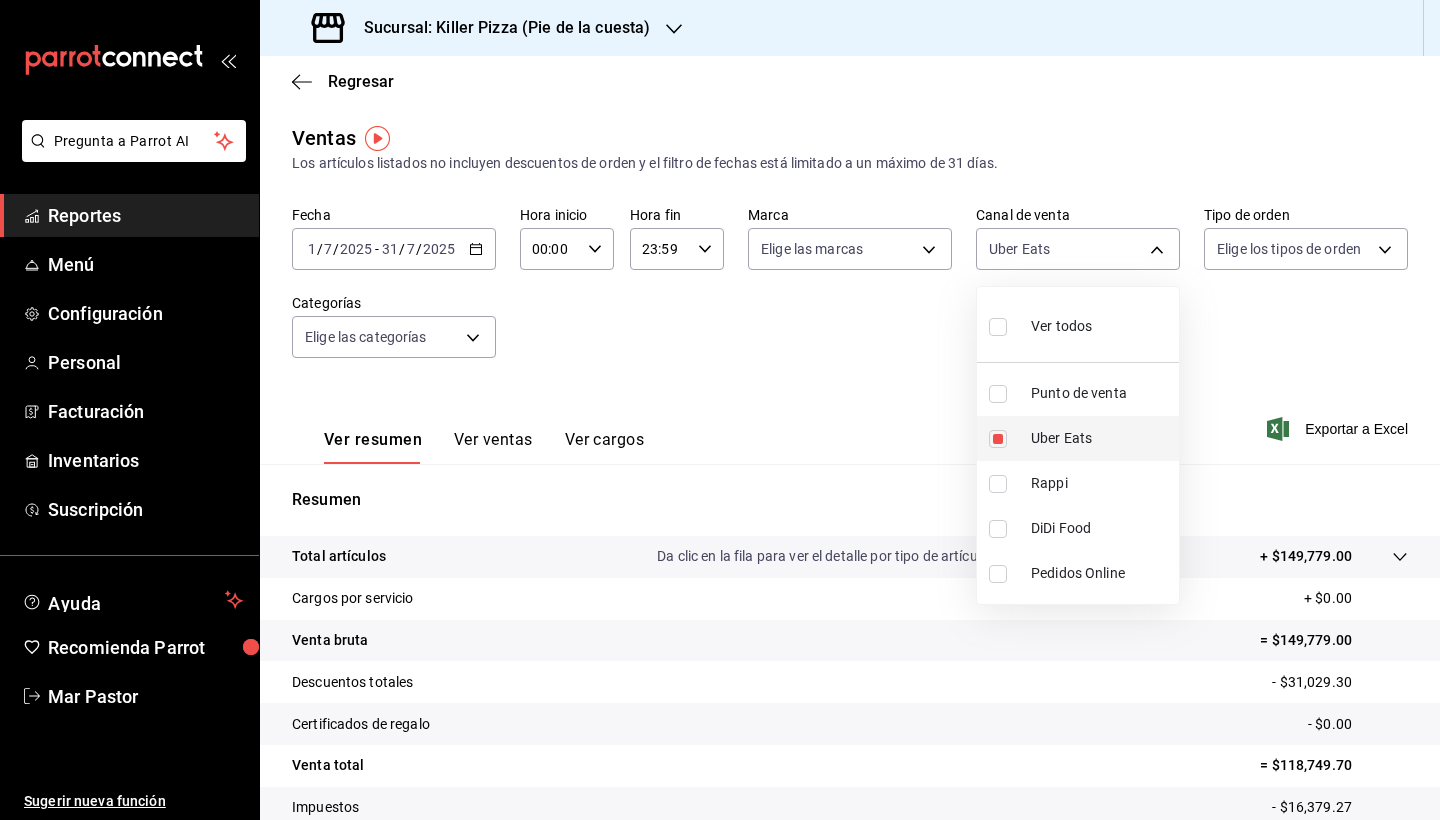 click at bounding box center [998, 439] 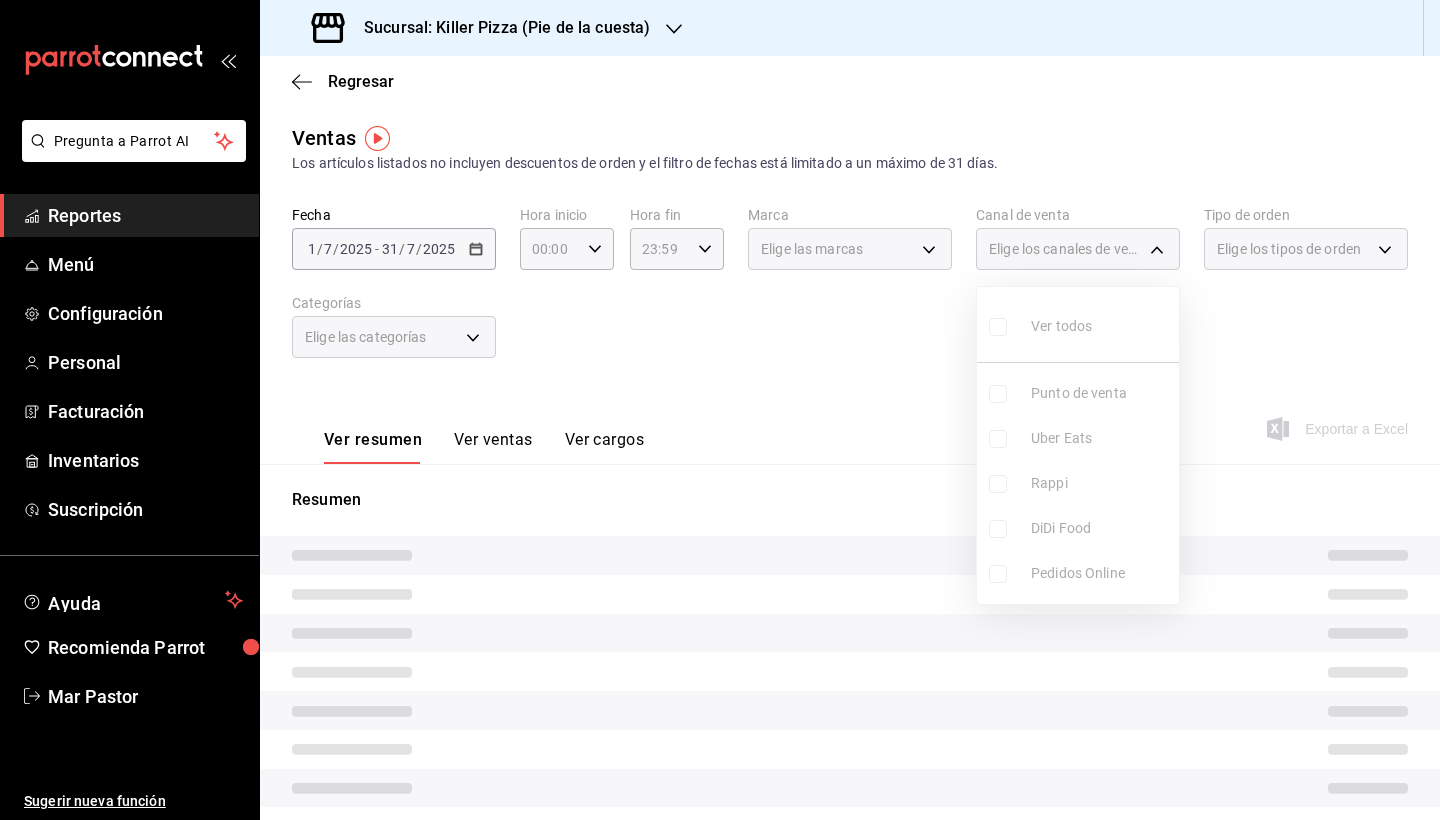 click on "Ver todos Punto de venta Uber Eats Rappi DiDi Food Pedidos Online" at bounding box center (1078, 445) 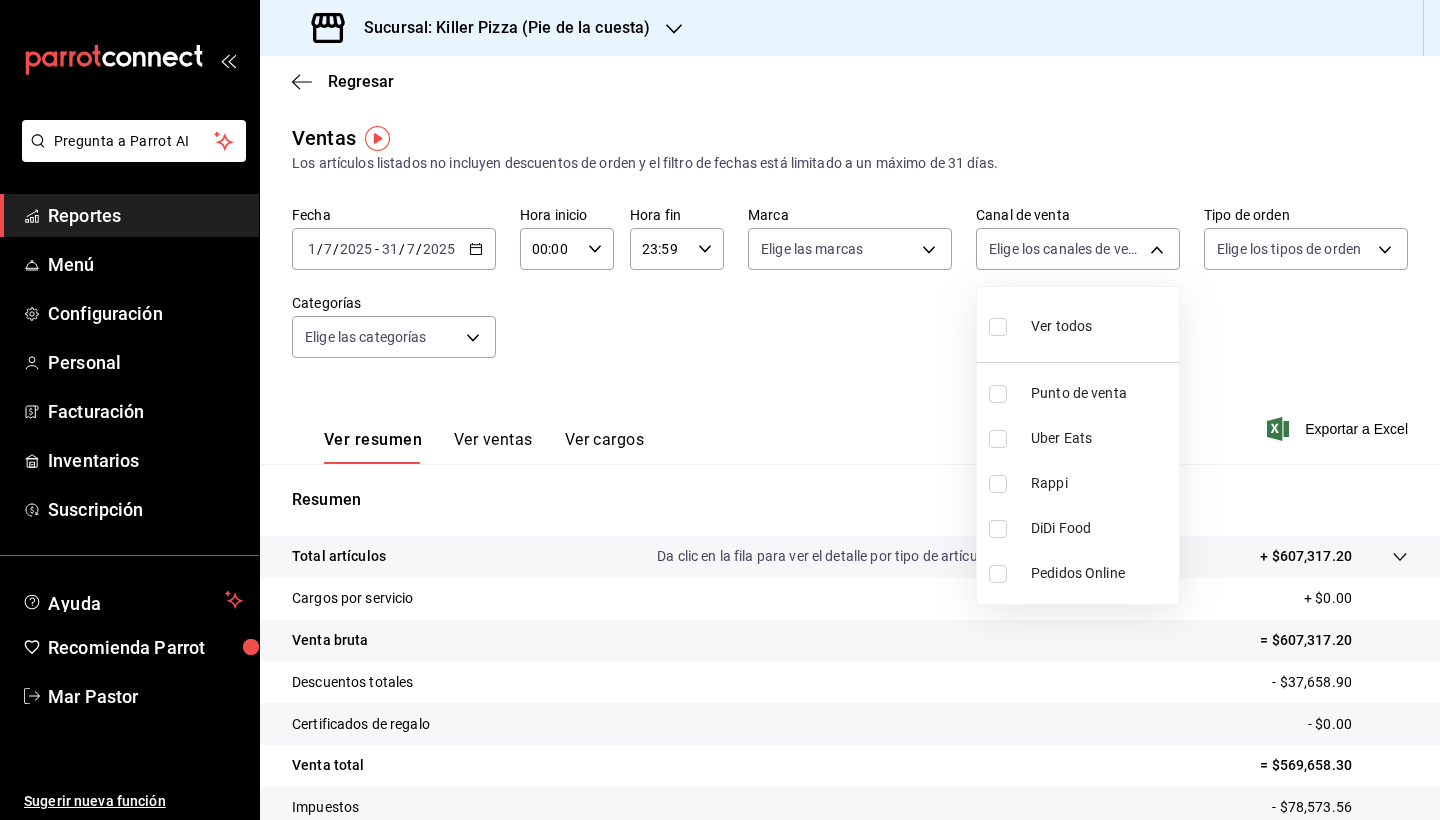 click at bounding box center [998, 484] 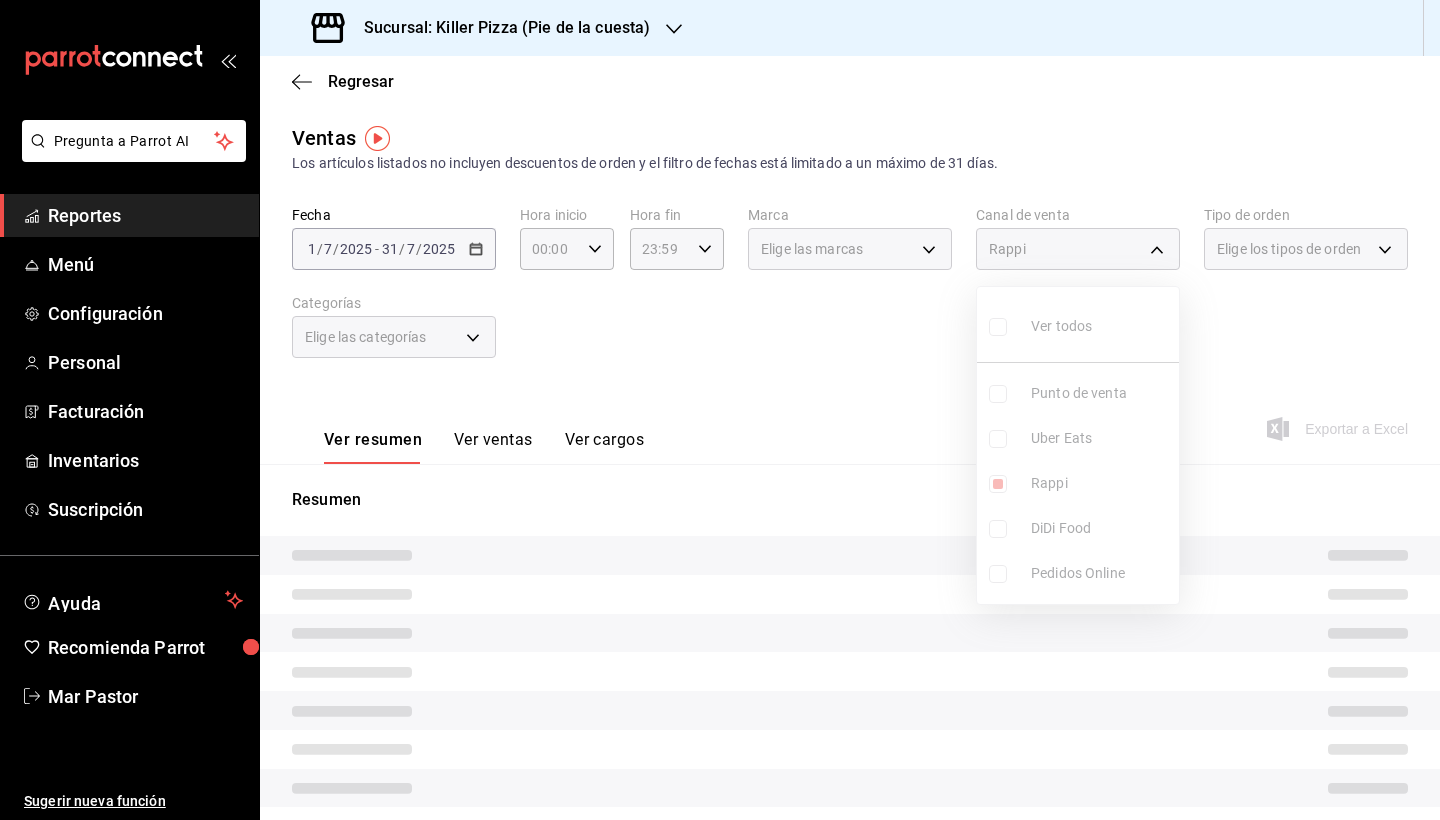 click at bounding box center (720, 410) 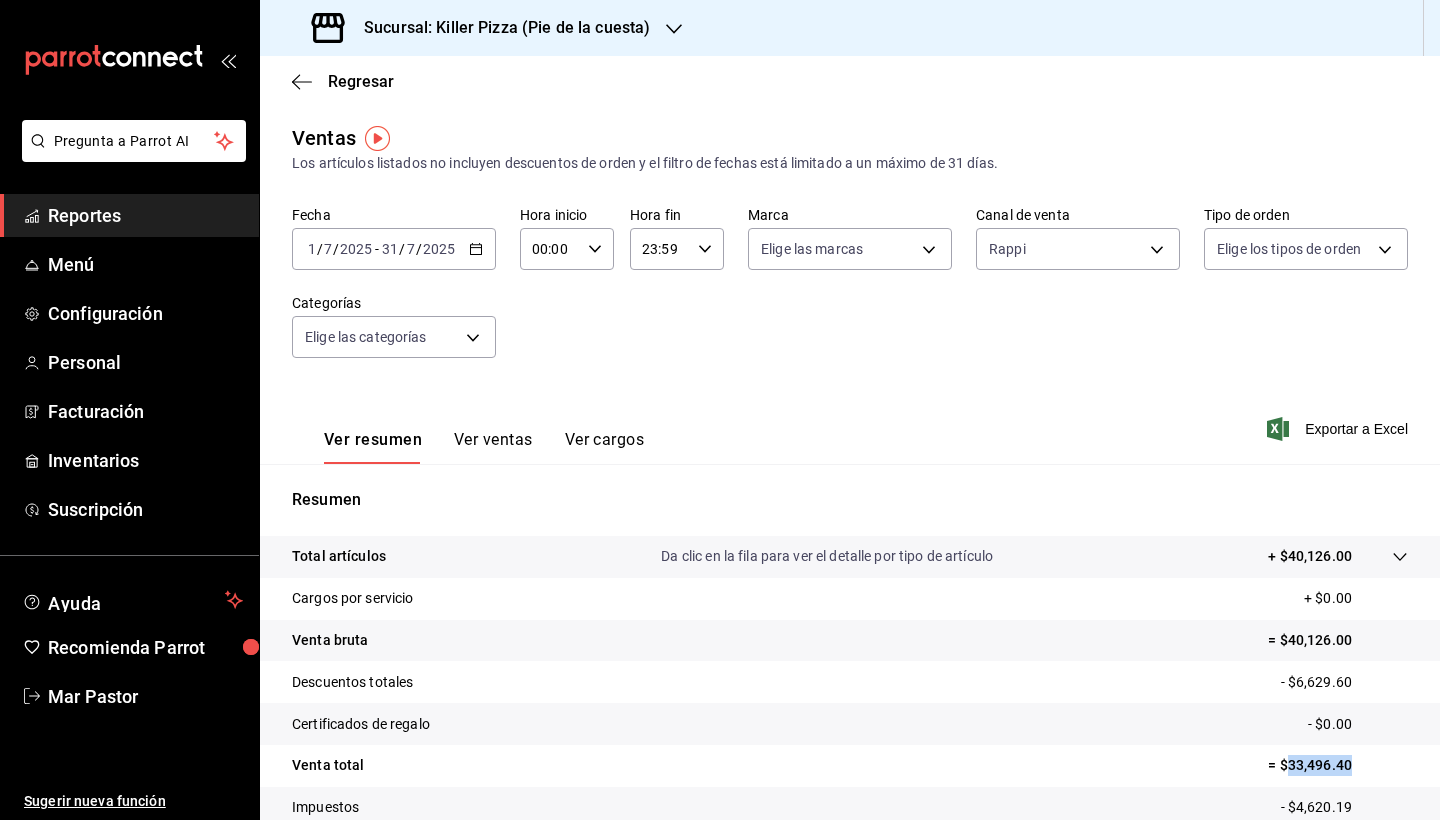 drag, startPoint x: 1365, startPoint y: 768, endPoint x: 1288, endPoint y: 765, distance: 77.05842 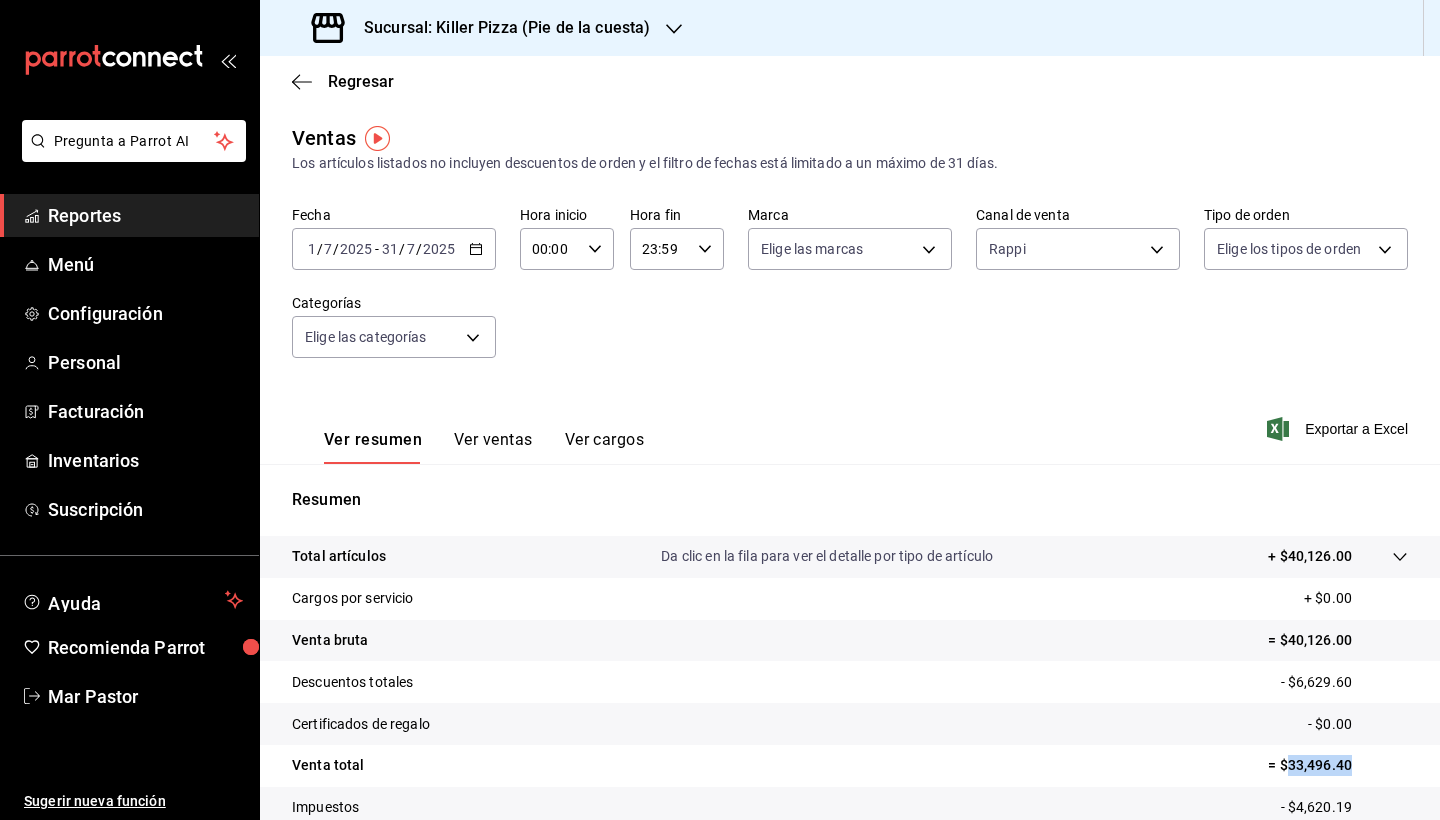 click on "= $33,496.40" at bounding box center [1338, 765] 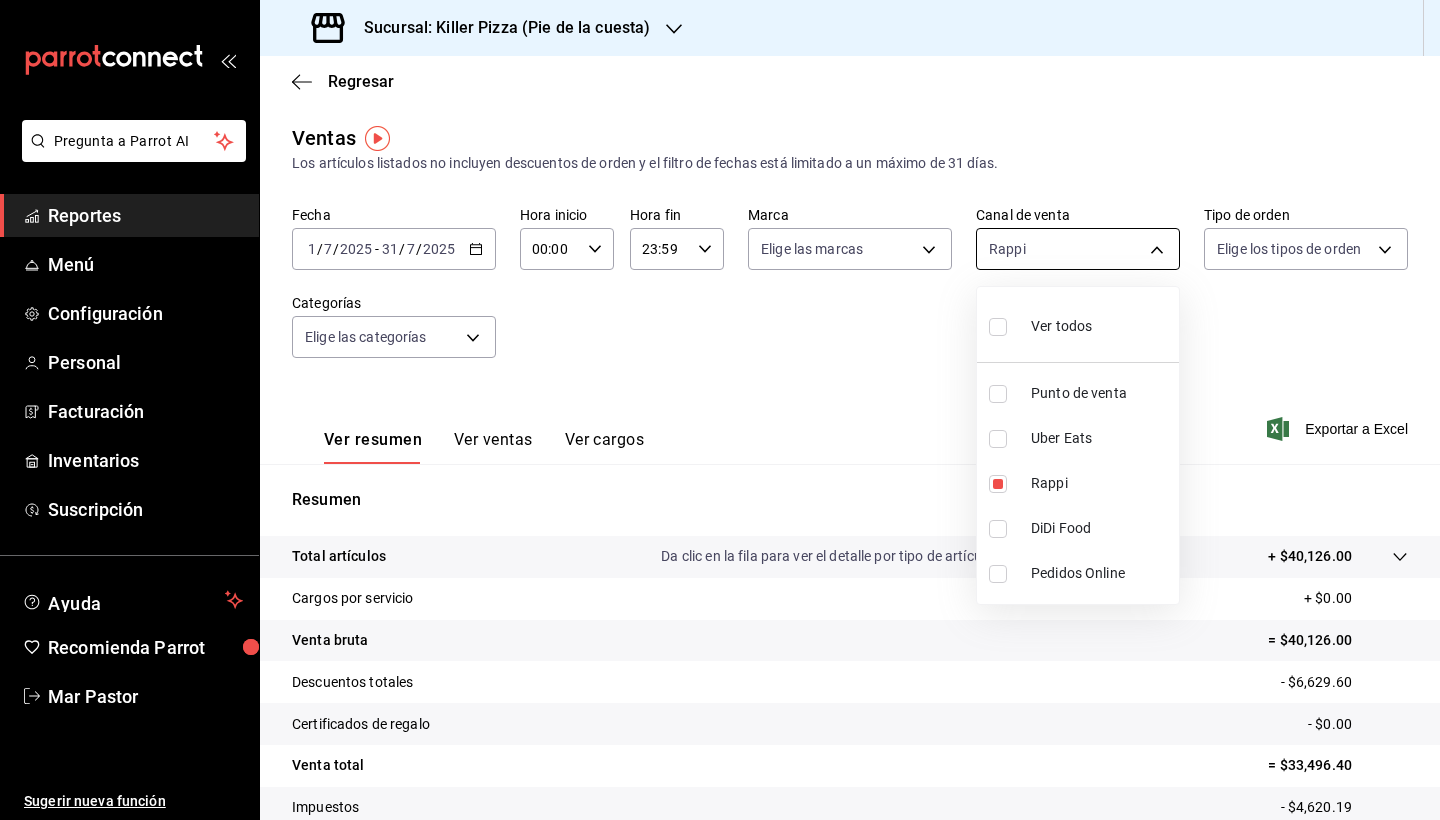 click on "Pregunta a Parrot AI Reportes   Menú   Configuración   Personal   Facturación   Inventarios   Suscripción   Ayuda Recomienda Parrot   Mar Pastor   Sugerir nueva función   Sucursal: Killer Pizza (Pie de la cuesta) Regresar Ventas Los artículos listados no incluyen descuentos de orden y el filtro de fechas está limitado a un máximo de 31 días. Fecha 2025-07-01 1 / 7 / 2025 - 2025-07-31 31 / 7 / 2025 Hora inicio 00:00 Hora inicio Hora fin 23:59 Hora fin Marca Elige las marcas Canal de venta Rappi RAPPI Tipo de orden Elige los tipos de orden Categorías Elige las categorías Ver resumen Ver ventas Ver cargos Exportar a Excel Resumen Total artículos Da clic en la fila para ver el detalle por tipo de artículo + $40,126.00 Cargos por servicio + $0.00 Venta bruta = $40,126.00 Descuentos totales - $6,629.60 Certificados de regalo - $0.00 Venta total = $33,496.40 Impuestos - $4,620.19 Venta neta = $28,876.21 GANA 1 MES GRATIS EN TU SUSCRIPCIÓN AQUÍ Ver video tutorial Ir a video Pregunta a Parrot AI   Menú" at bounding box center (720, 410) 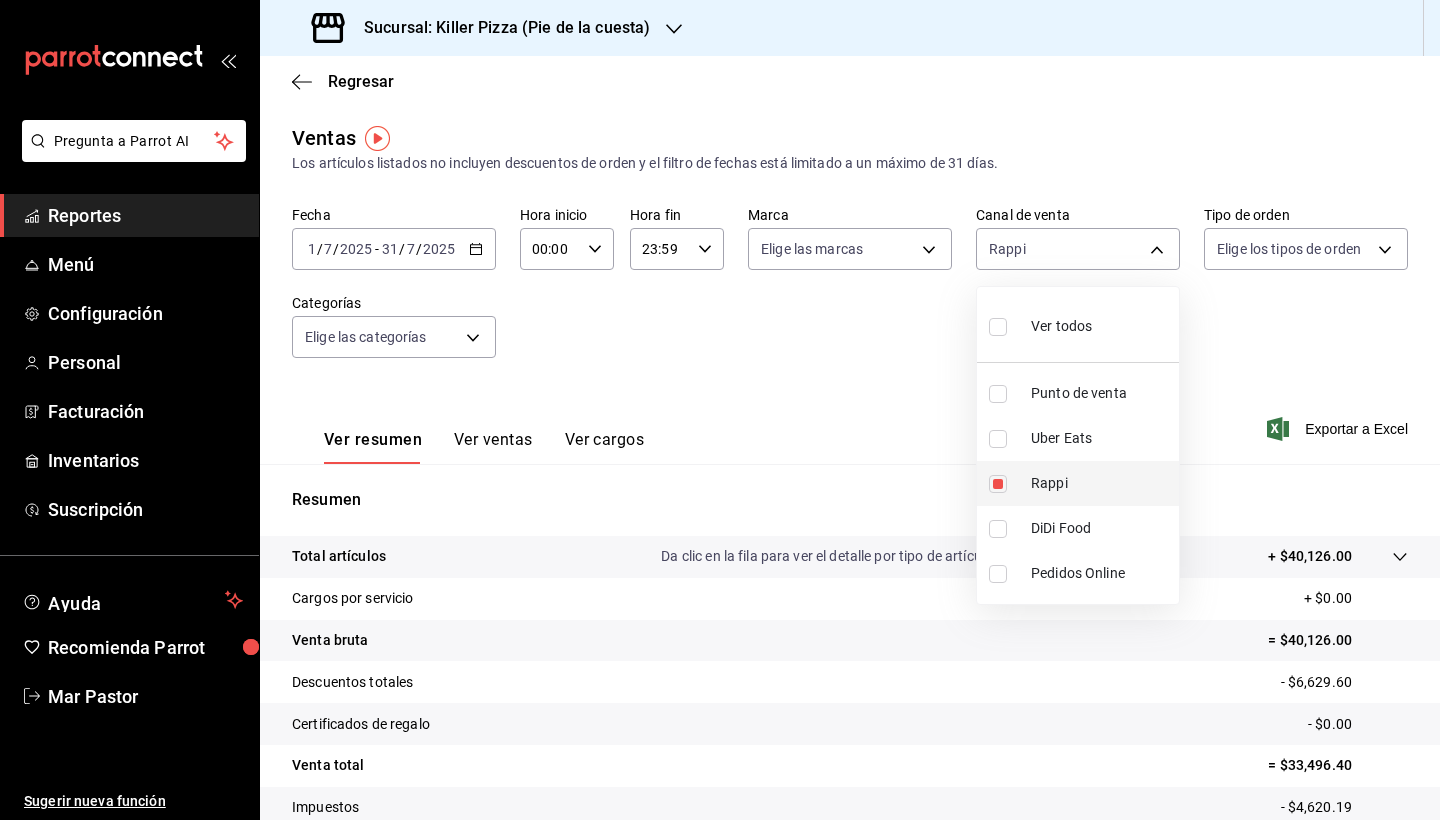 click at bounding box center (998, 484) 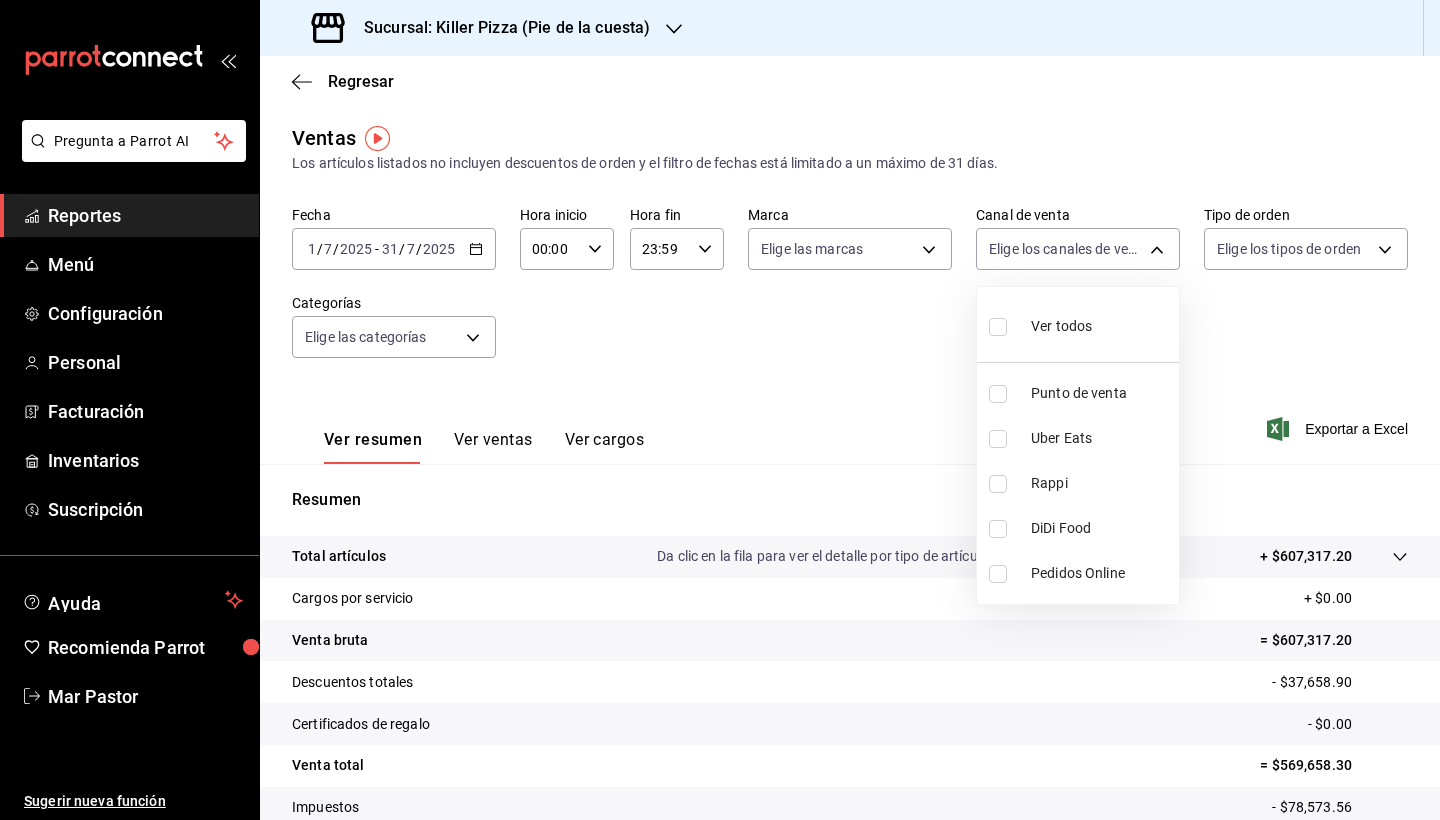 click at bounding box center (998, 394) 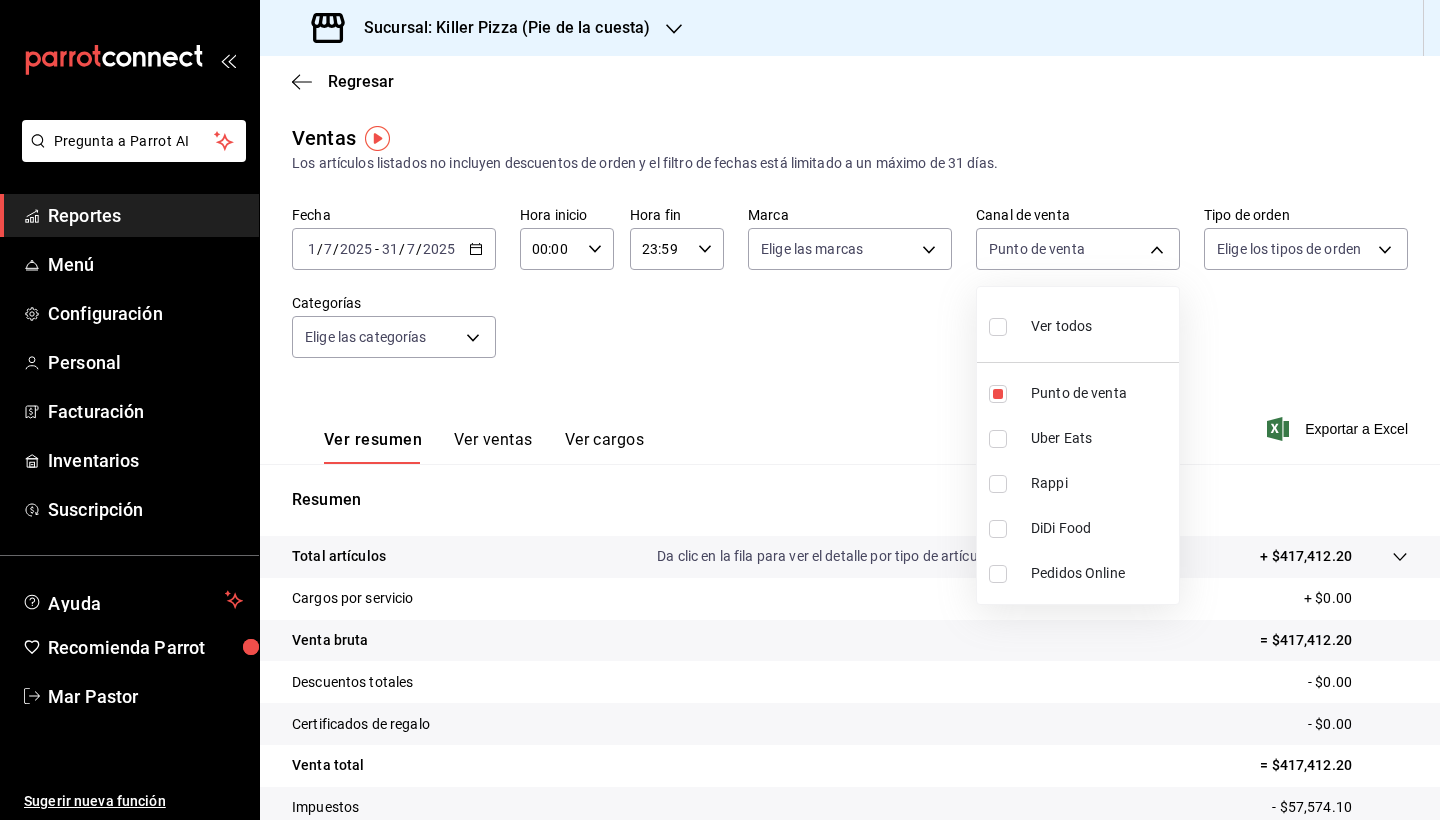 click at bounding box center (720, 410) 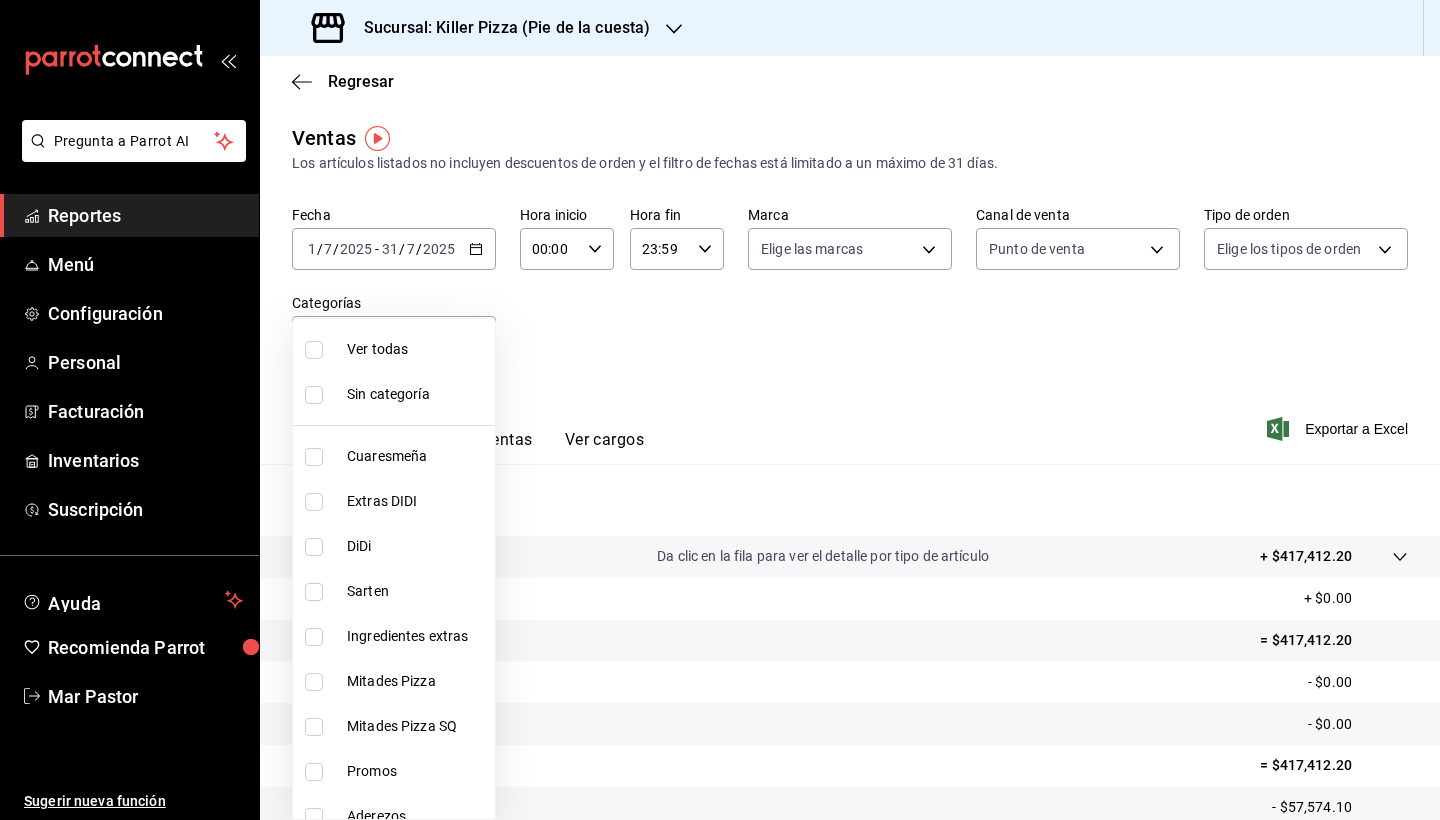 click on "Pregunta a Parrot AI Reportes   Menú   Configuración   Personal   Facturación   Inventarios   Suscripción   Ayuda Recomienda Parrot   Mar Pastor   Sugerir nueva función   Sucursal: Killer Pizza (Pie de la cuesta) Regresar Ventas Los artículos listados no incluyen descuentos de orden y el filtro de fechas está limitado a un máximo de 31 días. Fecha 2025-07-01 1 / 7 / 2025 - 2025-07-31 31 / 7 / 2025 Hora inicio 00:00 Hora inicio Hora fin 23:59 Hora fin Marca Elige las marcas Canal de venta Punto de venta PARROT Tipo de orden Elige los tipos de orden Categorías Elige las categorías Ver resumen Ver ventas Ver cargos Exportar a Excel Resumen Total artículos Da clic en la fila para ver el detalle por tipo de artículo + $417,412.20 Cargos por servicio + $0.00 Venta bruta = $417,412.20 Descuentos totales - $0.00 Certificados de regalo - $0.00 Venta total = $417,412.20 Impuestos - $57,574.10 Venta neta = $359,838.10 GANA 1 MES GRATIS EN TU SUSCRIPCIÓN AQUÍ Ver video tutorial Ir a video Reportes   Menú" at bounding box center [720, 410] 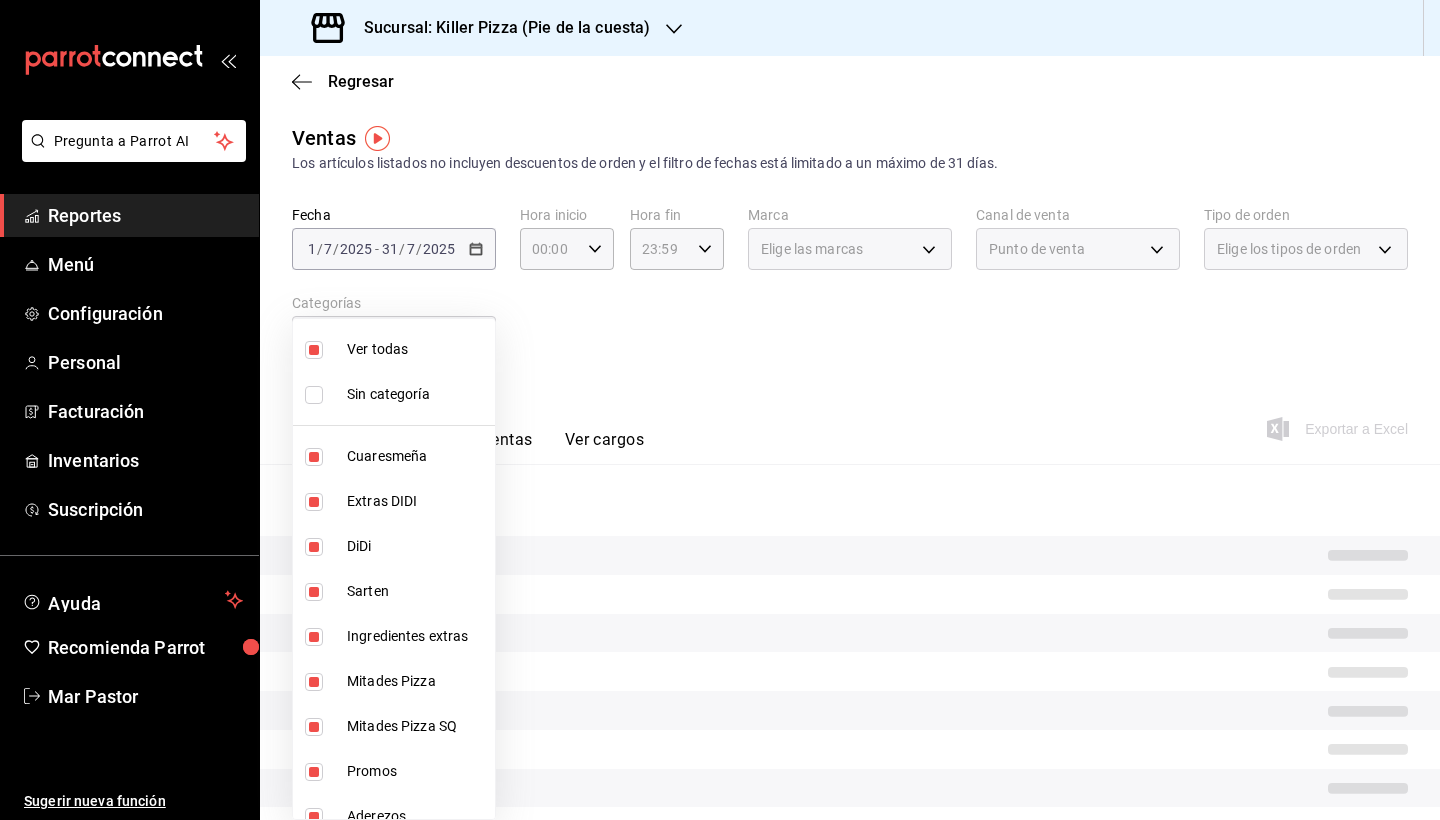 click at bounding box center [314, 547] 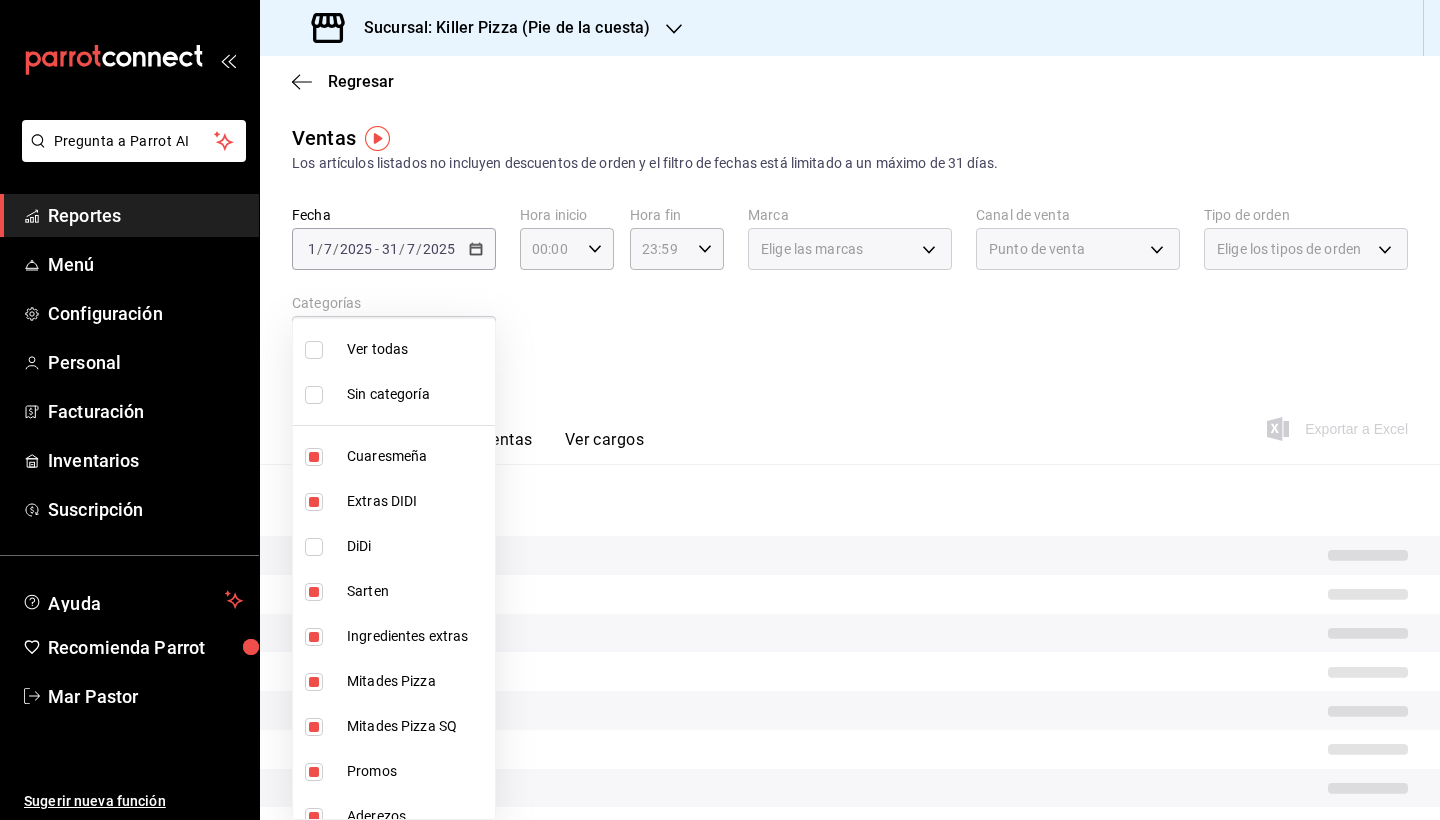 type on "9f4ba7ec-e98d-42d8-ba84-5fe72b9cc251,1d4d0d72-0d46-438f-8575-3b51557a0eae,6b1b075f-d6e4-4d41-a7b9-62820b58510e,a79955a4-97c9-491e-af79-b3c721059c5d,7814702d-c85a-4f0f-9bd9-60f58fa4d2e2,a611a7aa-4a2d-429c-b9be-fdb9eb3d0570,5c78488f-73ec-4e4f-8d45-20411369e20f,26c76ff1-bc00-43bc-99ad-5103efe5c356,ac8ae5d1-9935-4350-8c39-7b938469494e,2283f3ea-57b6-4fcd-b6ff-0717bbd46bb1,b6a78051-f135-4fb9-8fc8-26136c3ed50c,1fb4eeea-ce3f-492e-9058-088a6bb2e930,934b9163-85aa-4cdd-816b-32f833ab4865,6c32127c-2824-4565-9109-7e7555545a1c,eee5b9aa-8435-479c-8c2e-04551db95cde,1e9db9a6-bd6a-4d94-9740-cb2b080cf609,e28aae5a-cb85-429e-b2d1-2fa74ddfa669" 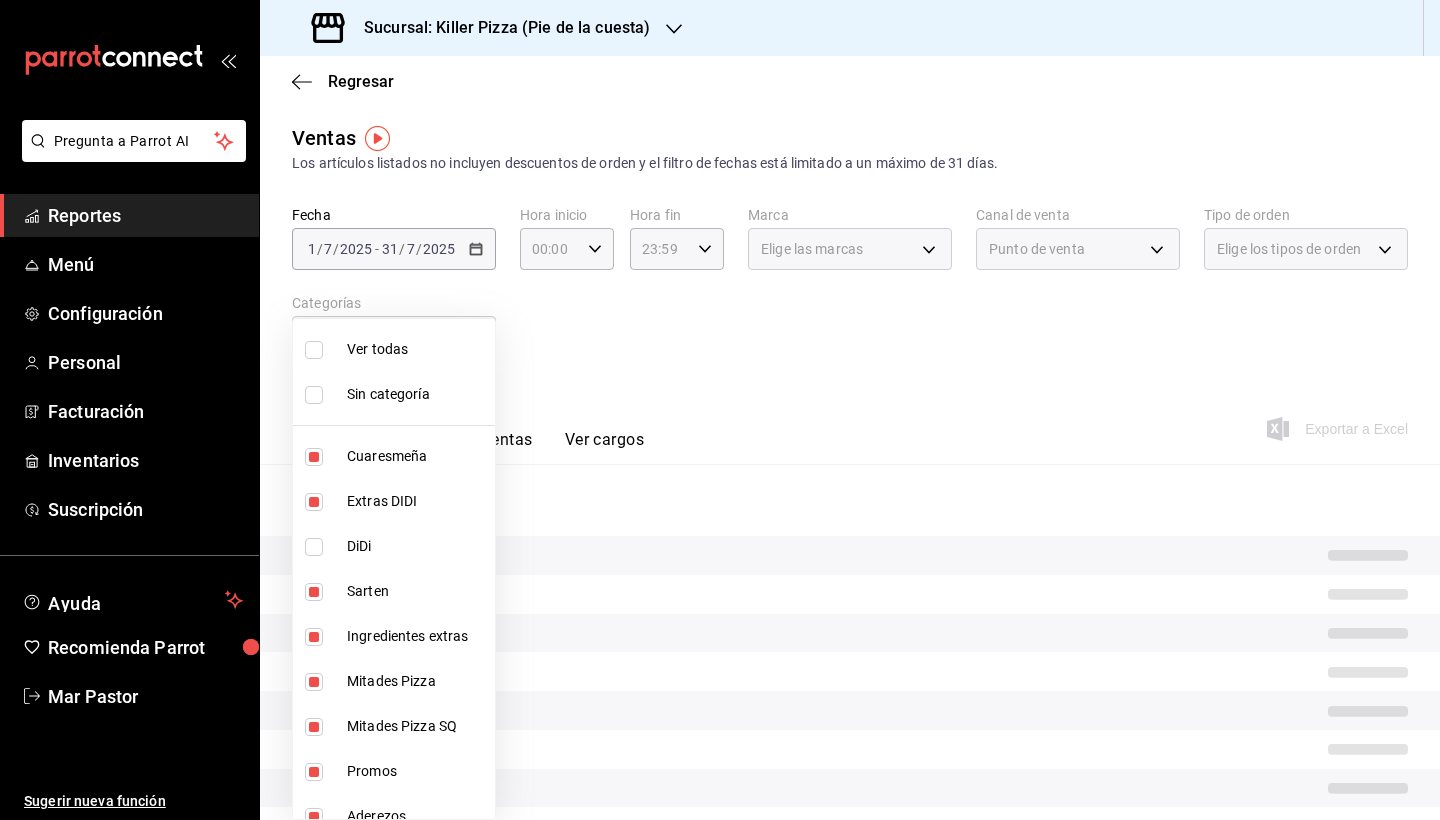 click at bounding box center (314, 592) 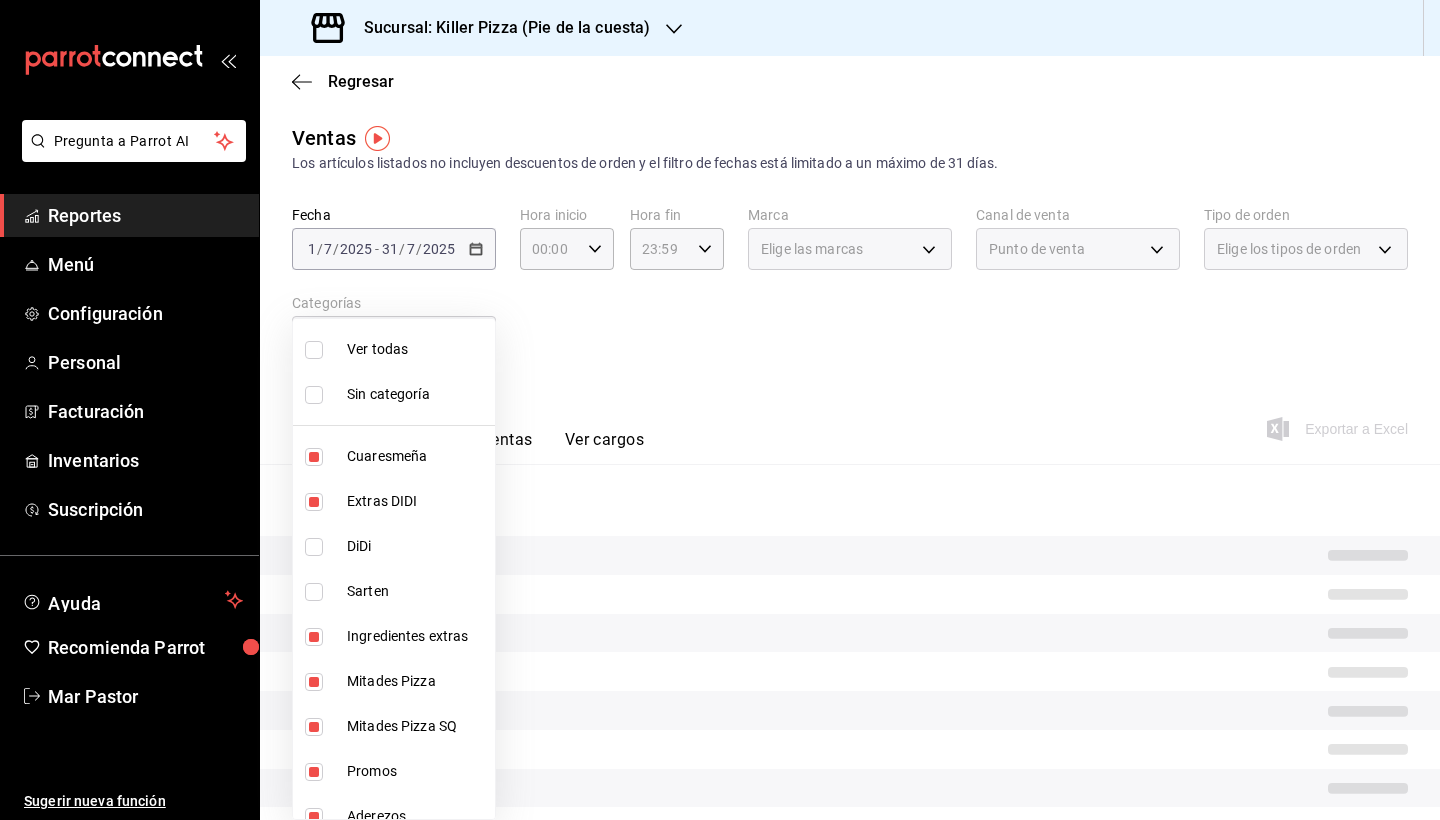 click at bounding box center (314, 592) 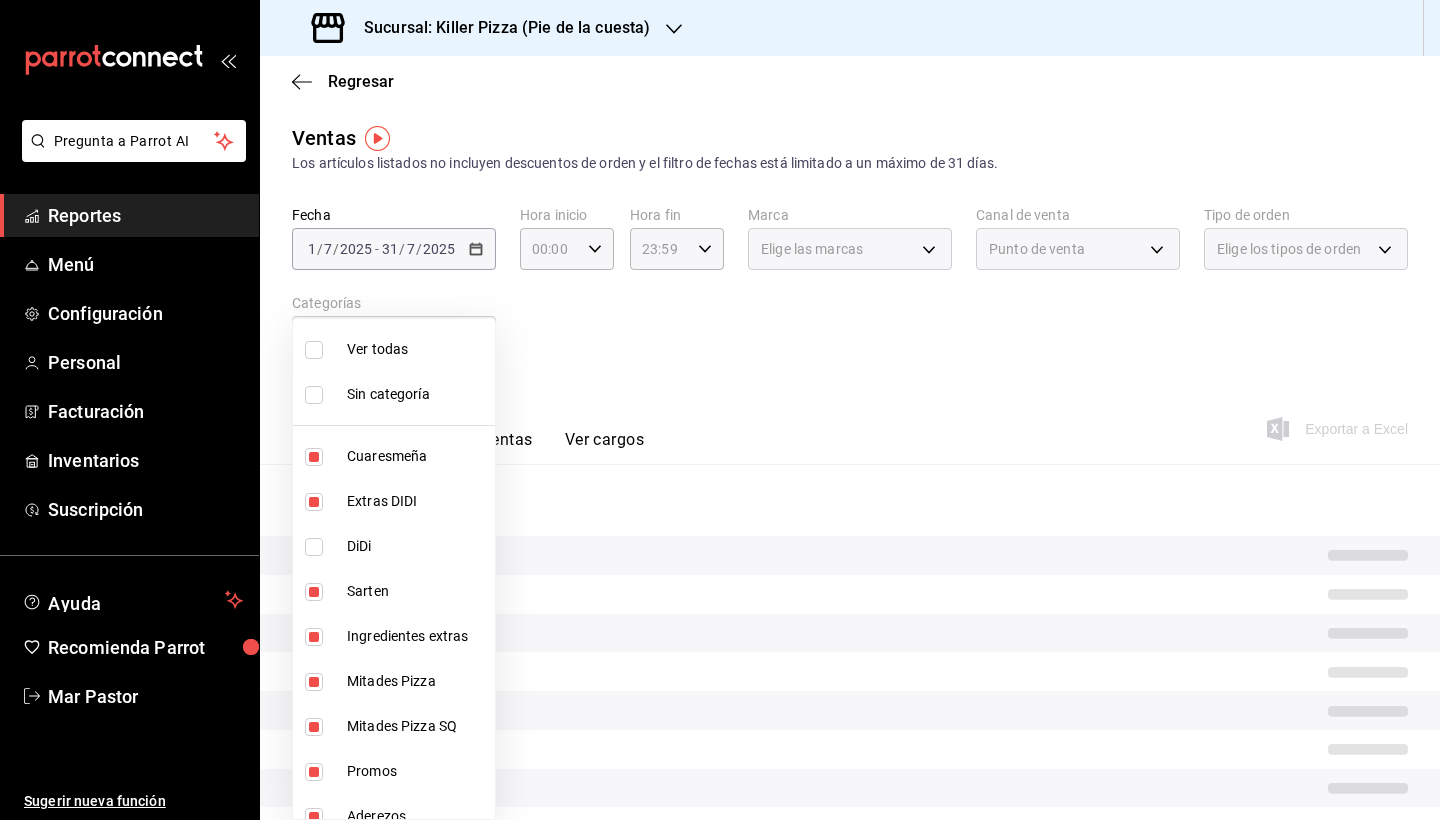 click at bounding box center [314, 502] 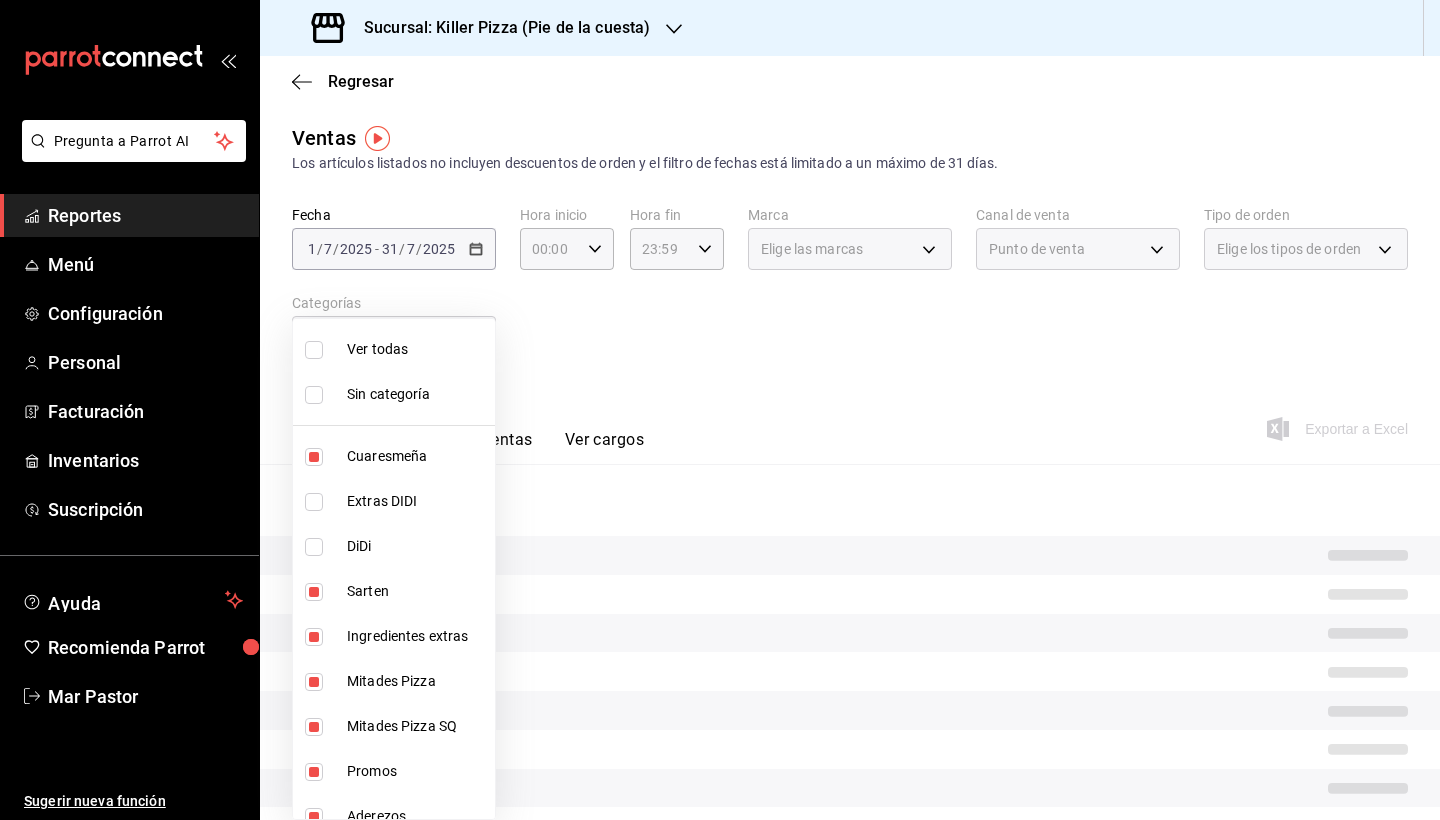click at bounding box center (720, 410) 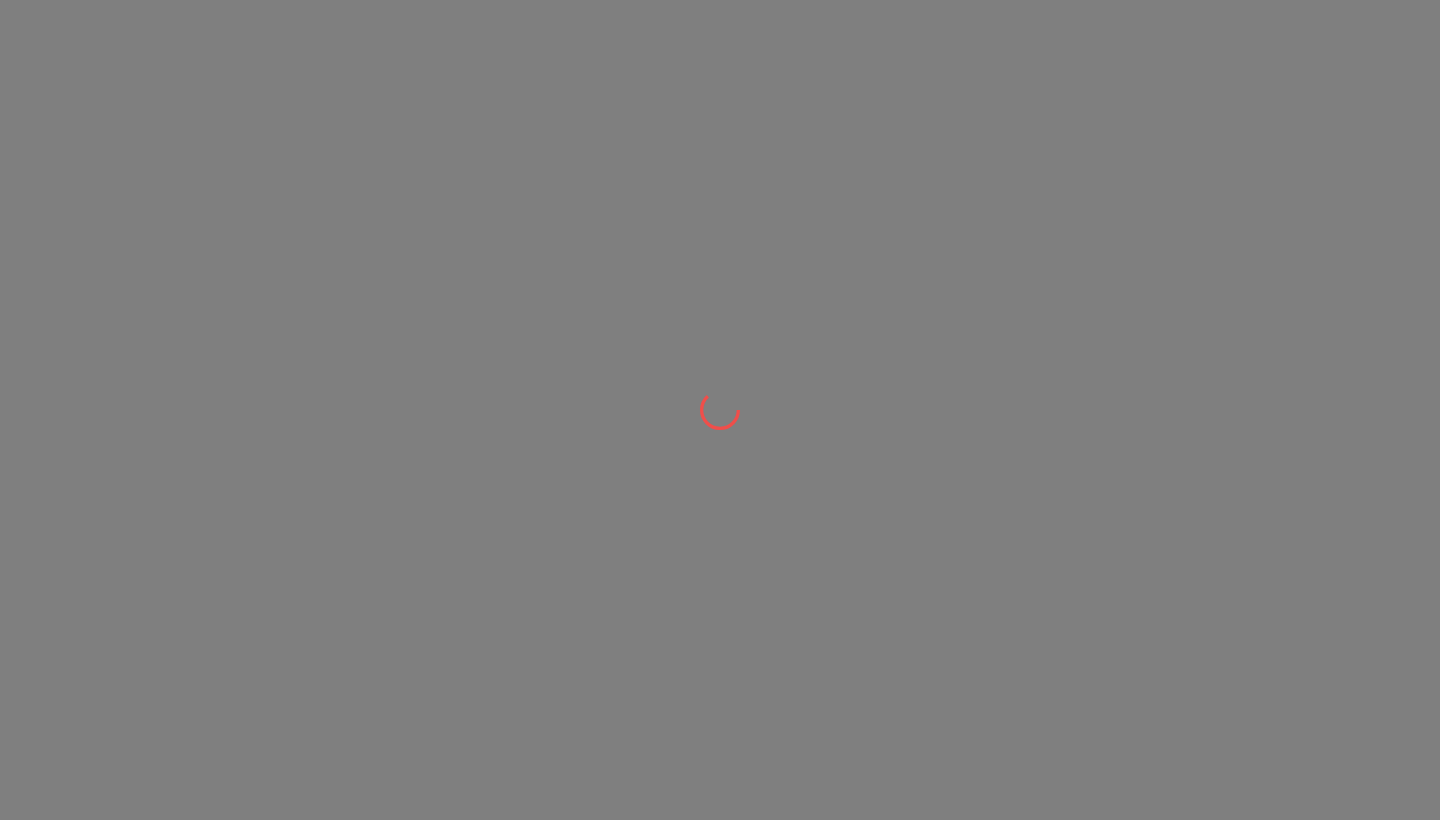scroll, scrollTop: 0, scrollLeft: 0, axis: both 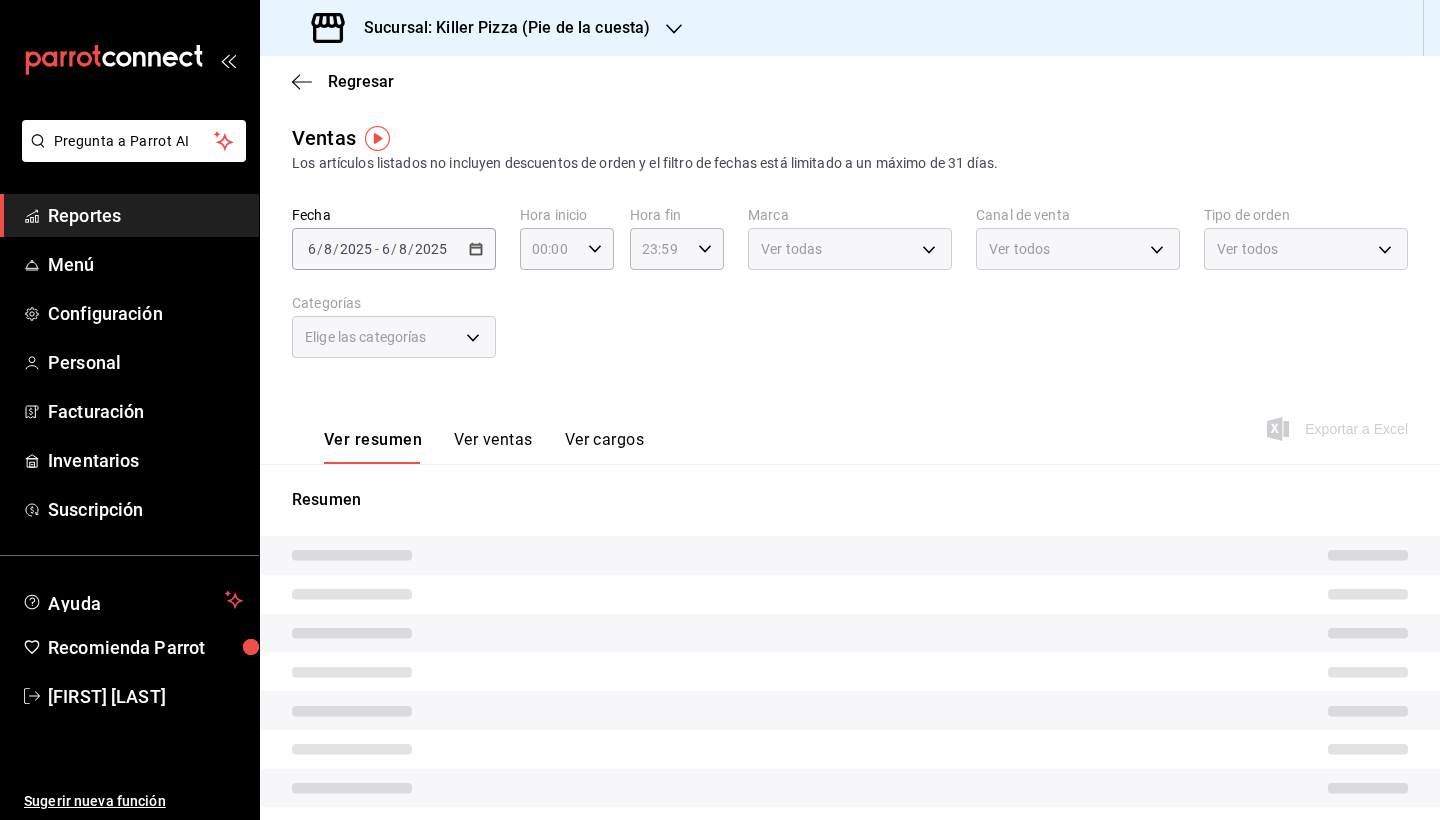 type on "9f4ba7ec-e98d-42d8-ba84-5fe72b9cc251,a79955a4-97c9-491e-af79-b3c721059c5d,7814702d-c85a-4f0f-9bd9-60f58fa4d2e2,a611a7aa-4a2d-429c-b9be-fdb9eb3d0570,5c78488f-73ec-4e4f-8d45-20411369e20f,26c76ff1-bc00-43bc-99ad-5103efe5c356,ac8ae5d1-9935-4350-8c39-7b938469494e,2283f3ea-57b6-4fcd-b6ff-0717bbd46bb1,b6a78051-f135-4fb9-8fc8-26136c3ed50c,1fb4eeea-ce3f-492e-9058-088a6bb2e930,934b9163-85aa-4cdd-816b-32f833ab4865,6c32127c-2824-4565-9109-7e7555545a1c,eee5b9aa-8435-479c-8c2e-04551db95cde,1e9db9a6-bd6a-4d94-9740-cb2b080cf609,e28aae5a-cb85-429e-b2d1-2fa74ddfa669,6b1b075f-d6e4-4d41-a7b9-62820b58510e" 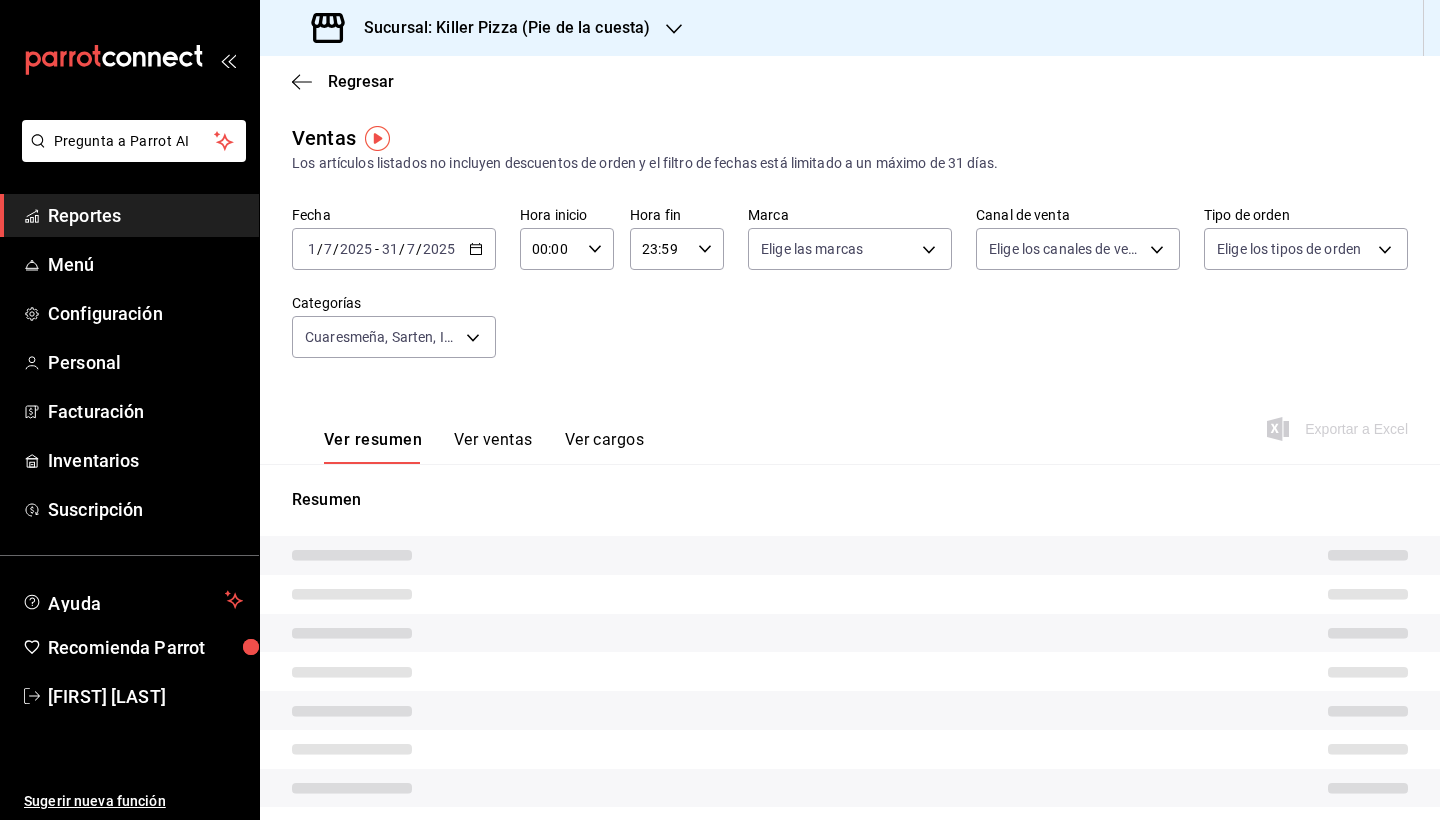 type on "PARROT" 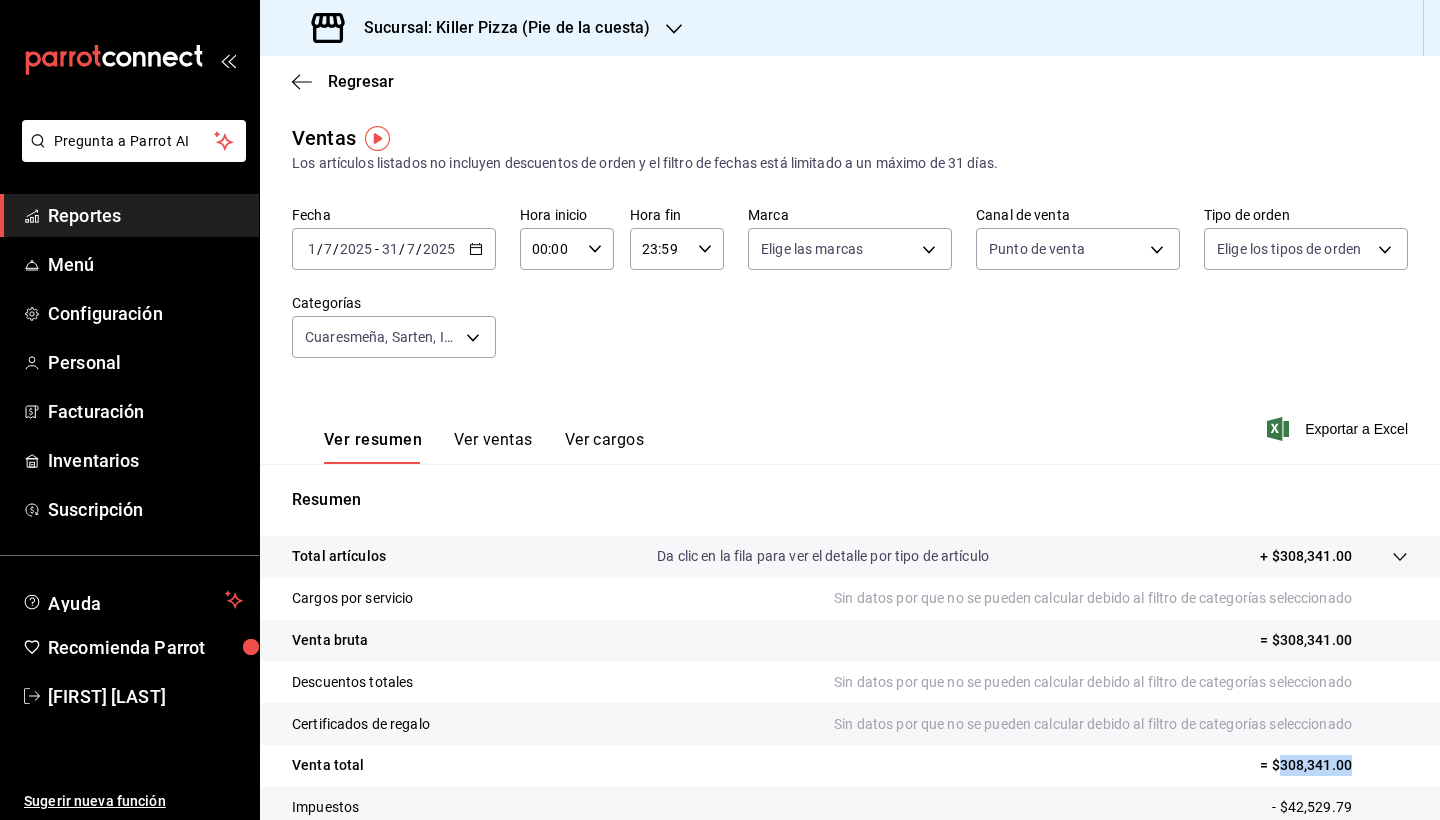 drag, startPoint x: 1358, startPoint y: 768, endPoint x: 1282, endPoint y: 765, distance: 76.05919 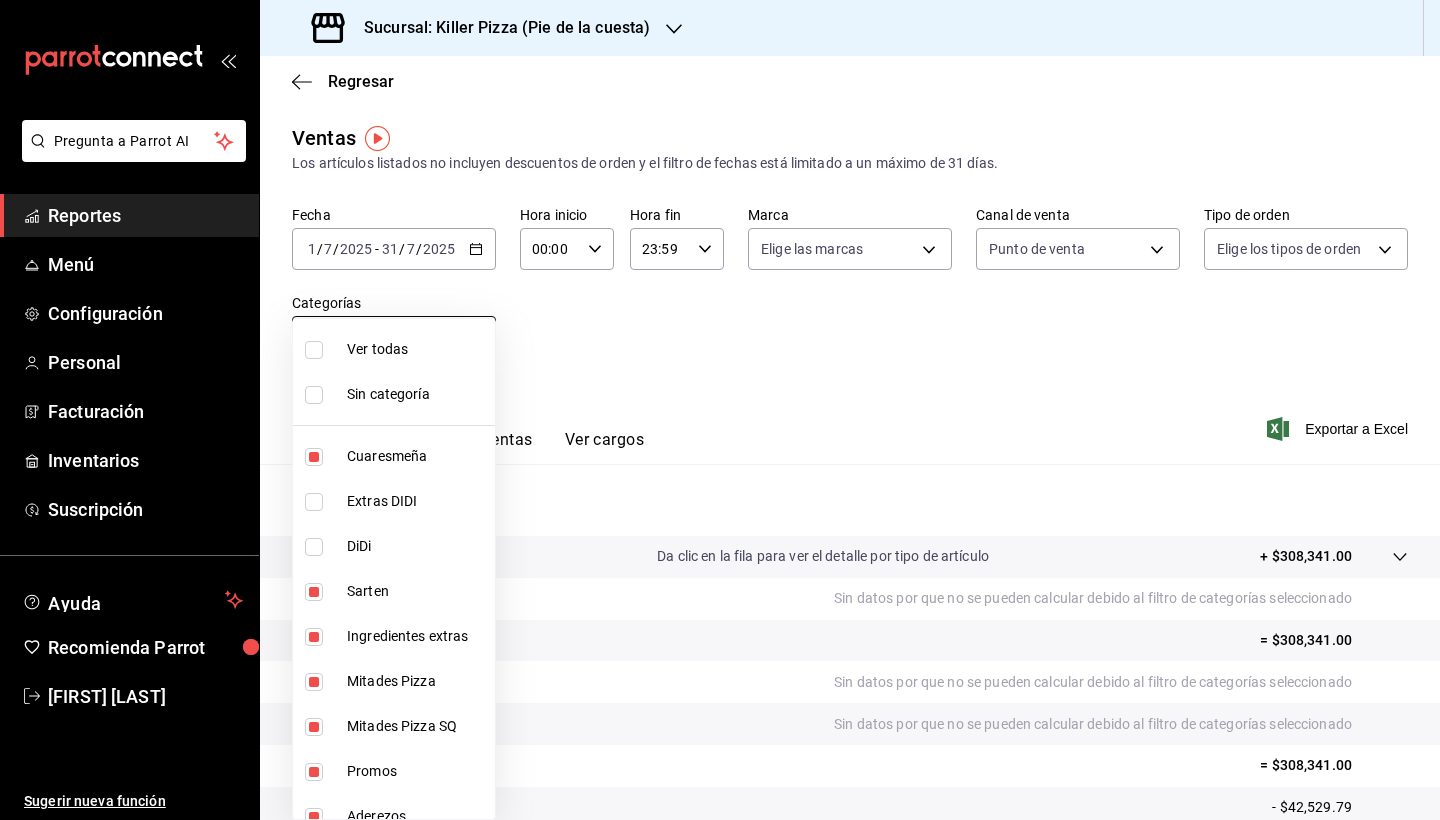 click on "Pregunta a Parrot AI Reportes   Menú   Configuración   Personal   Facturación   Inventarios   Suscripción   Ayuda Recomienda Parrot   [FIRST] [LAST]   Sugerir nueva función   Sucursal: Killer Pizza (Pie de la cuesta) Regresar Ventas Los artículos listados no incluyen descuentos de orden y el filtro de fechas está limitado a un máximo de 31 días. Fecha [DATE]   [DATE] - [DATE]   [DATE] Hora inicio 00:00 Hora inicio Hora fin 23:59 Hora fin Marca Elige las marcas Canal de venta Punto de venta PARROT Tipo de orden Elige los tipos de orden Categorías Cuaresmeña, Sarten, Ingredientes extras, Mitades Pizza, Mitades Pizza SQ, Promos, Aderezos, Icee, Bebidas, Complementos, Combos, Super Queso, Especiales, Favoritas, Clasicas, Prueba Pay Ver resumen Ver ventas Ver cargos Exportar a Excel Resumen Total artículos Da clic en la fila para ver el detalle por tipo de artículo + [PRICE] Cargos por servicio  Sin datos por que no se pueden calcular debido al filtro de categorías seleccionado" at bounding box center [720, 410] 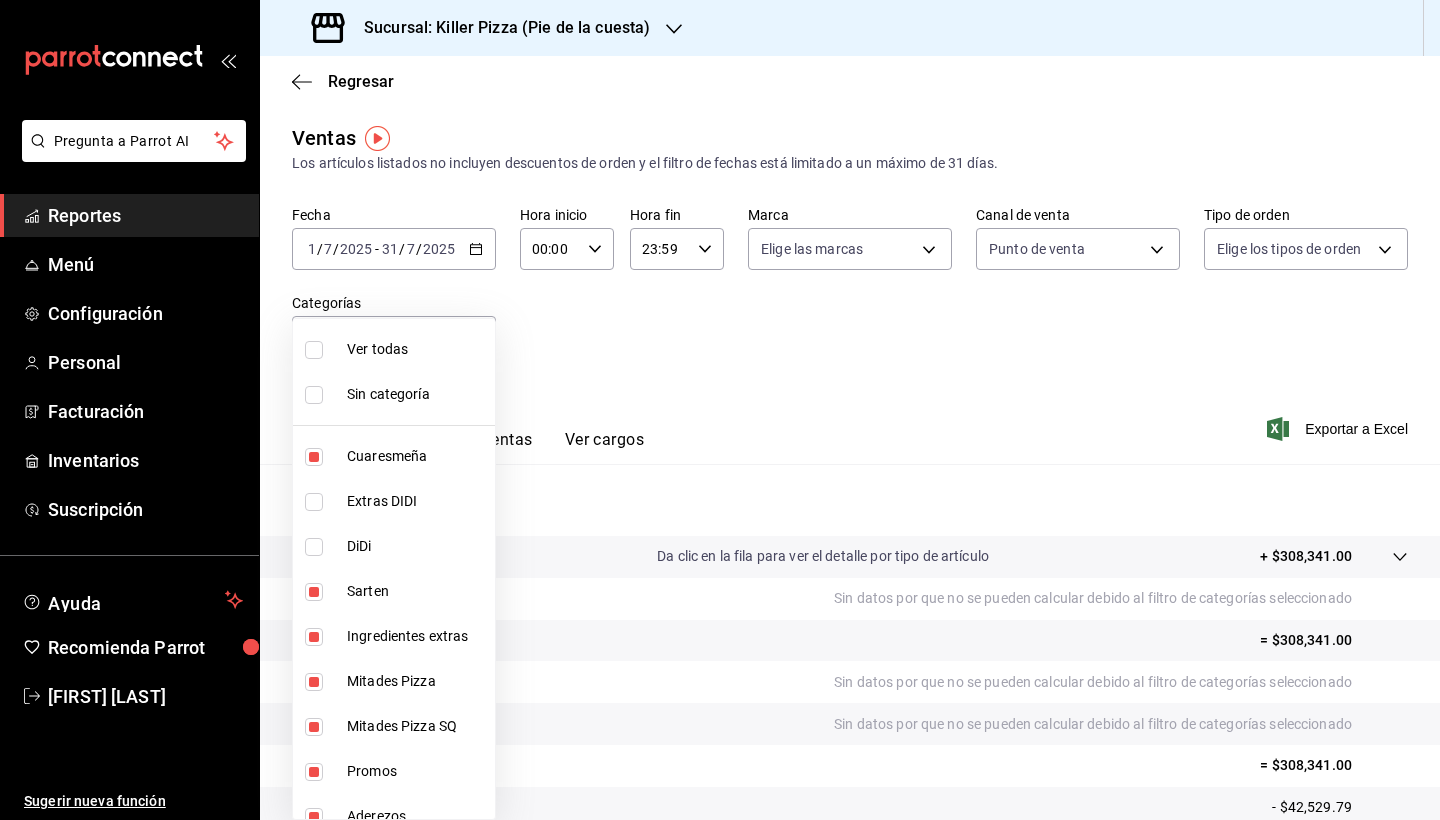 click at bounding box center [314, 350] 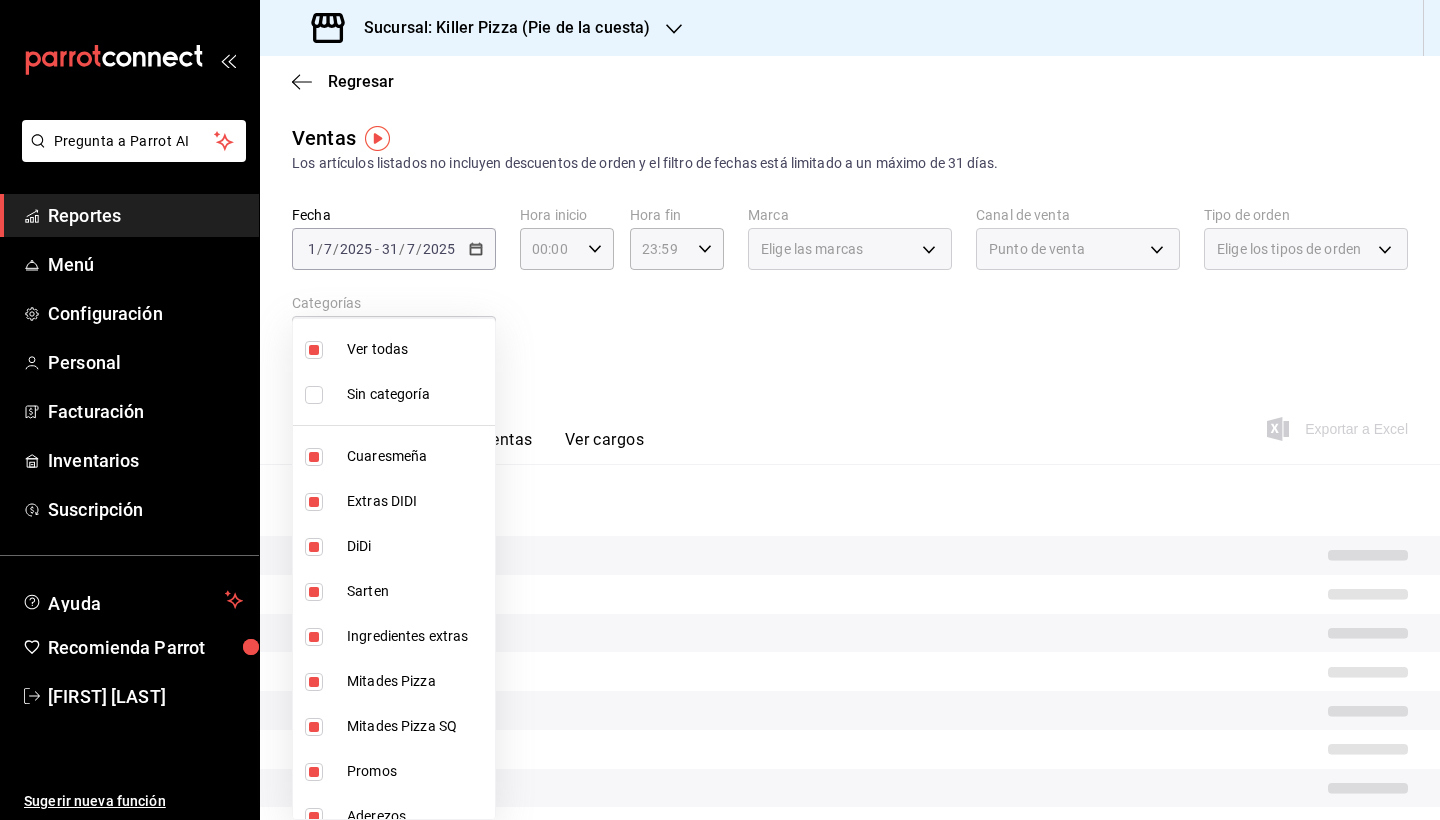 click at bounding box center [314, 350] 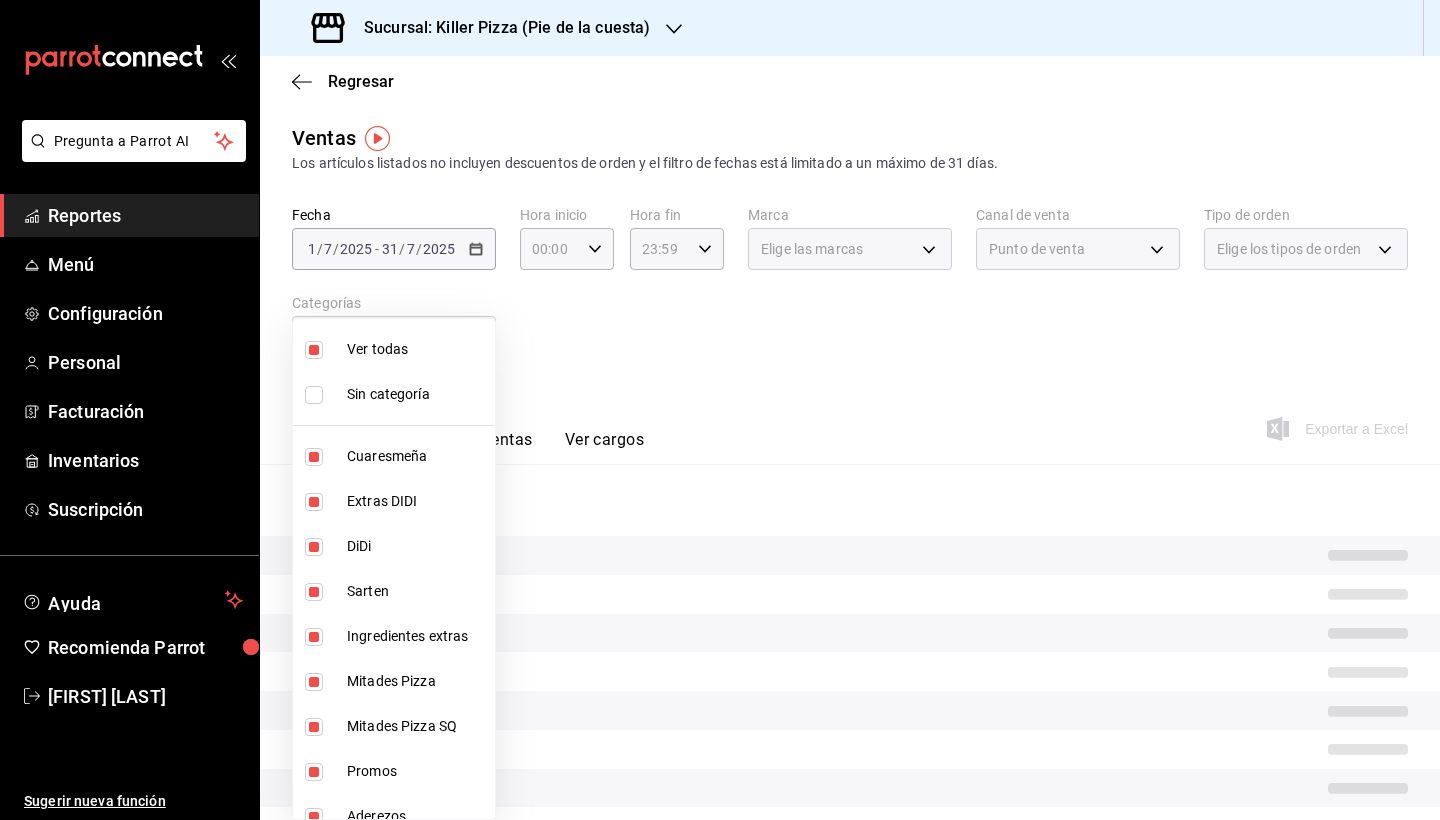 checkbox on "false" 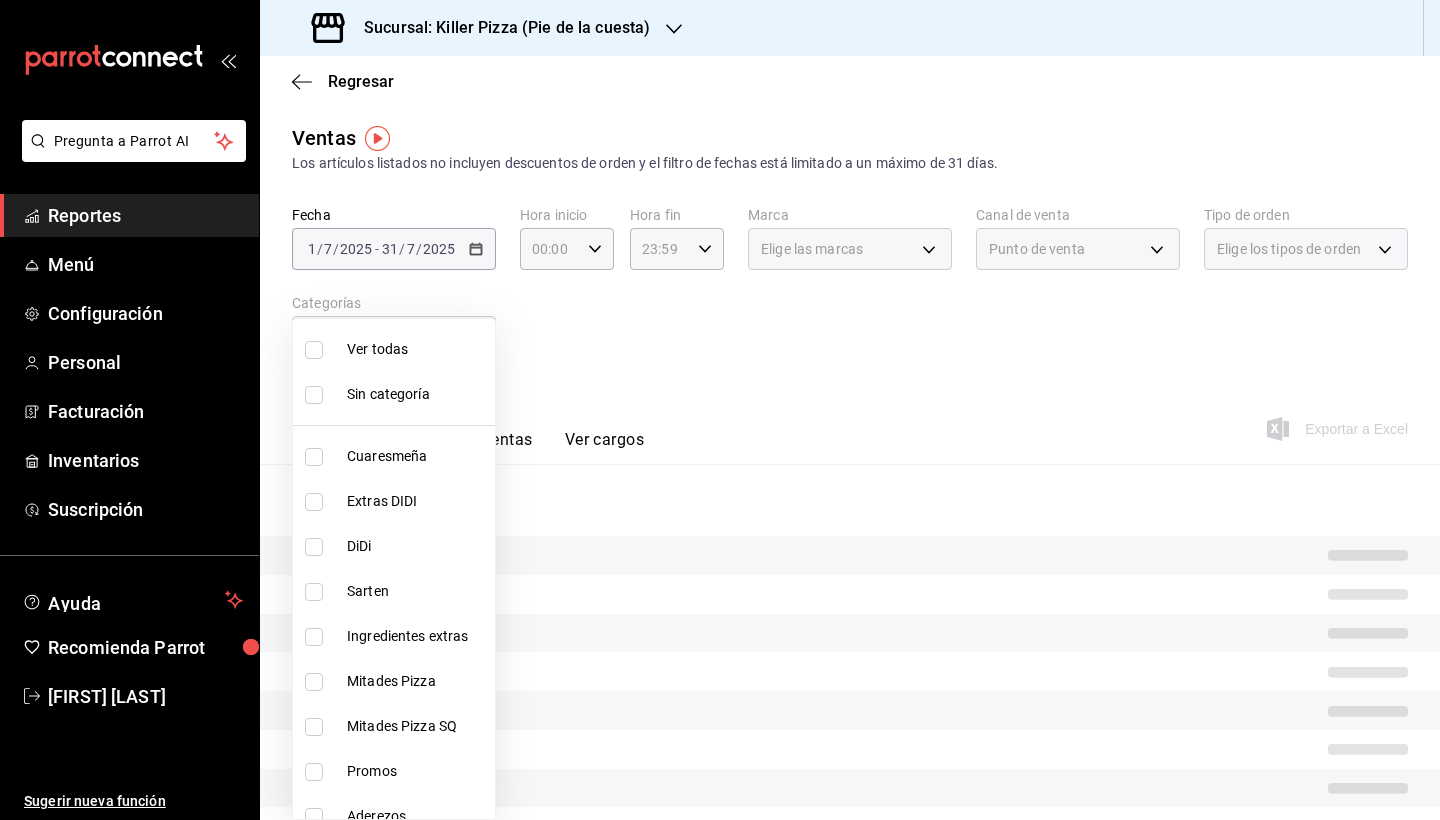 click at bounding box center [314, 502] 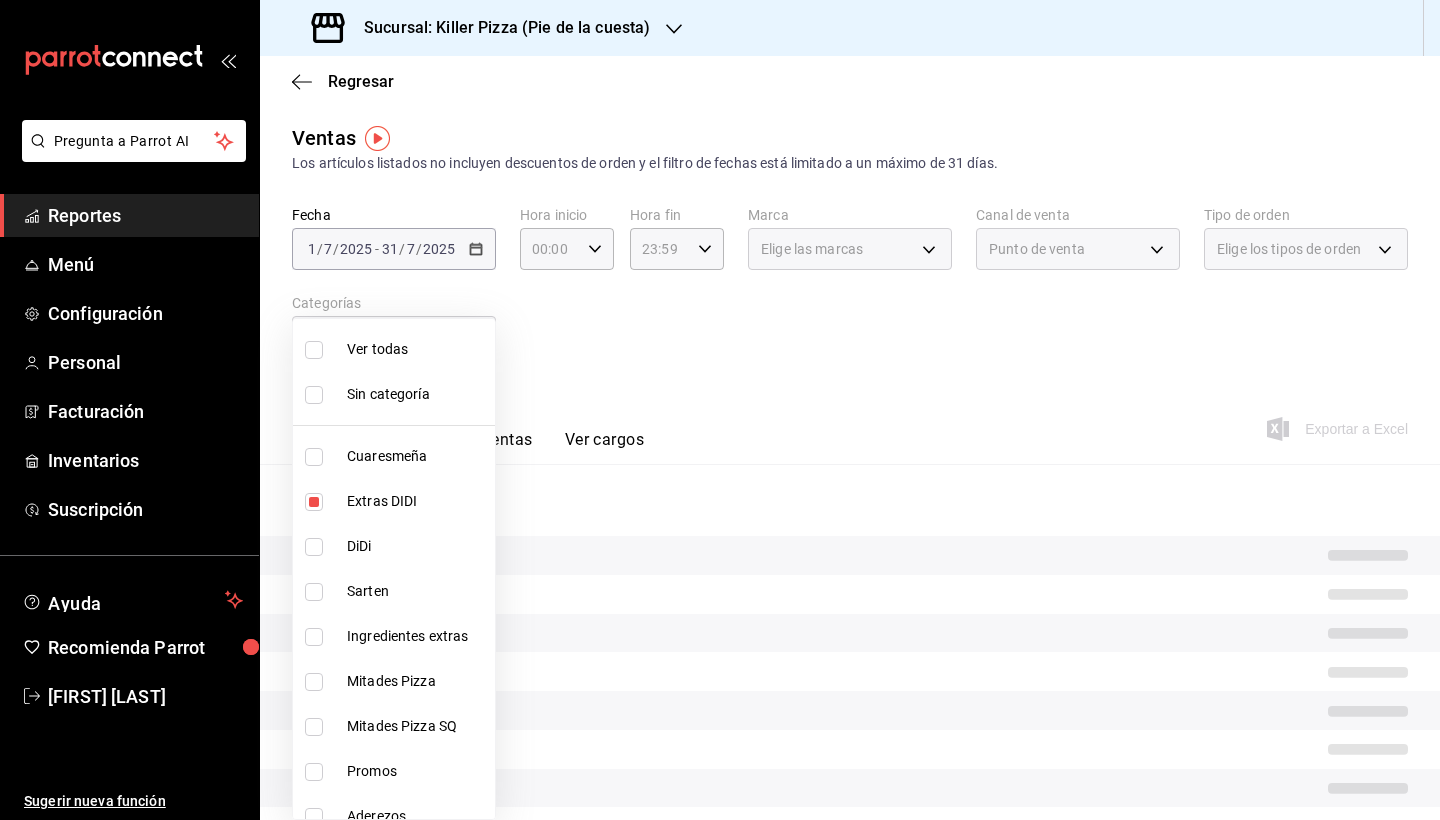 click at bounding box center [314, 547] 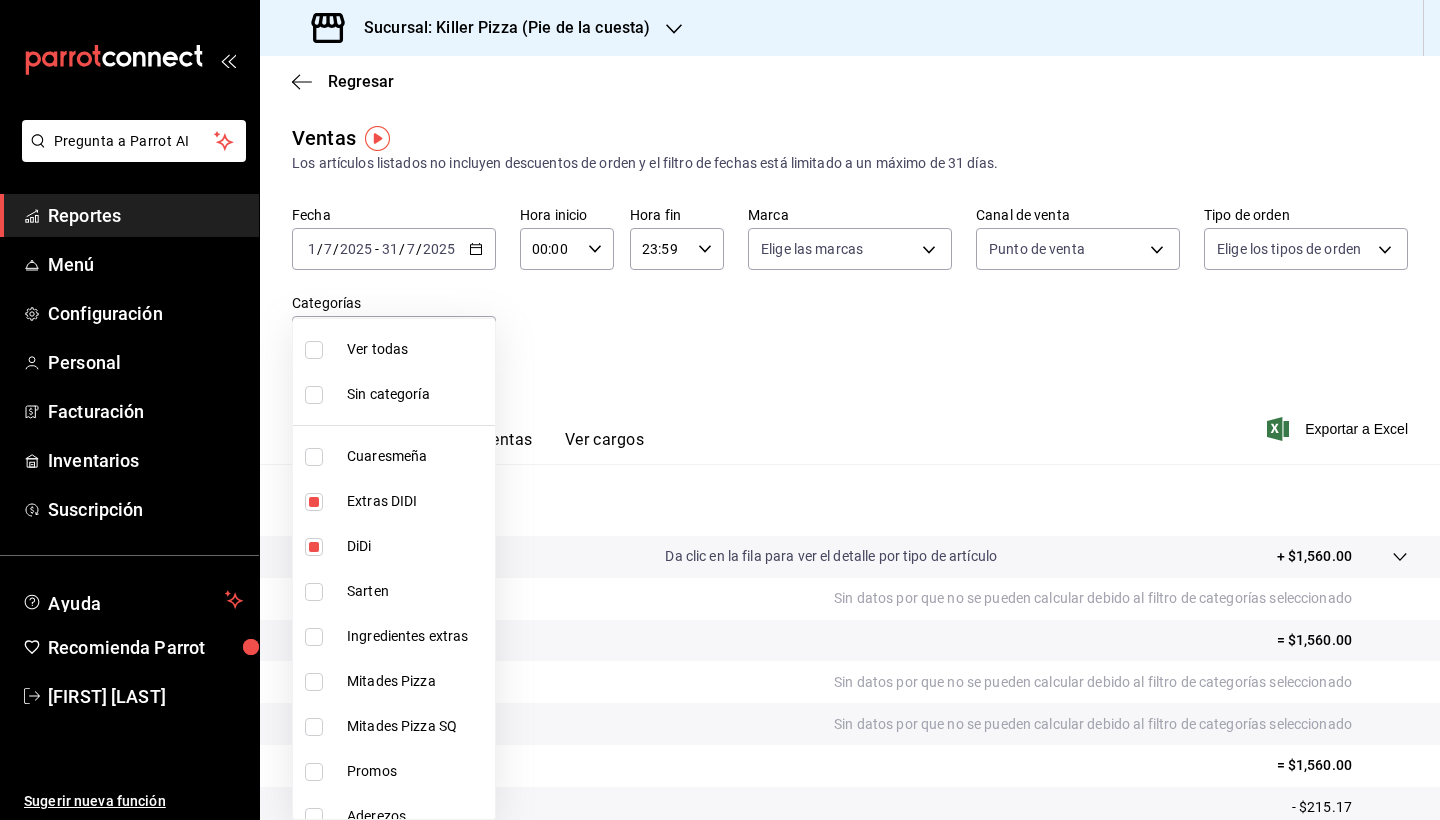 click at bounding box center (720, 410) 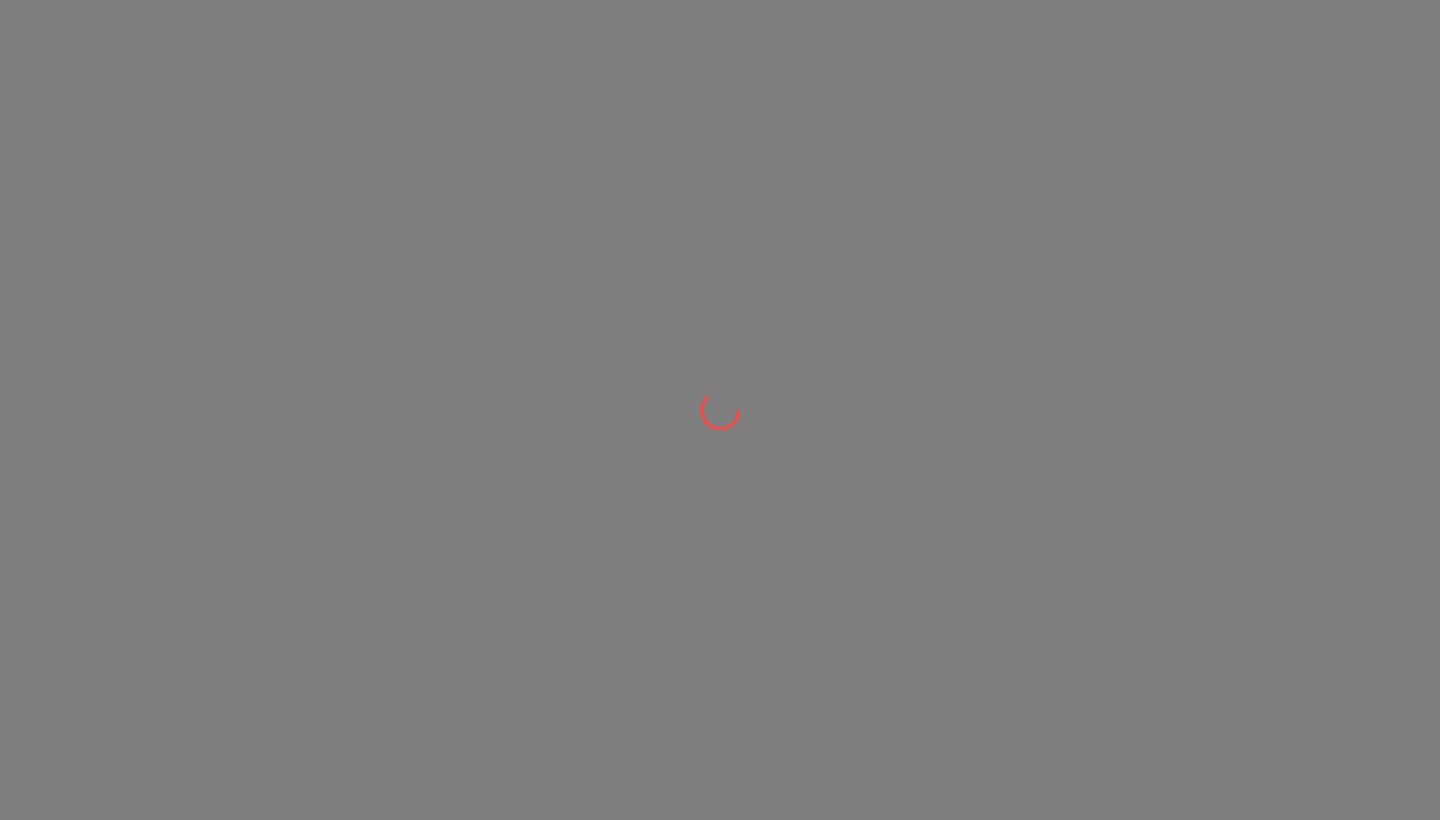 scroll, scrollTop: 0, scrollLeft: 0, axis: both 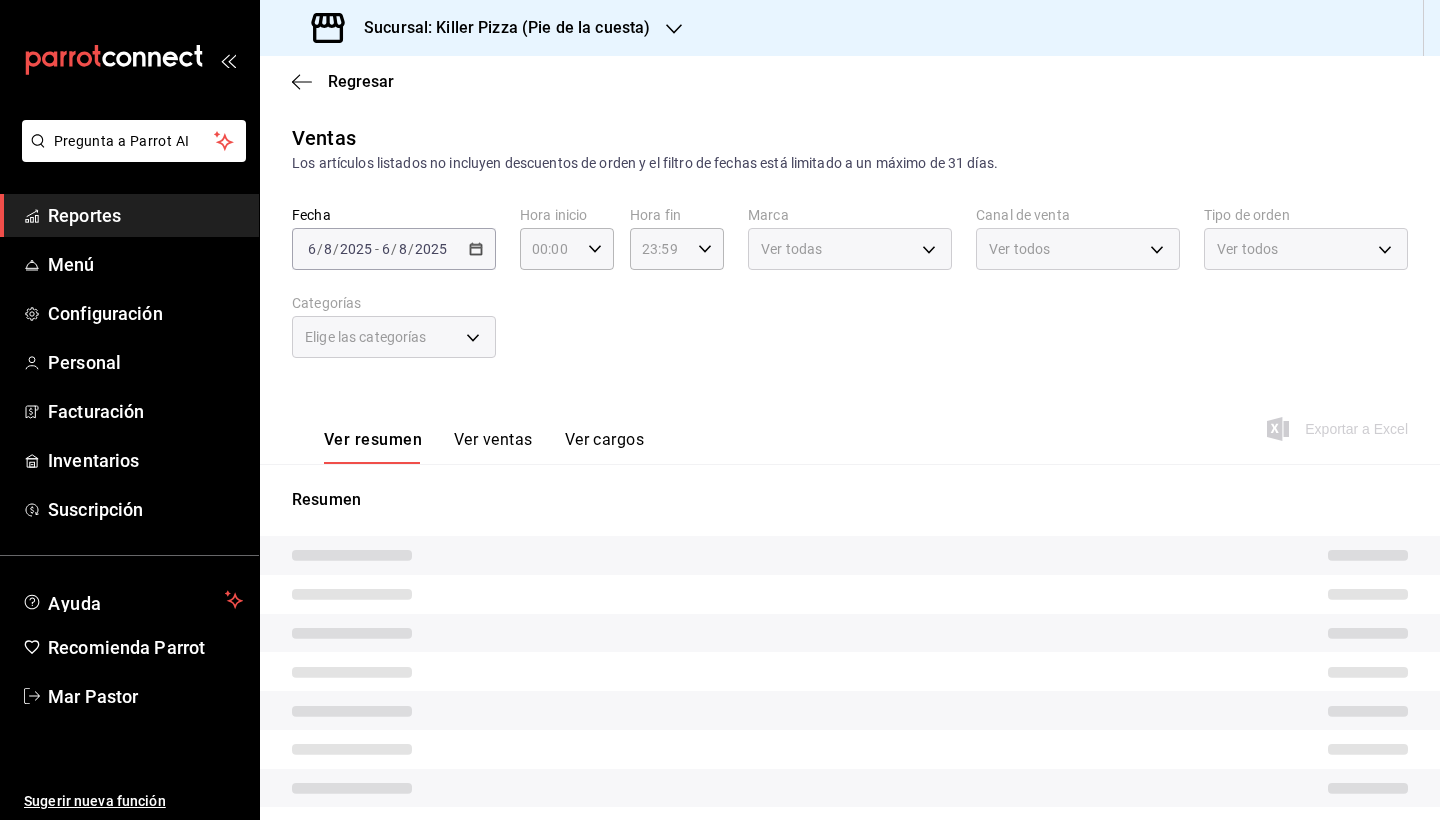 type on "PARROT" 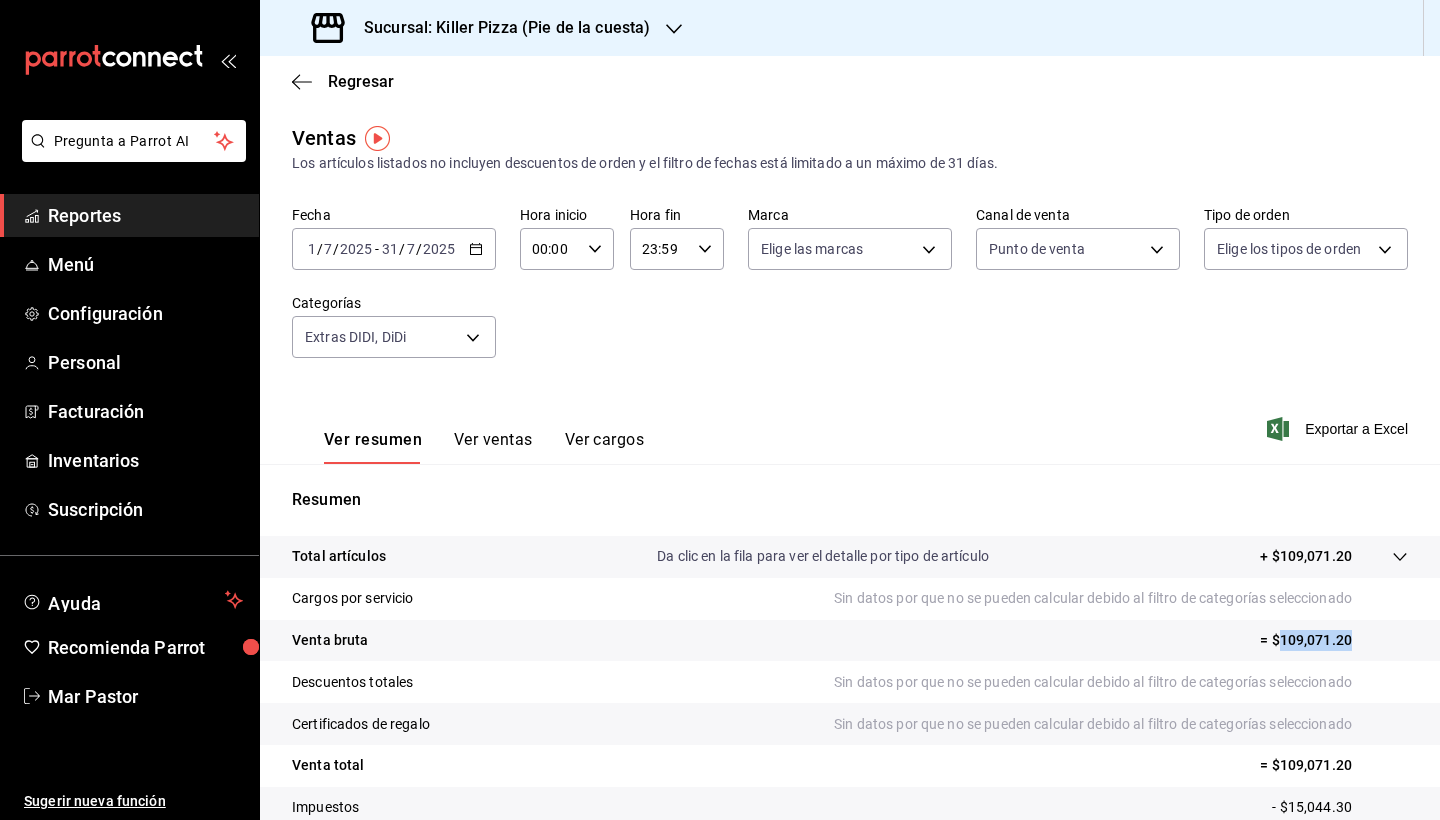 drag, startPoint x: 1361, startPoint y: 637, endPoint x: 1281, endPoint y: 641, distance: 80.09994 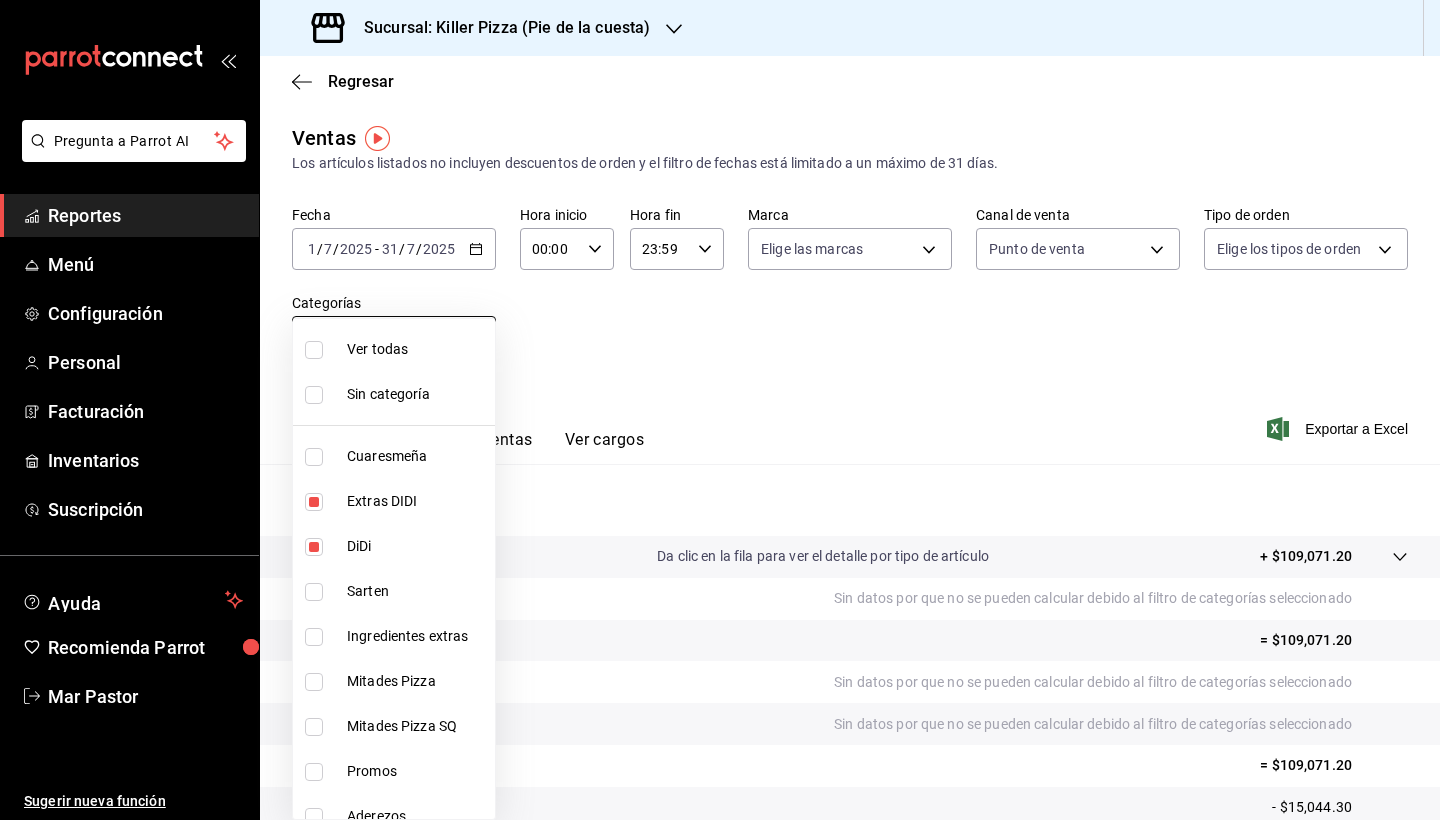 click on "Pregunta a Parrot AI Reportes   Menú   Configuración   Personal   Facturación   Inventarios   Suscripción   Ayuda Recomienda Parrot   Mar Pastor   Sugerir nueva función   Sucursal: Killer Pizza (Pie de la cuesta) Regresar Ventas Los artículos listados no incluyen descuentos de orden y el filtro de fechas está limitado a un máximo de 31 días. Fecha 2025-07-01 1 / 7 / 2025 - 2025-07-31 31 / 7 / 2025 Hora inicio 00:00 Hora inicio Hora fin 23:59 Hora fin Marca Elige las marcas Canal de venta Punto de venta PARROT Tipo de orden Elige los tipos de orden Categorías Extras DIDI, DiDi 1d4d0d72-0d46-438f-8575-3b51557a0eae,2ef206a1-c732-42d5-a1f8-ab043fe5f38c Ver resumen Ver ventas Ver cargos Exportar a Excel Resumen Total artículos Da clic en la fila para ver el detalle por tipo de artículo + $109,071.20 Cargos por servicio  Sin datos por que no se pueden calcular debido al filtro de categorías seleccionado Venta bruta = $109,071.20 Descuentos totales Certificados de regalo Venta total = $109,071.20" at bounding box center [720, 410] 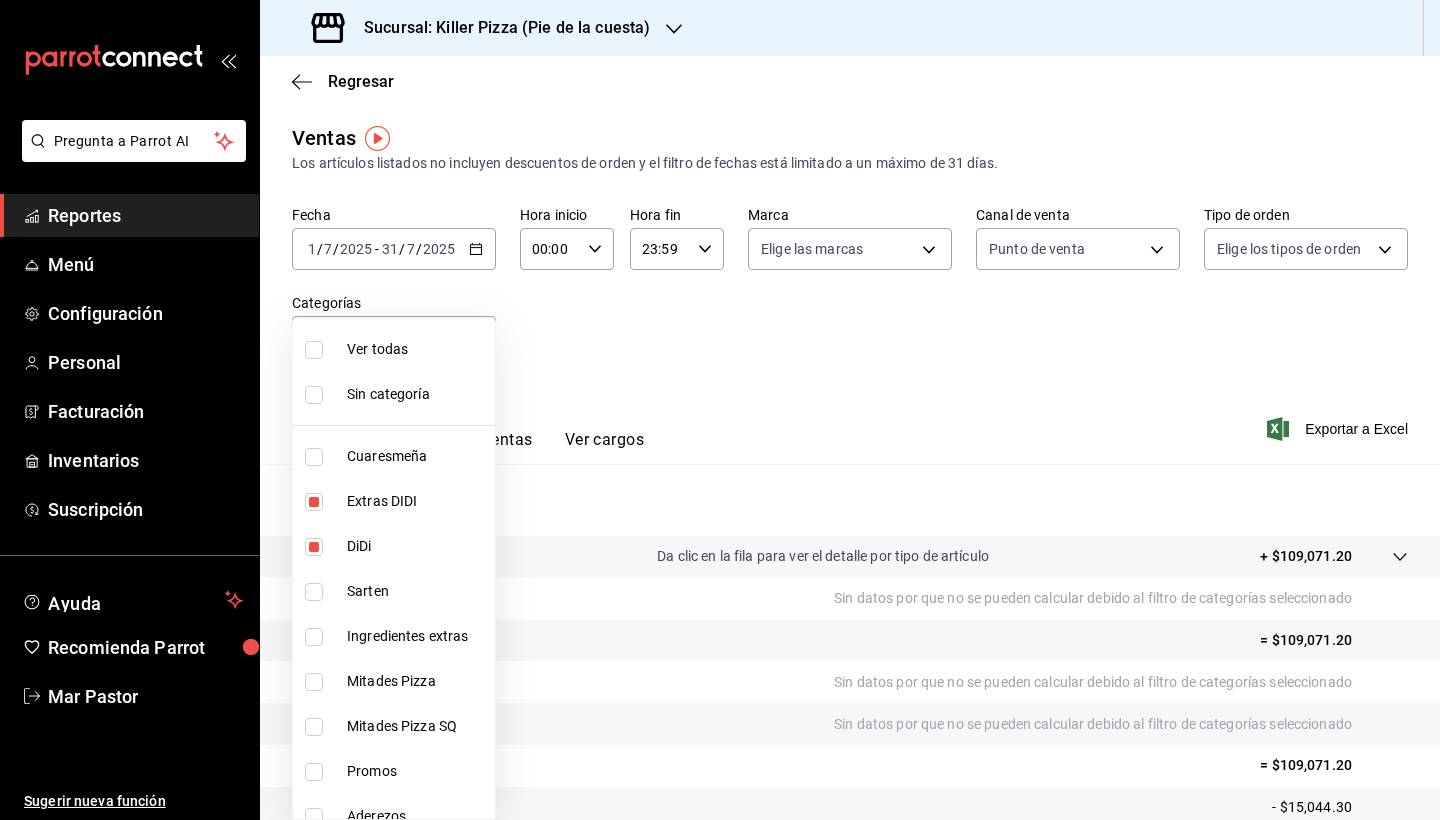 click at bounding box center [720, 410] 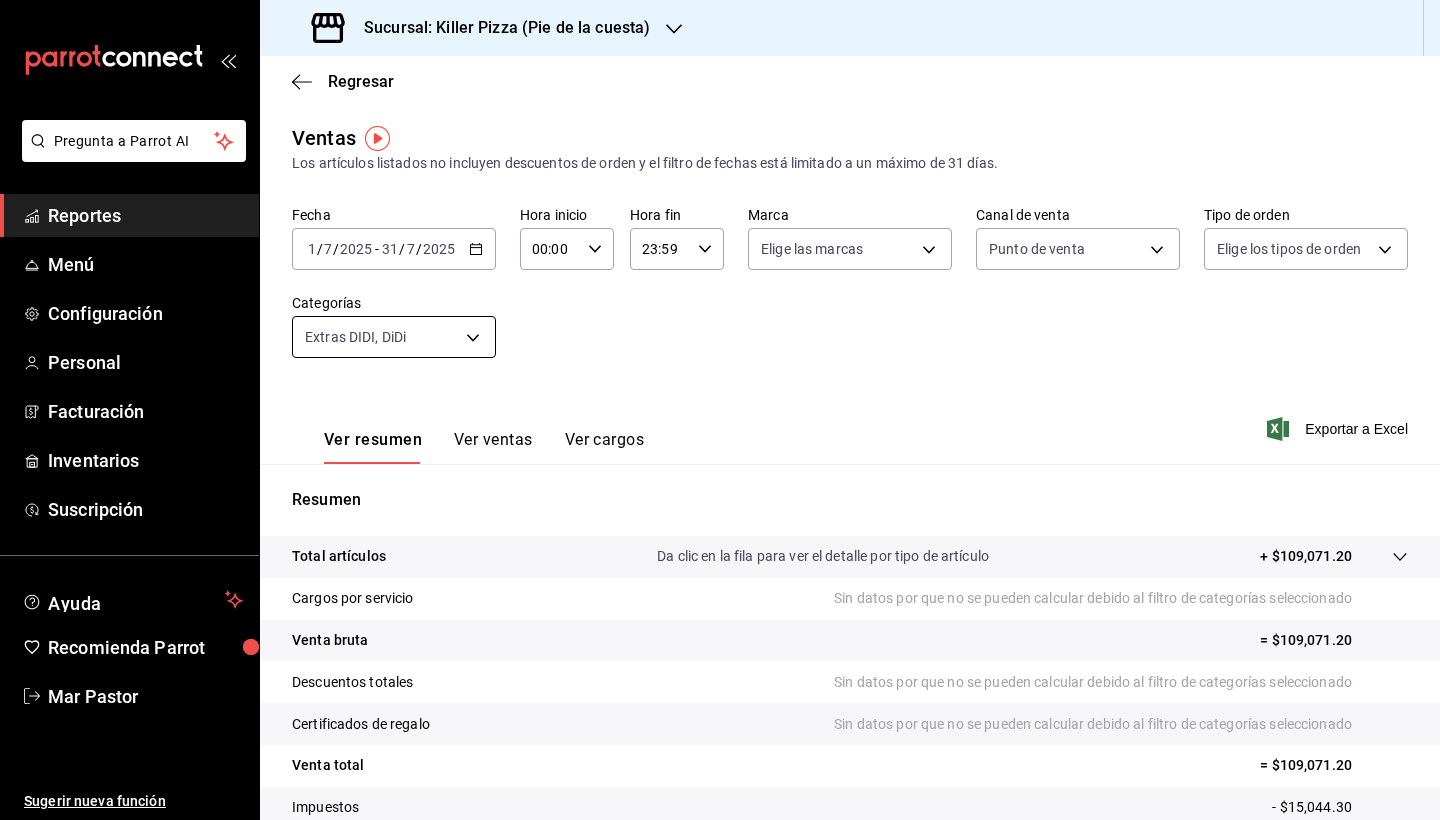 click on "Pregunta a Parrot AI Reportes   Menú   Configuración   Personal   Facturación   Inventarios   Suscripción   Ayuda Recomienda Parrot   Mar Pastor   Sugerir nueva función   Sucursal: Killer Pizza (Pie de la cuesta) Regresar Ventas Los artículos listados no incluyen descuentos de orden y el filtro de fechas está limitado a un máximo de 31 días. Fecha 2025-07-01 1 / 7 / 2025 - 2025-07-31 31 / 7 / 2025 Hora inicio 00:00 Hora inicio Hora fin 23:59 Hora fin Marca Elige las marcas Canal de venta Punto de venta PARROT Tipo de orden Elige los tipos de orden Categorías Extras DIDI, DiDi 1d4d0d72-0d46-438f-8575-3b51557a0eae,2ef206a1-c732-42d5-a1f8-ab043fe5f38c Ver resumen Ver ventas Ver cargos Exportar a Excel Resumen Total artículos Da clic en la fila para ver el detalle por tipo de artículo + $109,071.20 Cargos por servicio  Sin datos por que no se pueden calcular debido al filtro de categorías seleccionado Venta bruta = $109,071.20 Descuentos totales Certificados de regalo Venta total = $109,071.20" at bounding box center [720, 410] 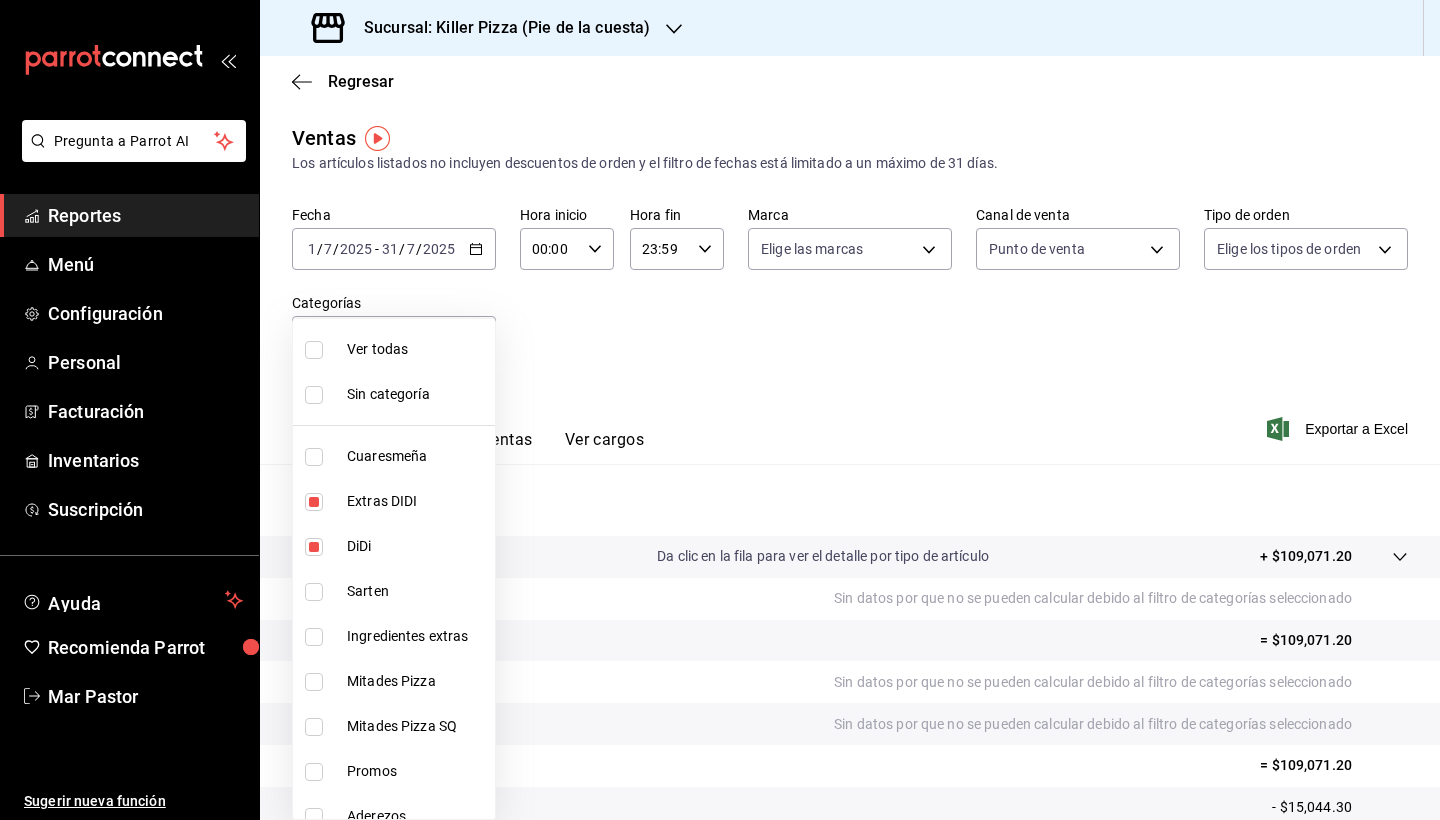 click at bounding box center (314, 350) 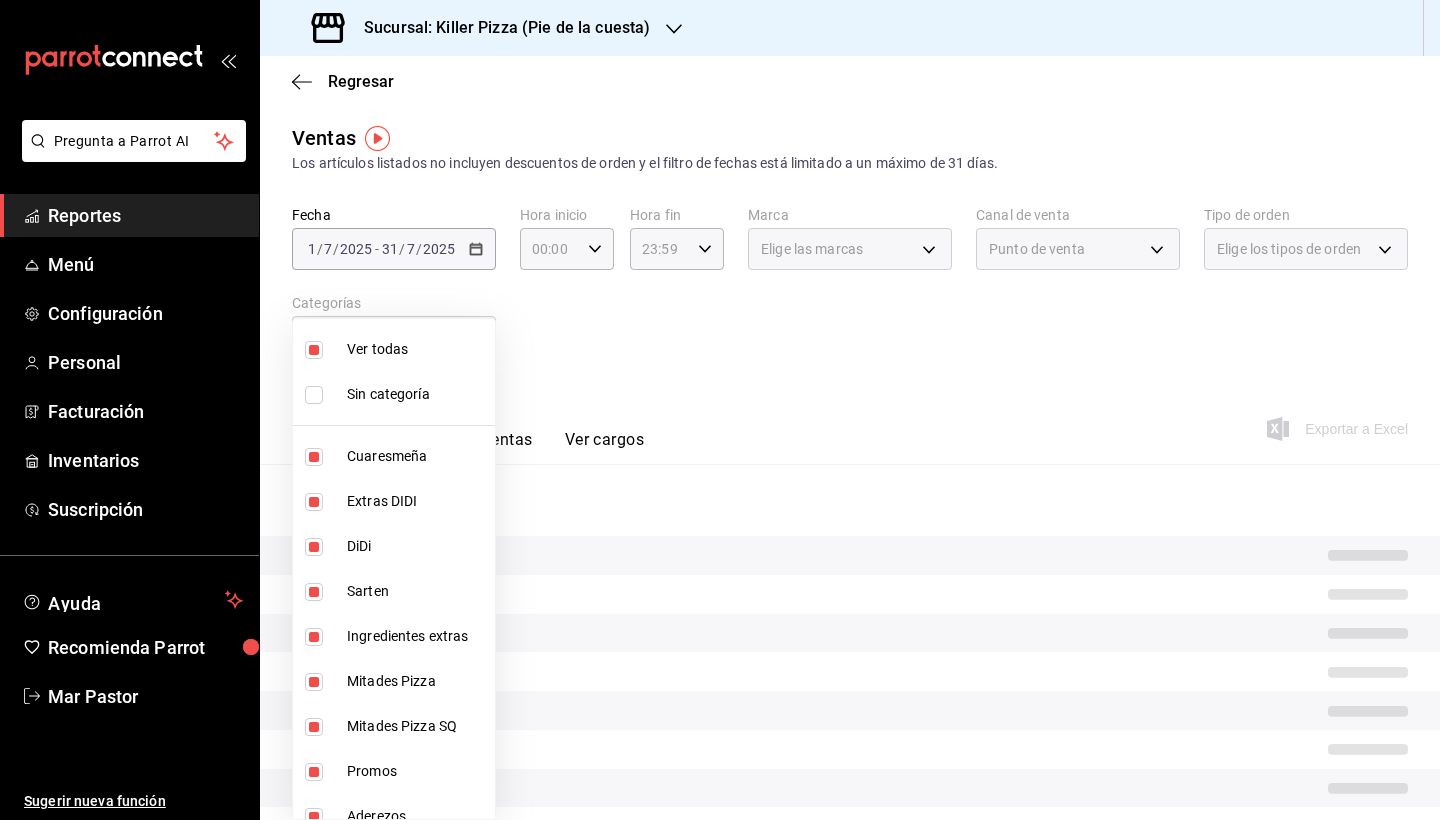 click at bounding box center [314, 350] 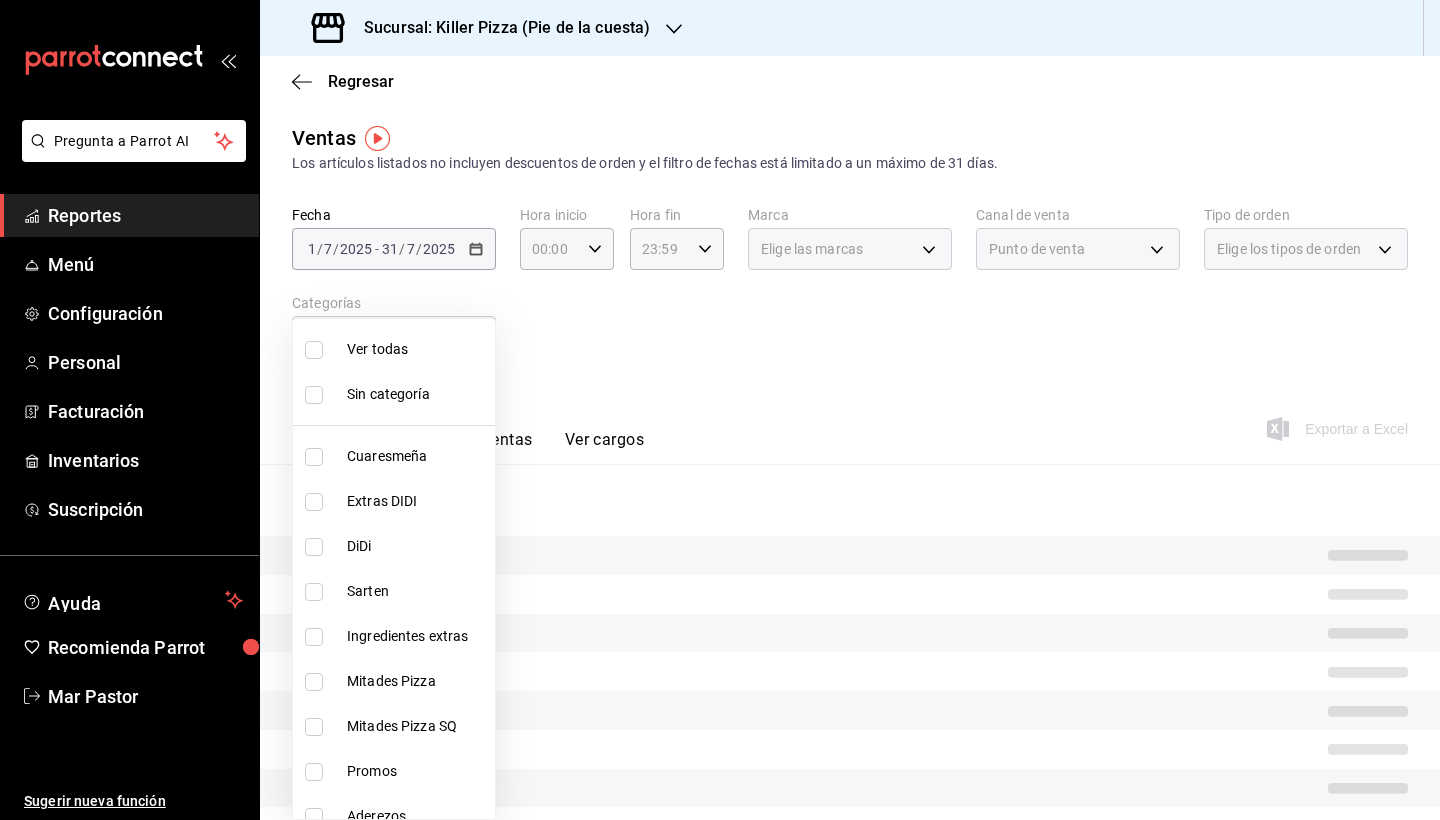 type 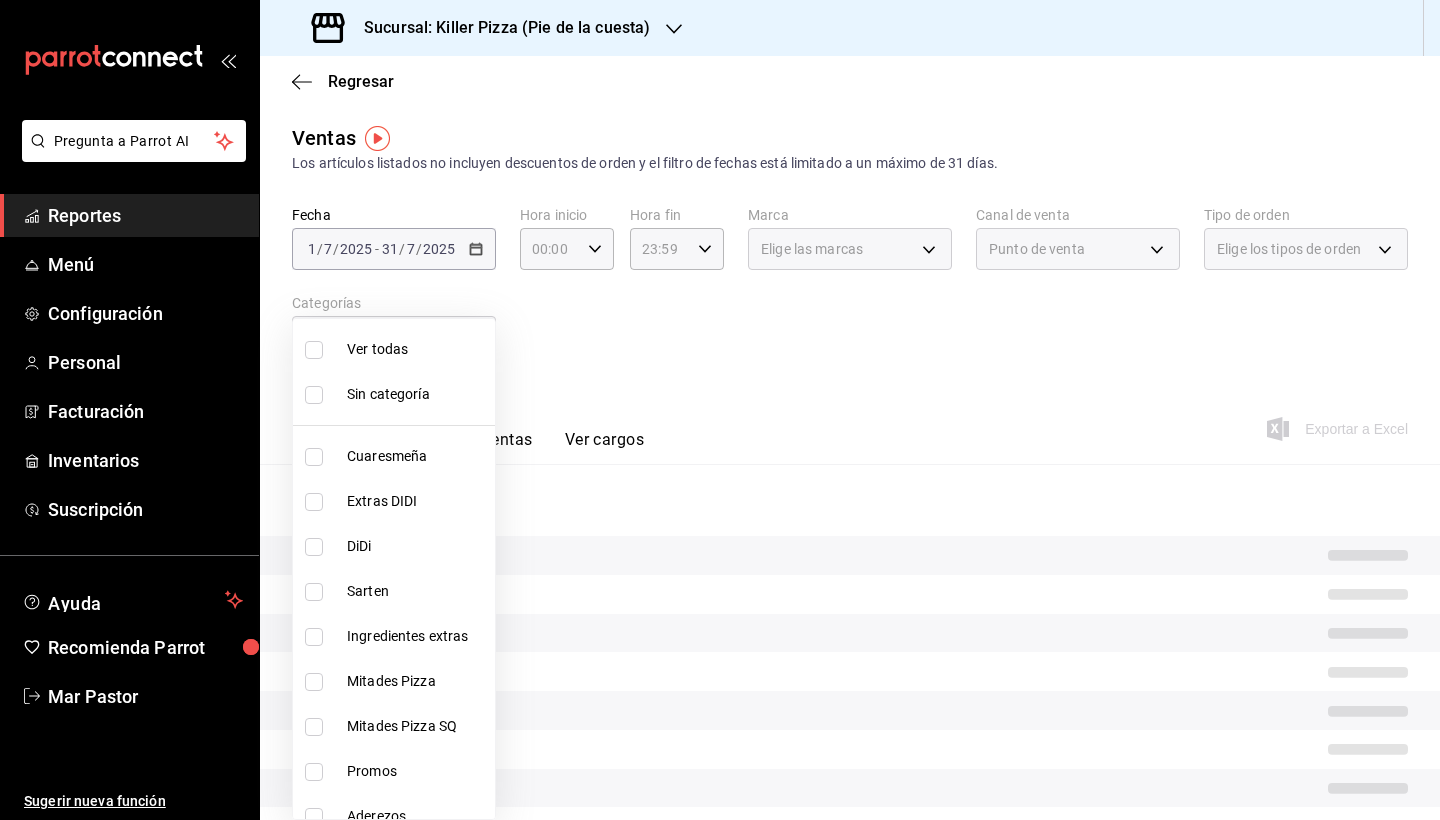 checkbox on "false" 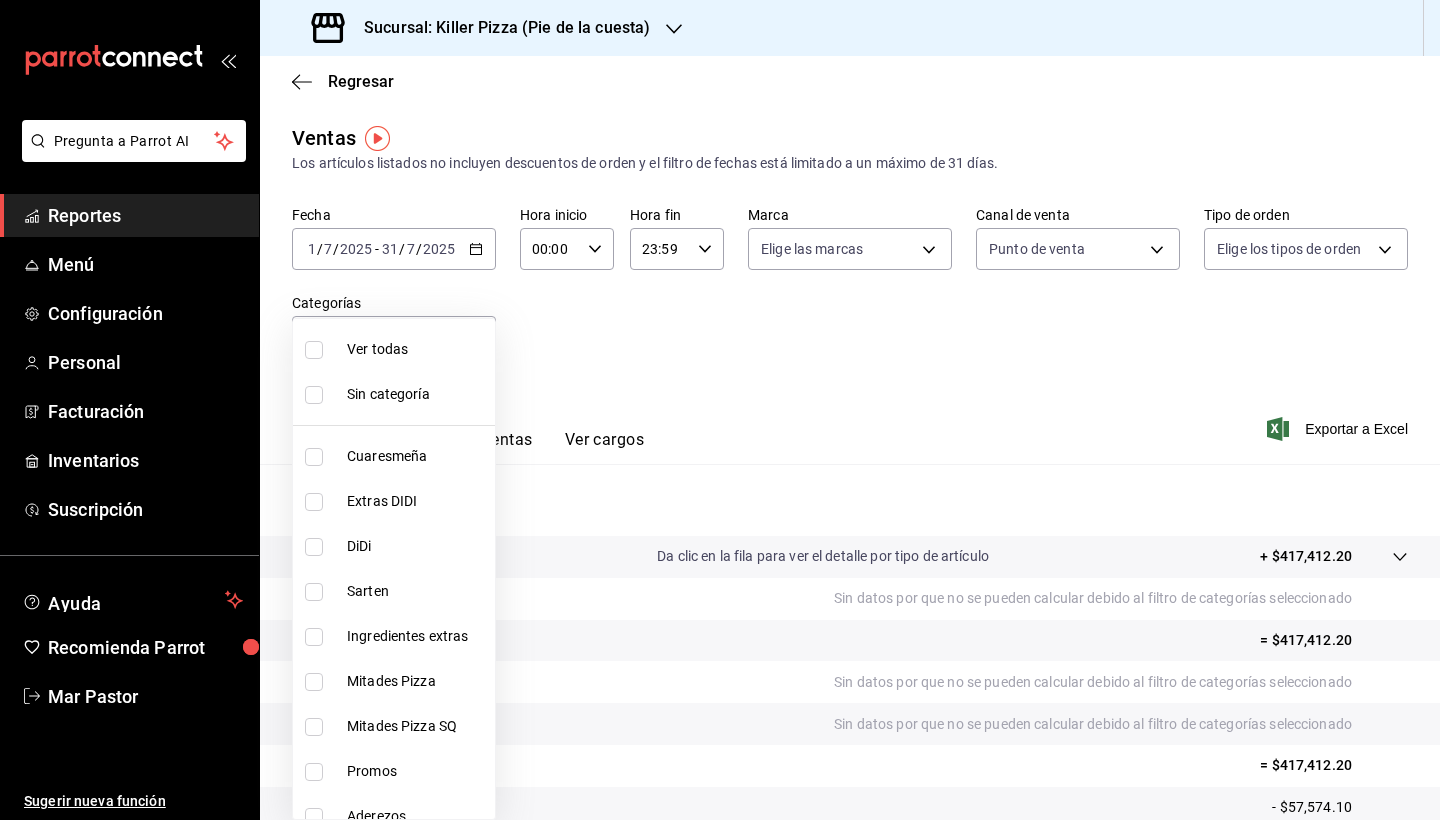 click at bounding box center [720, 410] 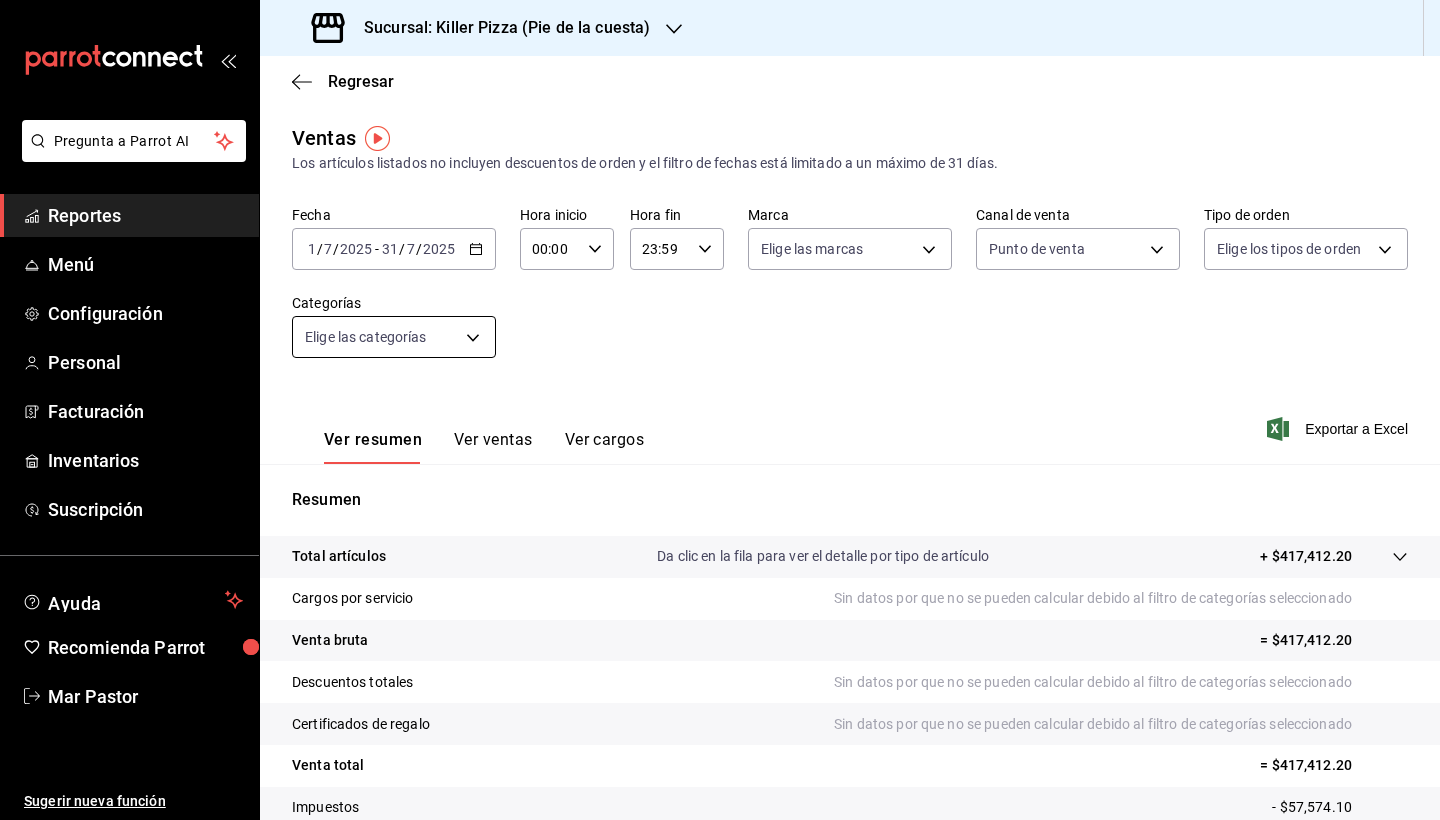 click on "Pregunta a Parrot AI Reportes   Menú   Configuración   Personal   Facturación   Inventarios   Suscripción   Ayuda Recomienda Parrot   Mar Pastor   Sugerir nueva función   Sucursal: Killer Pizza (Pie de la cuesta) Regresar Ventas Los artículos listados no incluyen descuentos de orden y el filtro de fechas está limitado a un máximo de 31 días. Fecha 2025-07-01 1 / 7 / 2025 - 2025-07-31 31 / 7 / 2025 Hora inicio 00:00 Hora inicio Hora fin 23:59 Hora fin Marca Elige las marcas Canal de venta Punto de venta PARROT Tipo de orden Elige los tipos de orden Categorías Elige las categorías Ver resumen Ver ventas Ver cargos Exportar a Excel Resumen Total artículos Da clic en la fila para ver el detalle por tipo de artículo + $417,412.20 Cargos por servicio  Sin datos por que no se pueden calcular debido al filtro de categorías seleccionado Venta bruta = $417,412.20 Descuentos totales  Sin datos por que no se pueden calcular debido al filtro de categorías seleccionado Certificados de regalo Venta total" at bounding box center (720, 410) 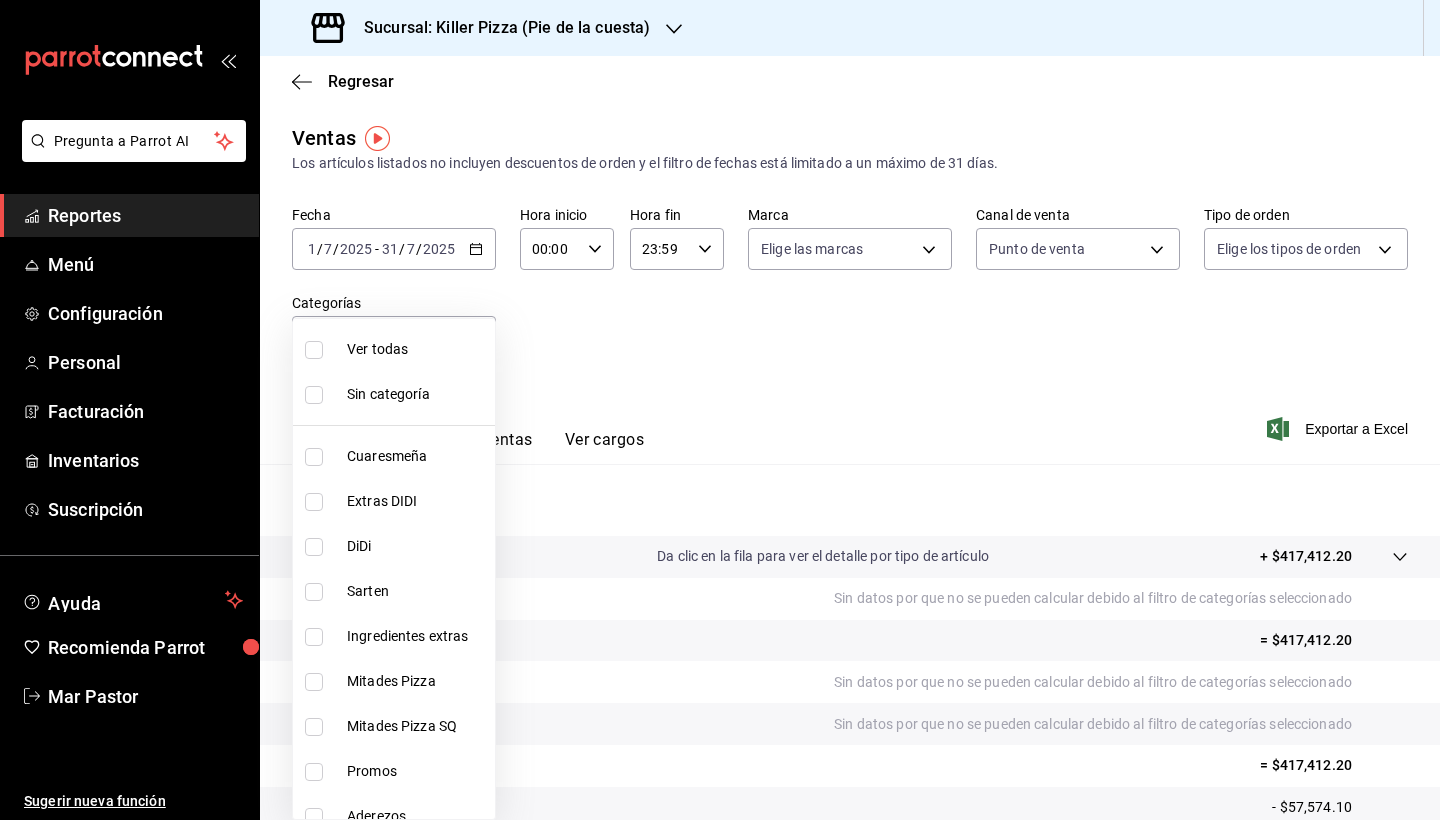 click at bounding box center [314, 350] 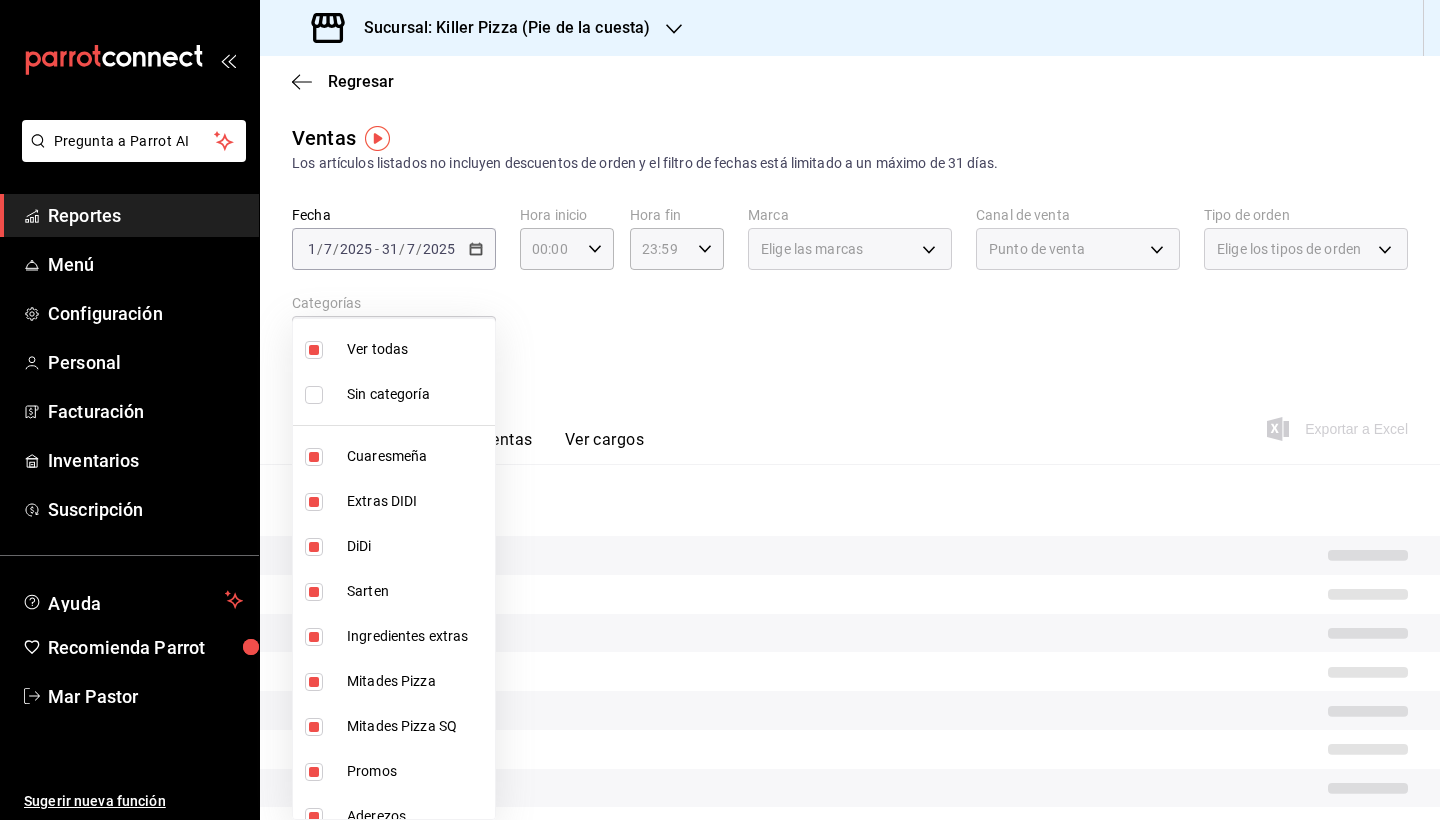click at bounding box center (314, 502) 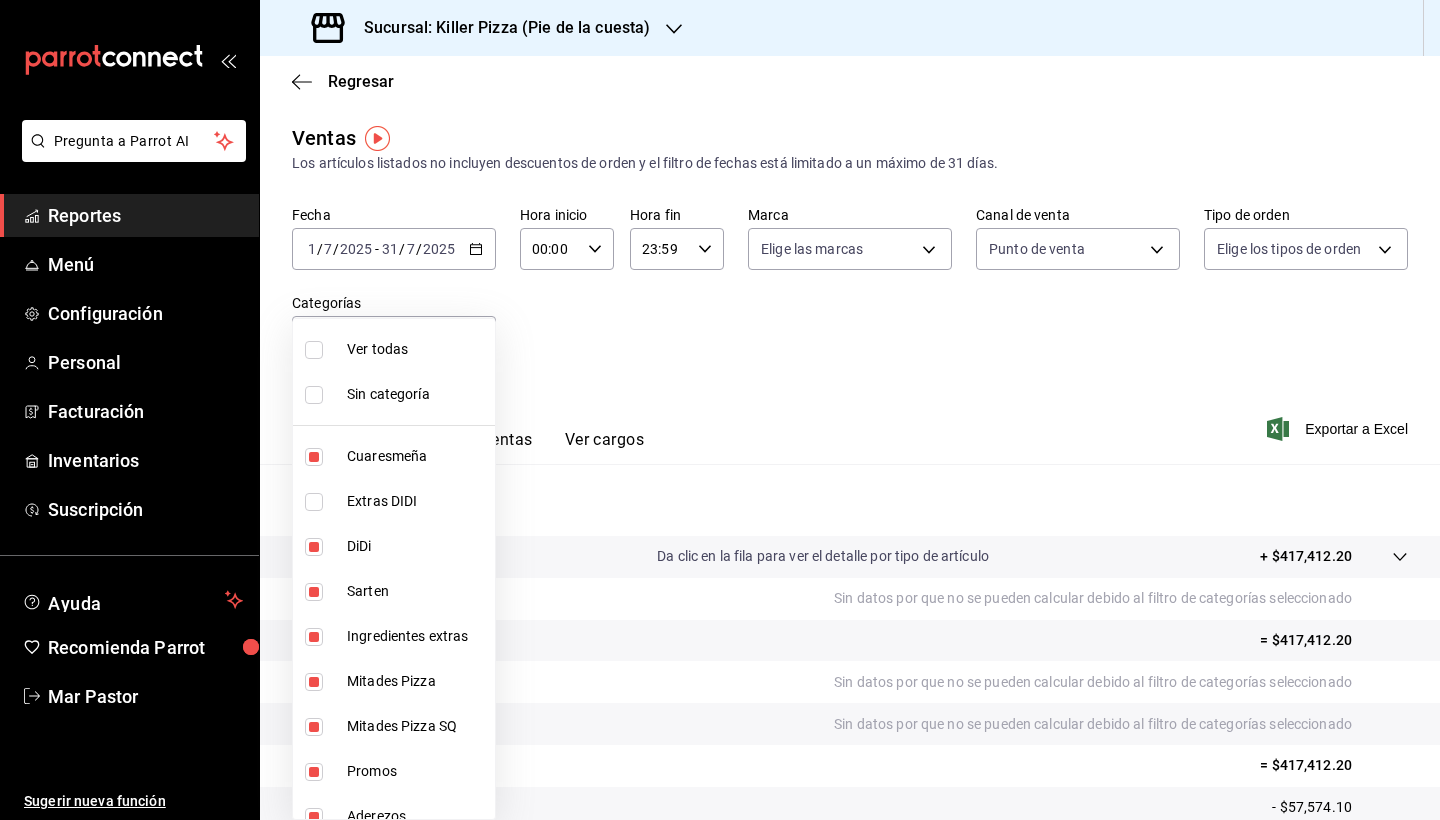 click at bounding box center [314, 547] 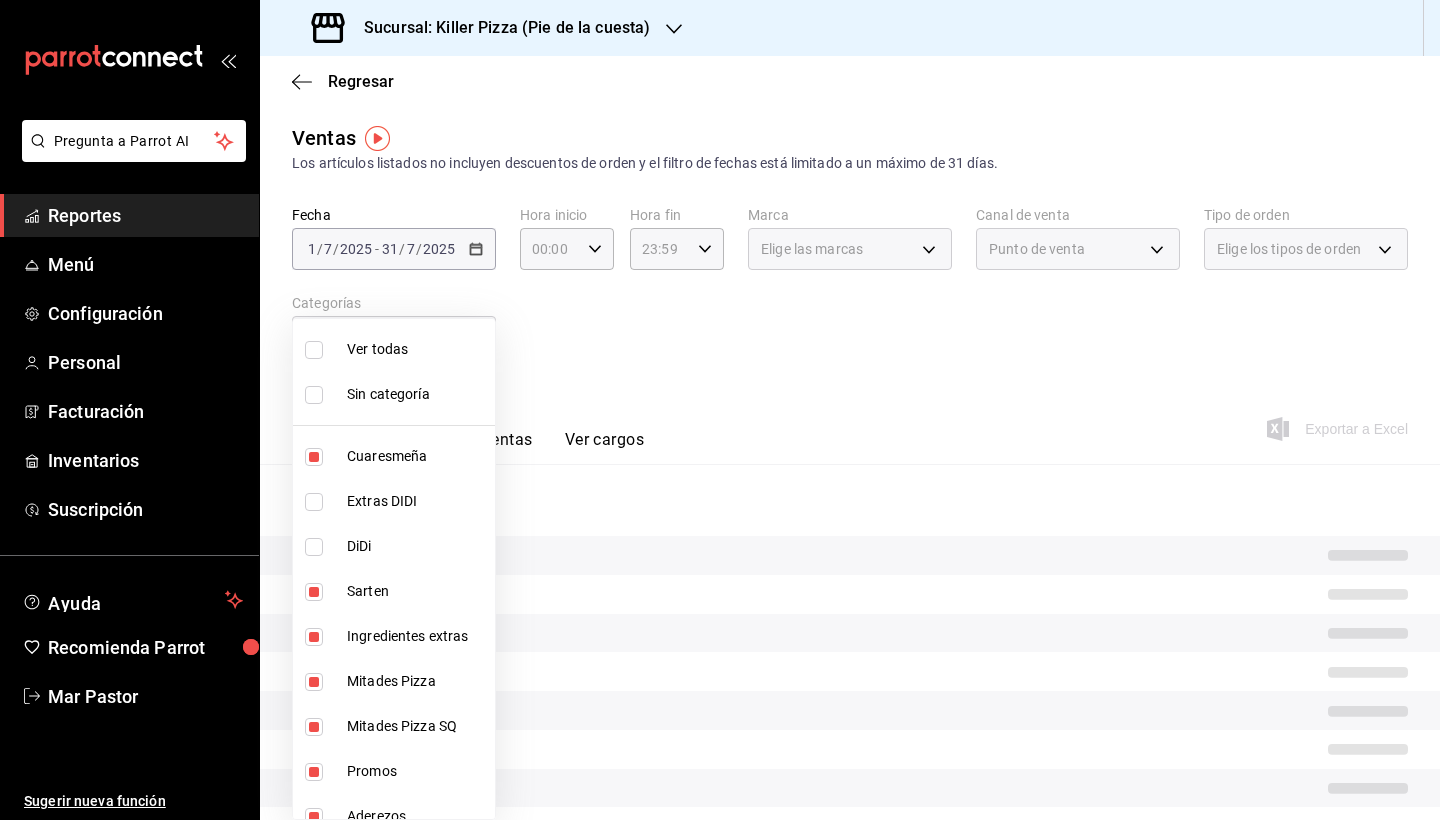 click at bounding box center (720, 410) 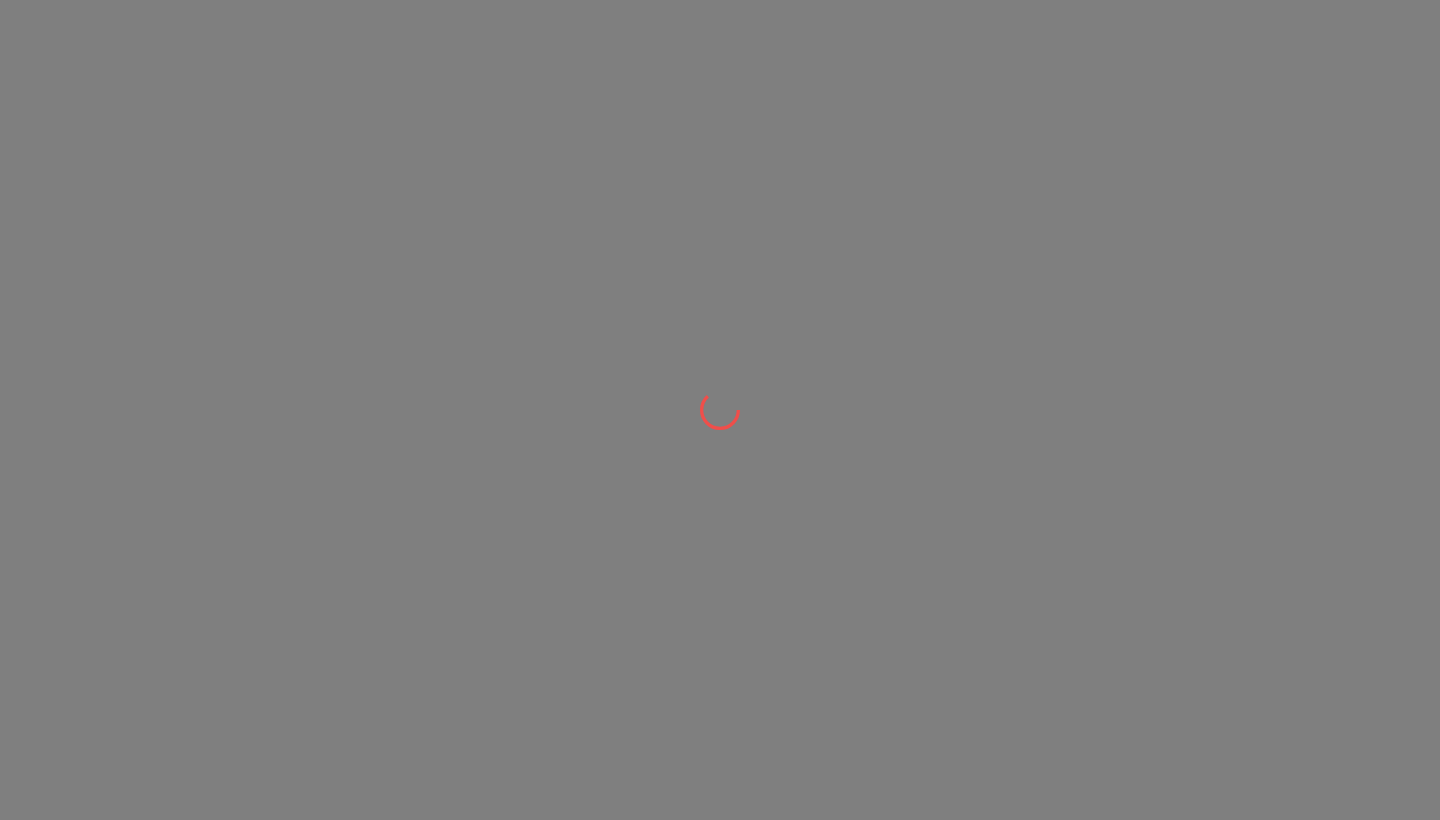 scroll, scrollTop: 0, scrollLeft: 0, axis: both 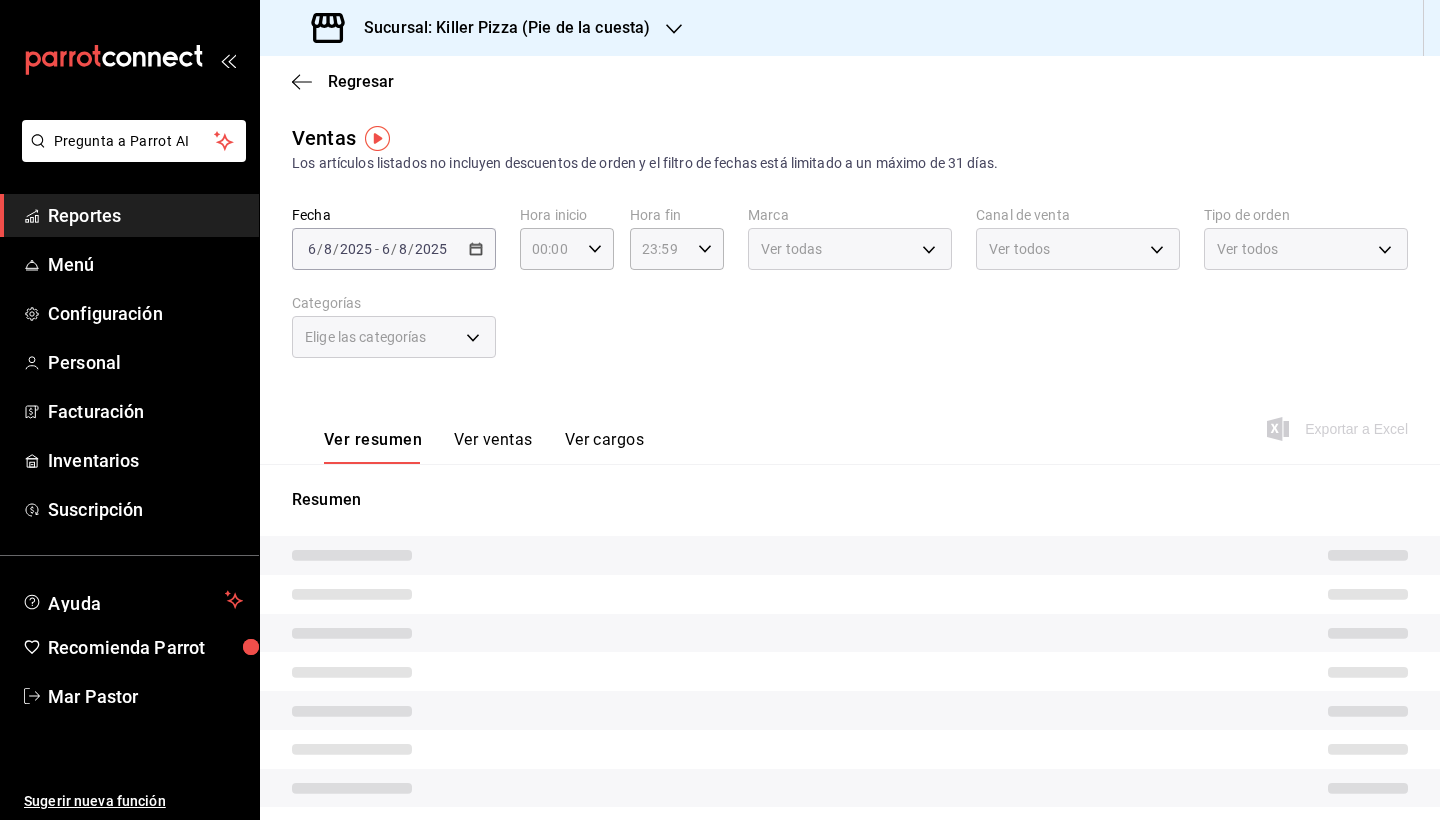 type on "PARROT" 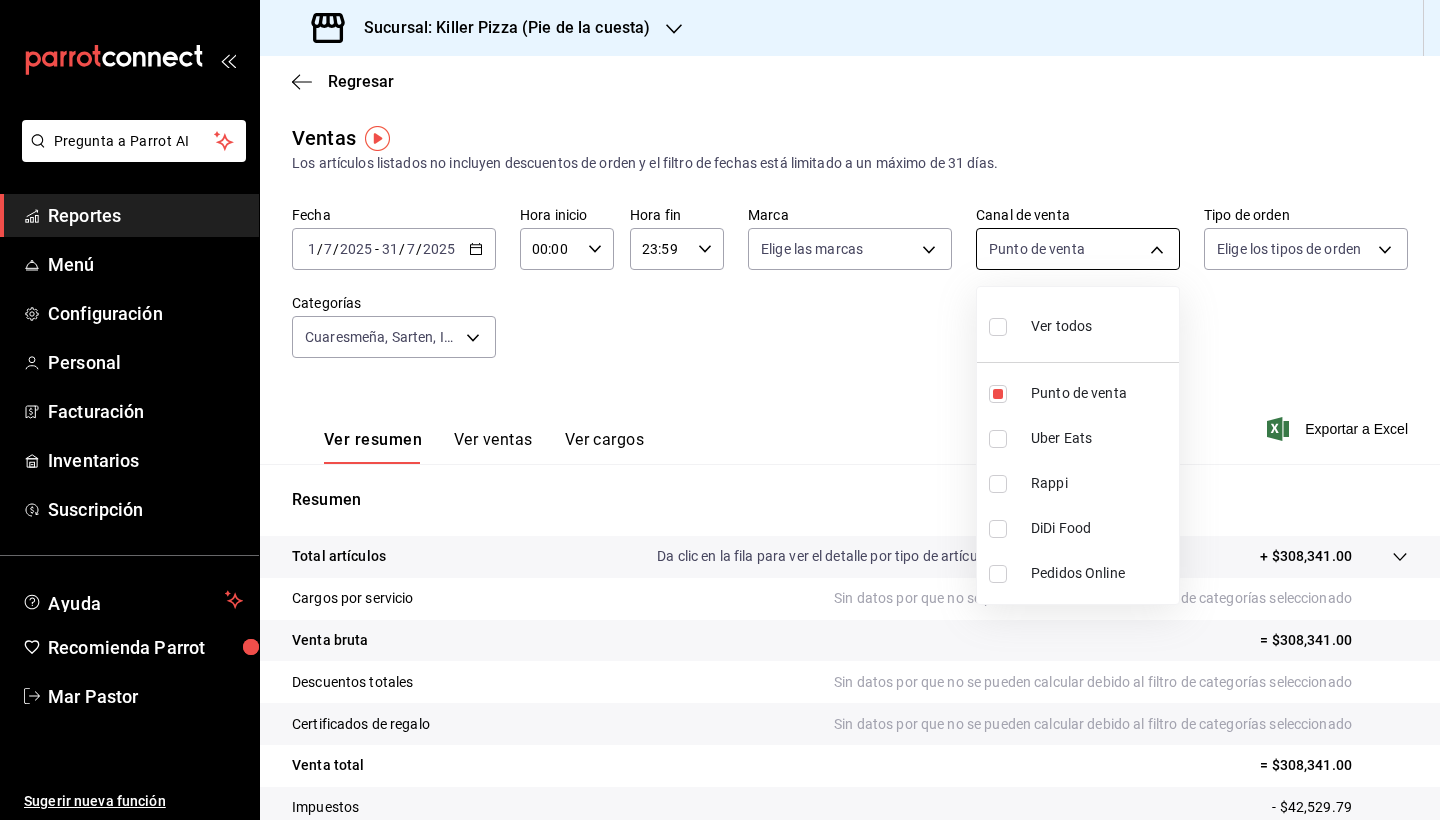 click on "Pregunta a Parrot AI Reportes   Menú   Configuración   Personal   Facturación   Inventarios   Suscripción   Ayuda Recomienda Parrot   [FIRST] [LAST]   Sugerir nueva función   Sucursal: Killer Pizza (Pie de la cuesta) Regresar Ventas Los artículos listados no incluyen descuentos de orden y el filtro de fechas está limitado a un máximo de 31 días. Fecha 2025-07-01 1 / 7 / 2025 - 2025-07-31 31 / 7 / 2025 Hora inicio 00:00 Hora inicio Hora fin 23:59 Hora fin Marca Elige las marcas Canal de venta Punto de venta PARROT Tipo de orden Elige los tipos de orden Categorías Cuaresmeña, Sarten, Ingredientes extras, Mitades Pizza, Mitades Pizza SQ, Promos, Aderezos, Icee, Bebidas, Complementos, Combos, Super Queso, Especiales, Favoritas, Clasicas, Prueba Pay Ver resumen Ver ventas Ver cargos Exportar a Excel Resumen Total artículos Da clic en la fila para ver el detalle por tipo de artículo + $308,341.00 Cargos por servicio  Sin datos por que no se pueden calcular debido al filtro de categorías seleccionado" at bounding box center (720, 410) 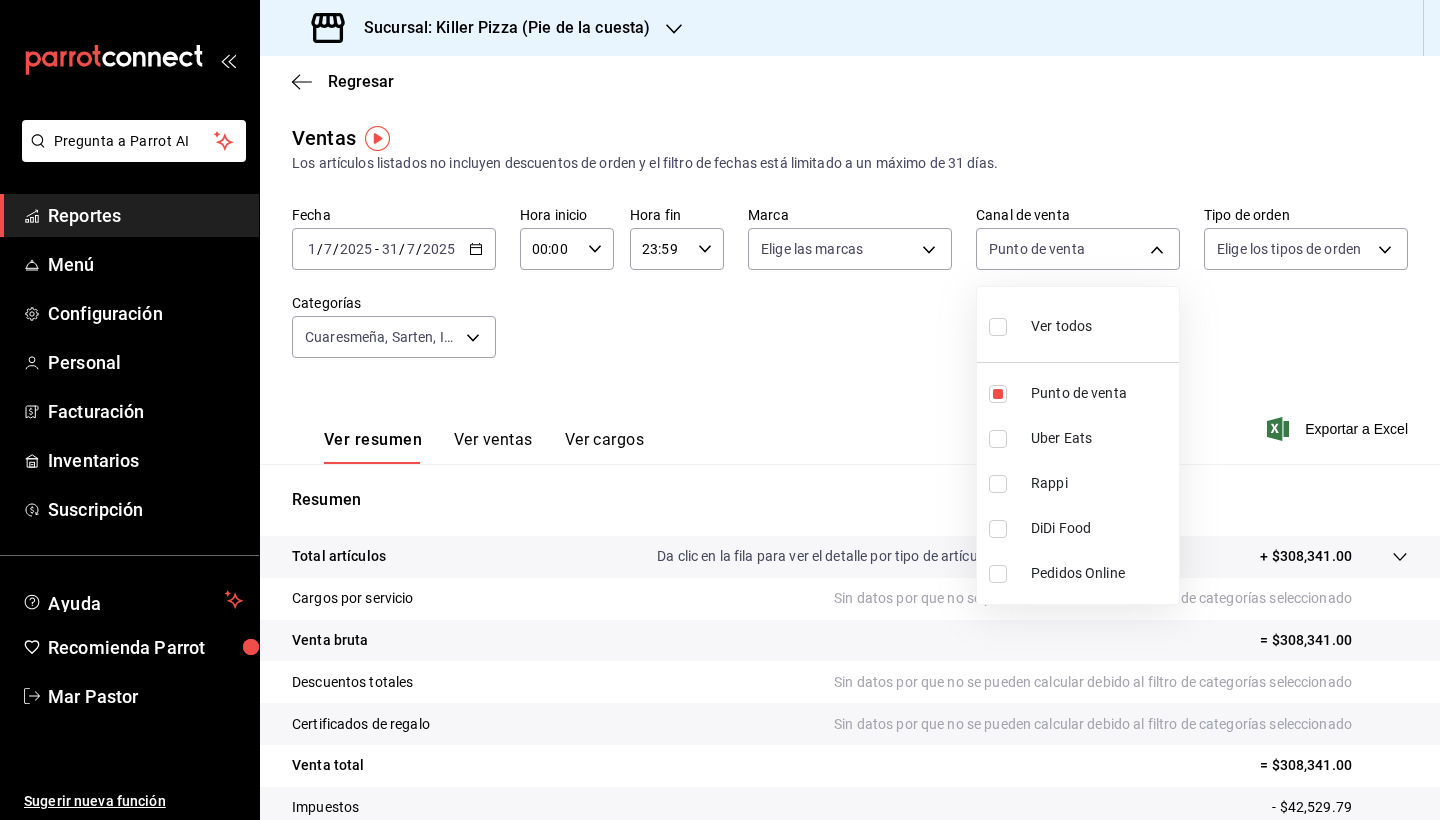 click at bounding box center [998, 327] 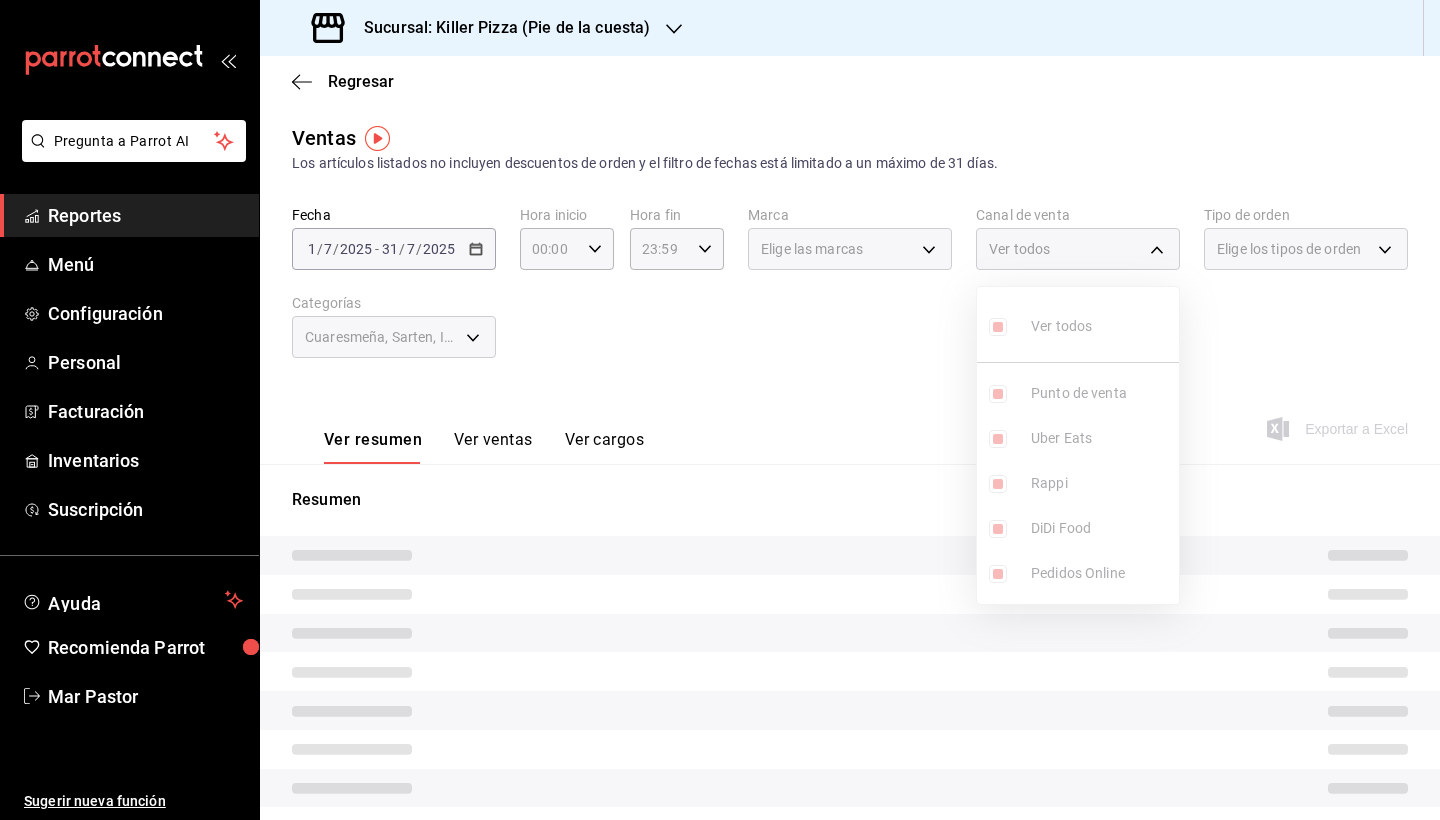 click on "Ver todos Punto de venta Uber Eats Rappi DiDi Food Pedidos Online" at bounding box center [1078, 445] 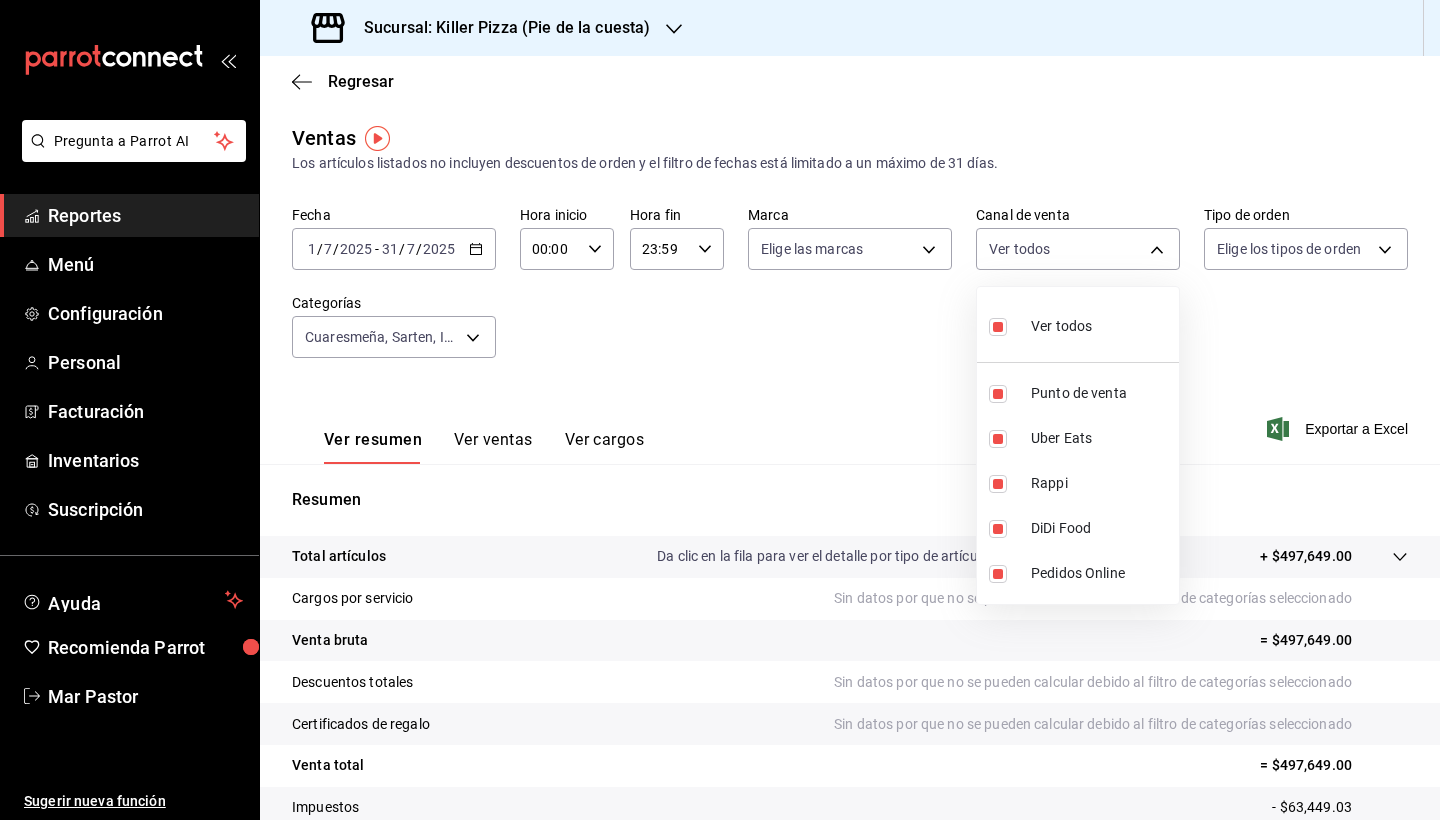 click at bounding box center [998, 327] 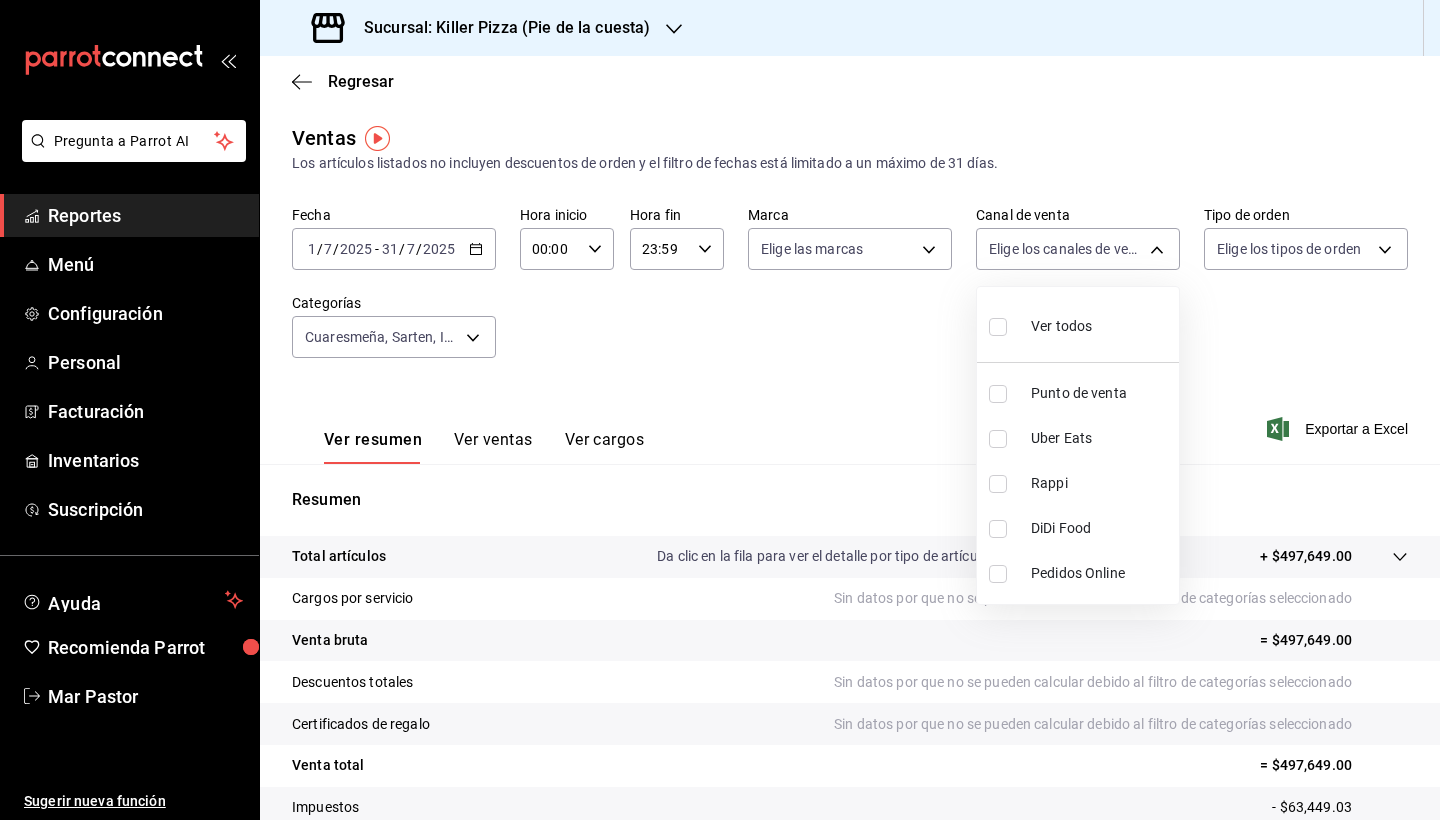 click at bounding box center (720, 410) 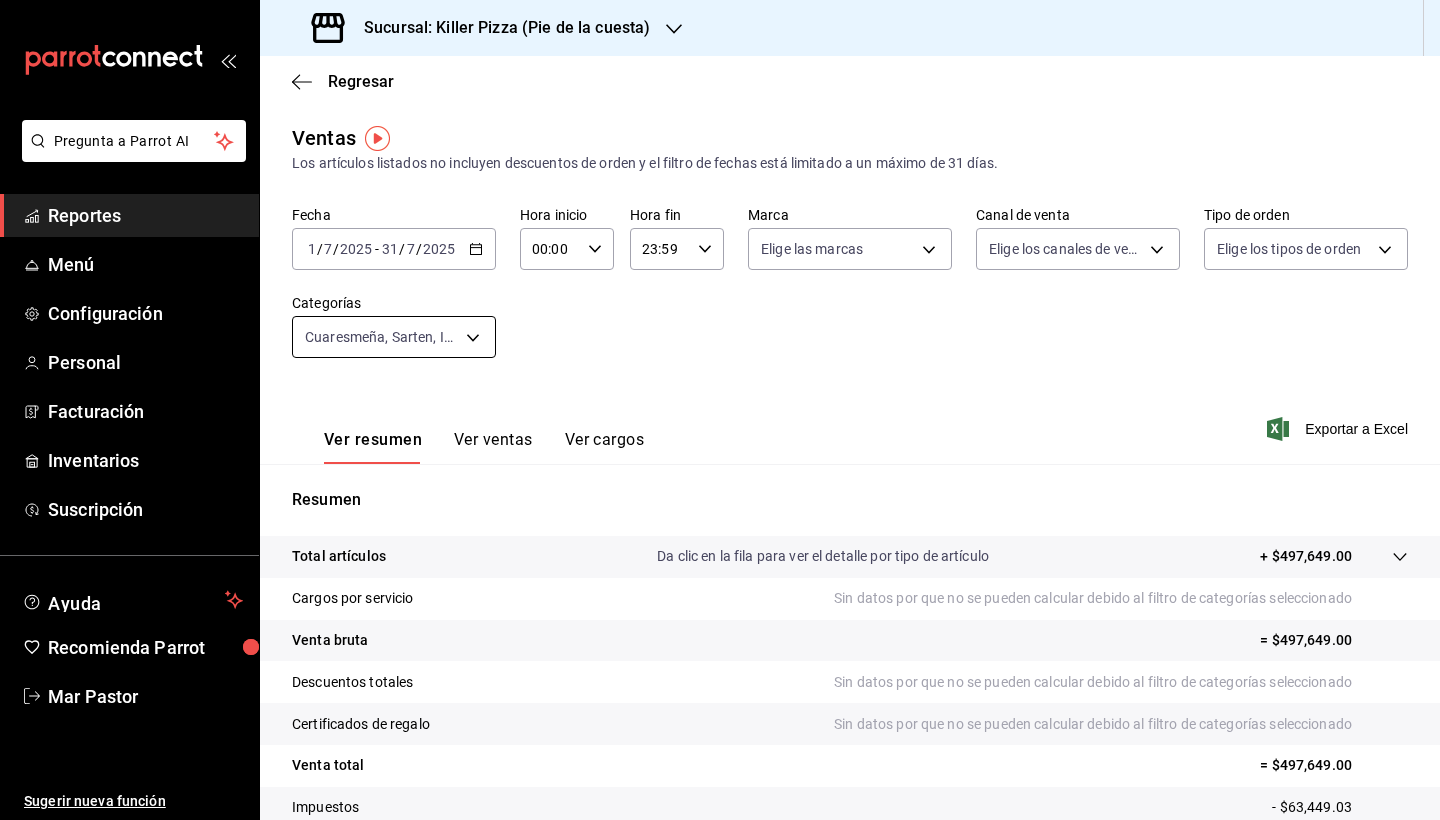 click on "Pregunta a Parrot AI Reportes   Menú   Configuración   Personal   Facturación   Inventarios   Suscripción   Ayuda Recomienda Parrot   Mar Pastor   Sugerir nueva función   Sucursal: Killer Pizza (Pie de la cuesta) Regresar Ventas Los artículos listados no incluyen descuentos de orden y el filtro de fechas está limitado a un máximo de 31 días. Fecha 2025-07-01 1 / 7 / 2025 - 2025-07-31 31 / 7 / 2025 Hora inicio 00:00 Hora inicio Hora fin 23:59 Hora fin Marca Elige las marcas Canal de venta Elige los canales de venta Tipo de orden Elige los tipos de orden Categorías Cuaresmeña, Sarten, Ingredientes extras, Mitades Pizza, Mitades Pizza SQ, Promos, Aderezos, Icee, Bebidas, Complementos, Combos, Super Queso, Especiales, Favoritas, Clasicas, Prueba Pay Ver resumen Ver ventas Ver cargos Exportar a Excel Resumen Total artículos Da clic en la fila para ver el detalle por tipo de artículo + $497,649.00 Cargos por servicio  Sin datos por que no se pueden calcular debido al filtro de categorías seleccionado" at bounding box center [720, 410] 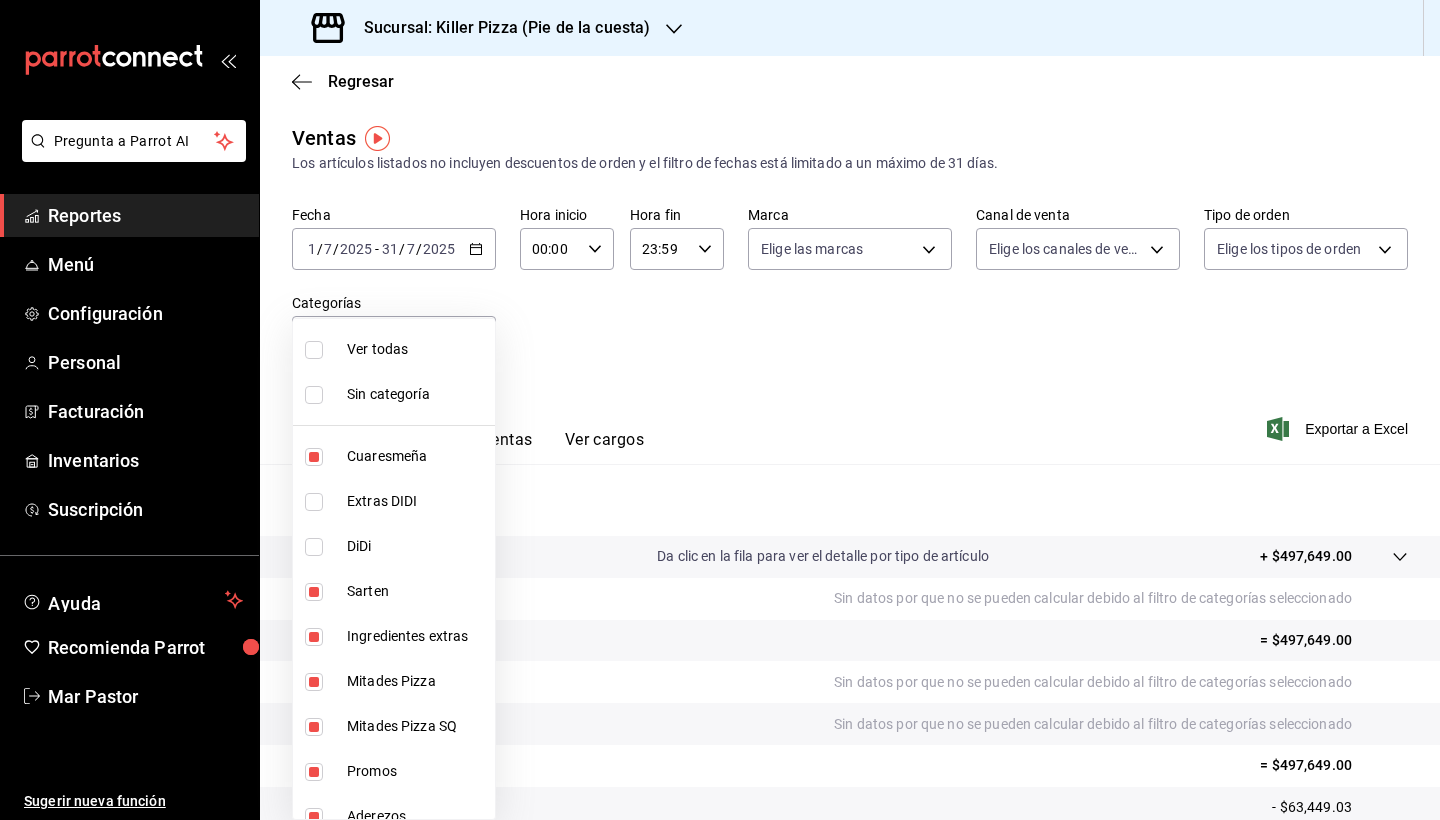 click at bounding box center [314, 350] 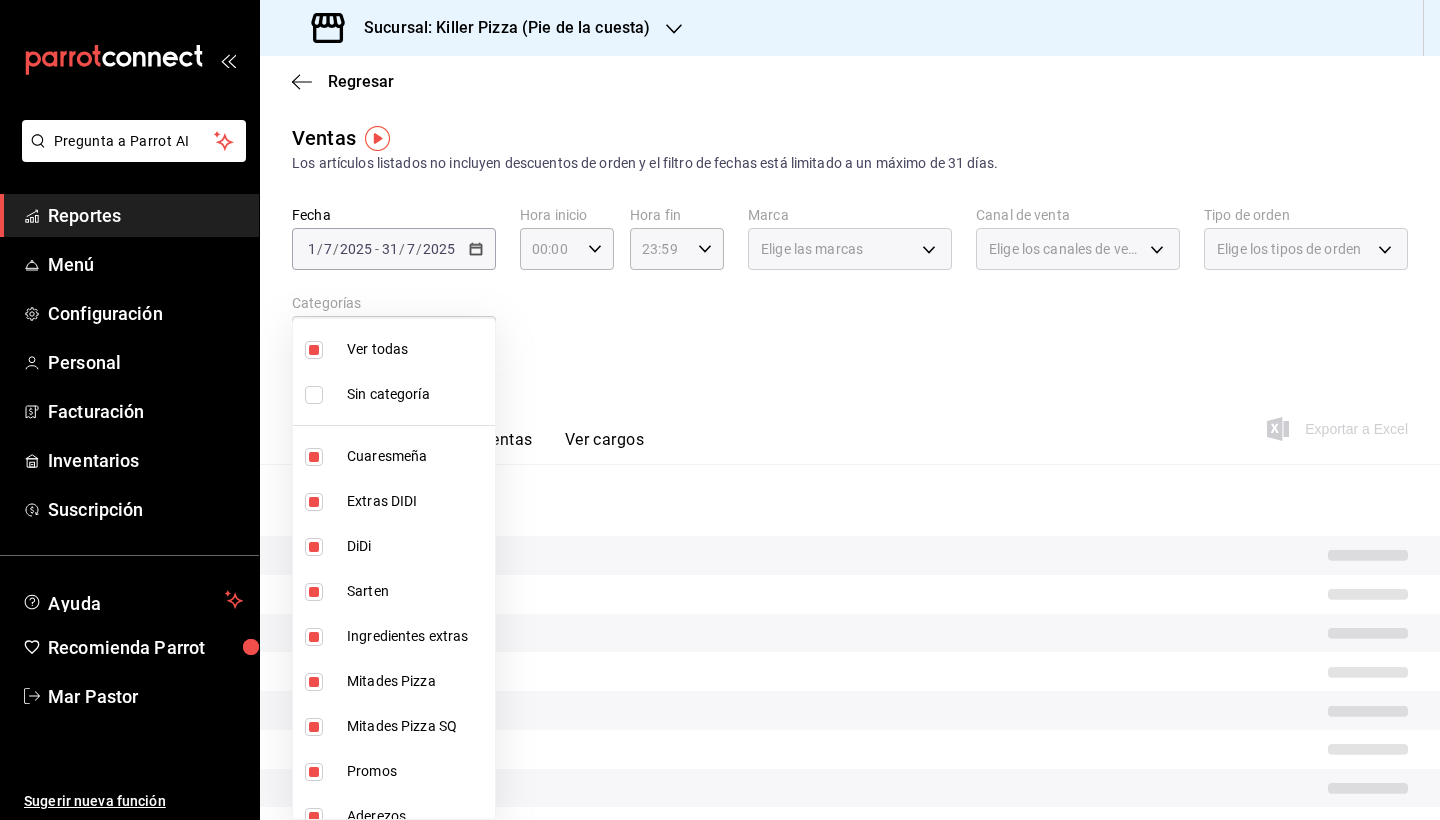 click at bounding box center (314, 350) 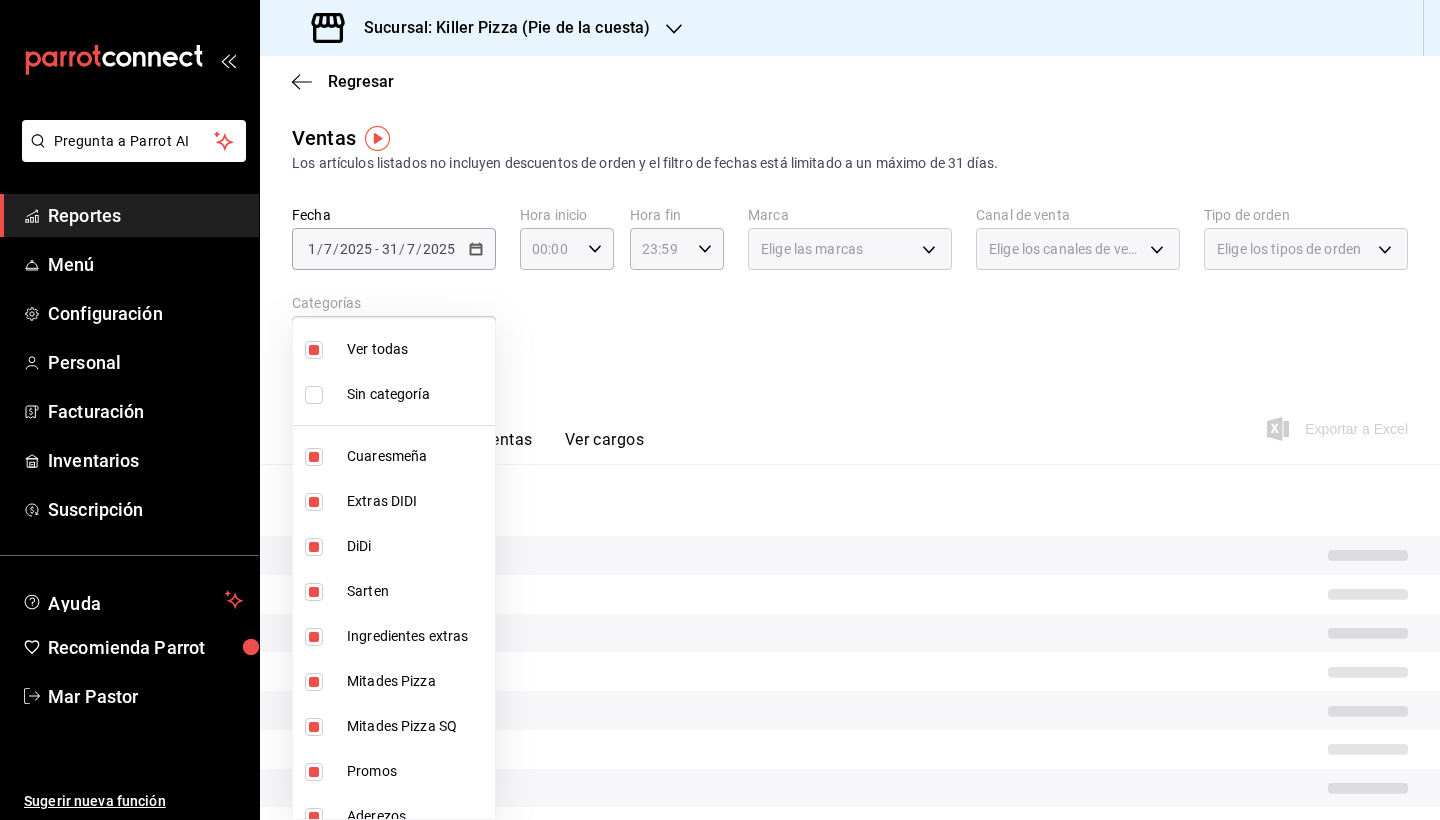 type 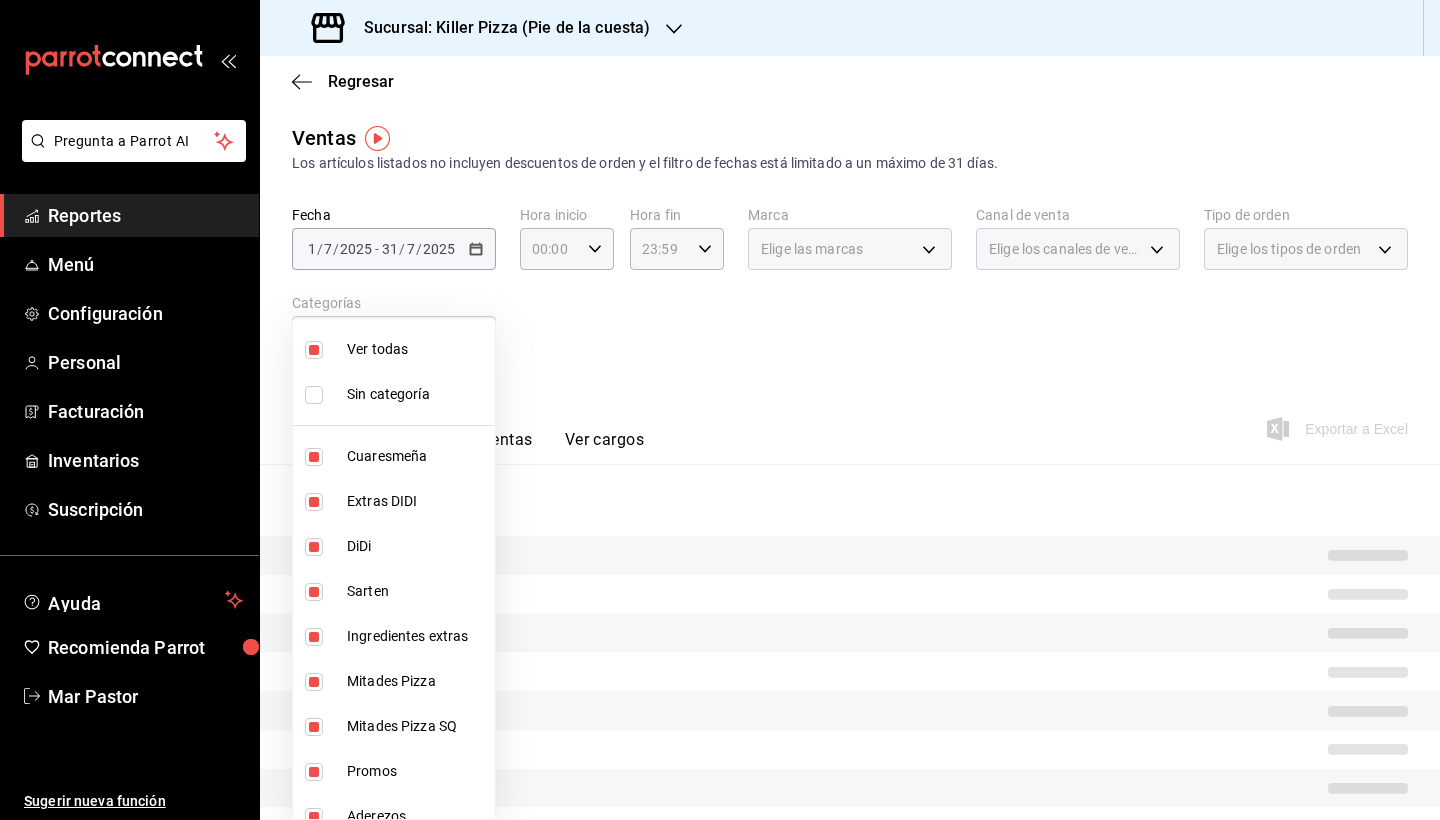 checkbox on "false" 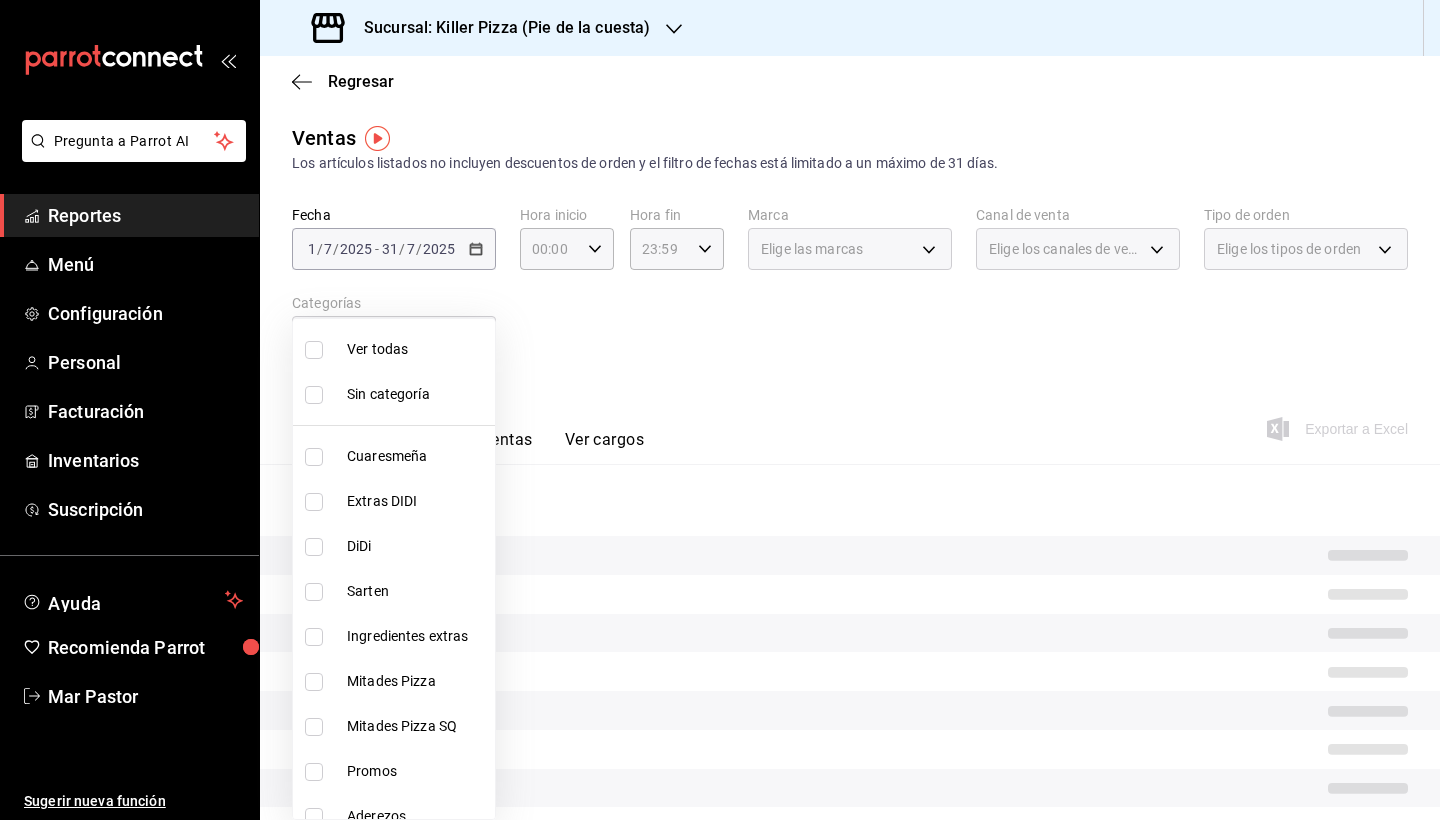 click at bounding box center (720, 410) 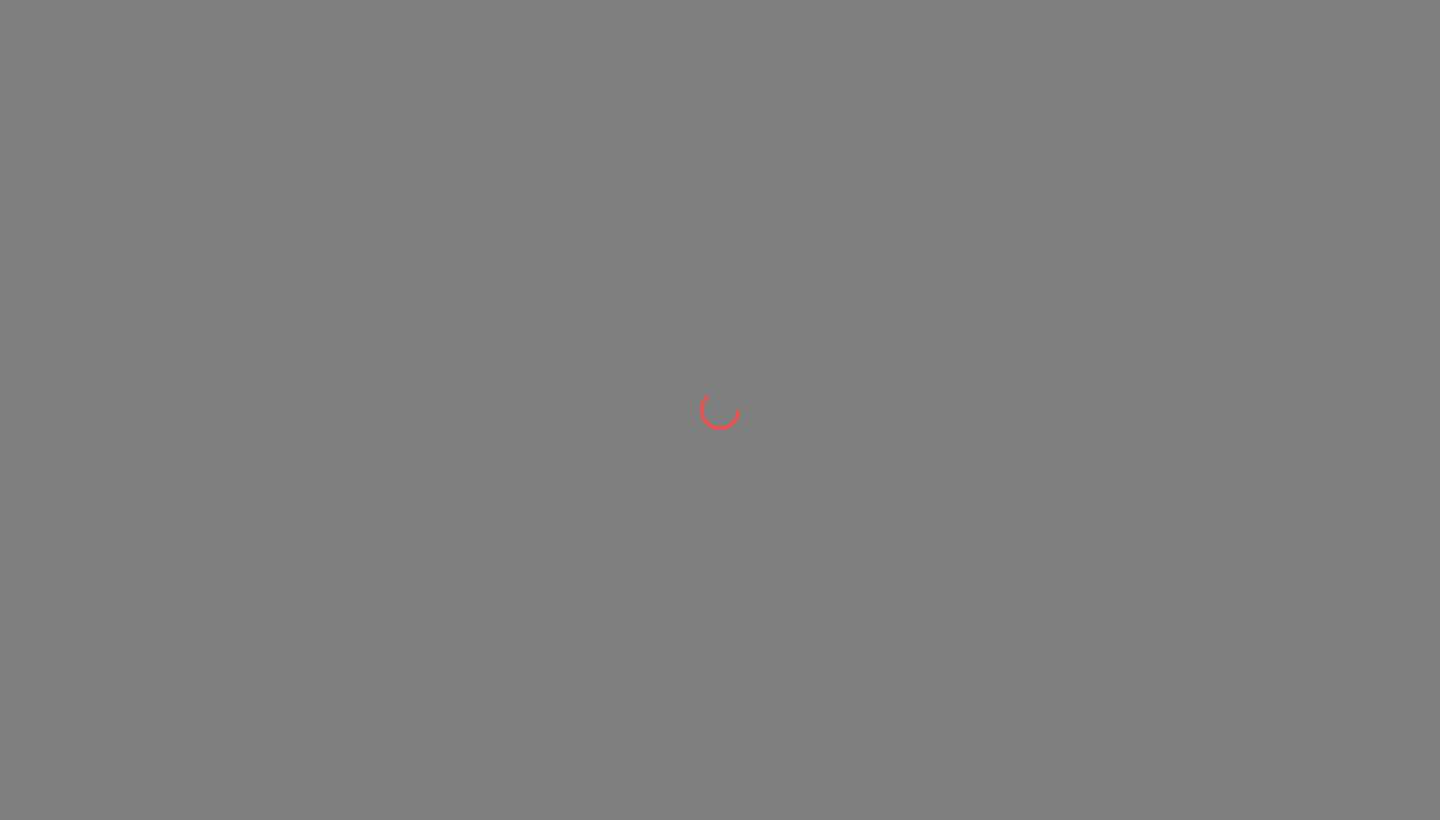 scroll, scrollTop: 0, scrollLeft: 0, axis: both 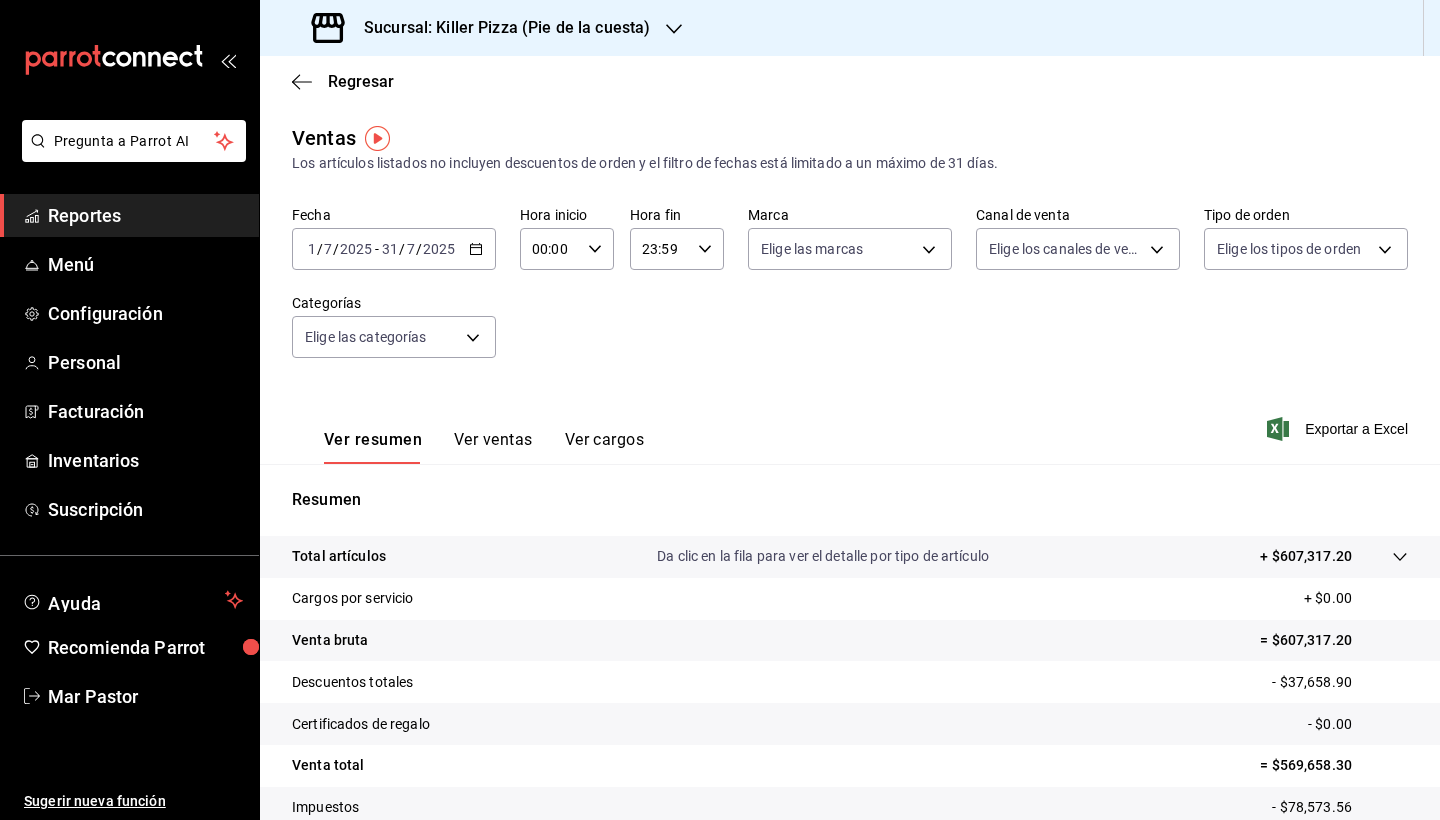 click on "Sucursal: Killer Pizza (Pie de la cuesta)" at bounding box center [499, 28] 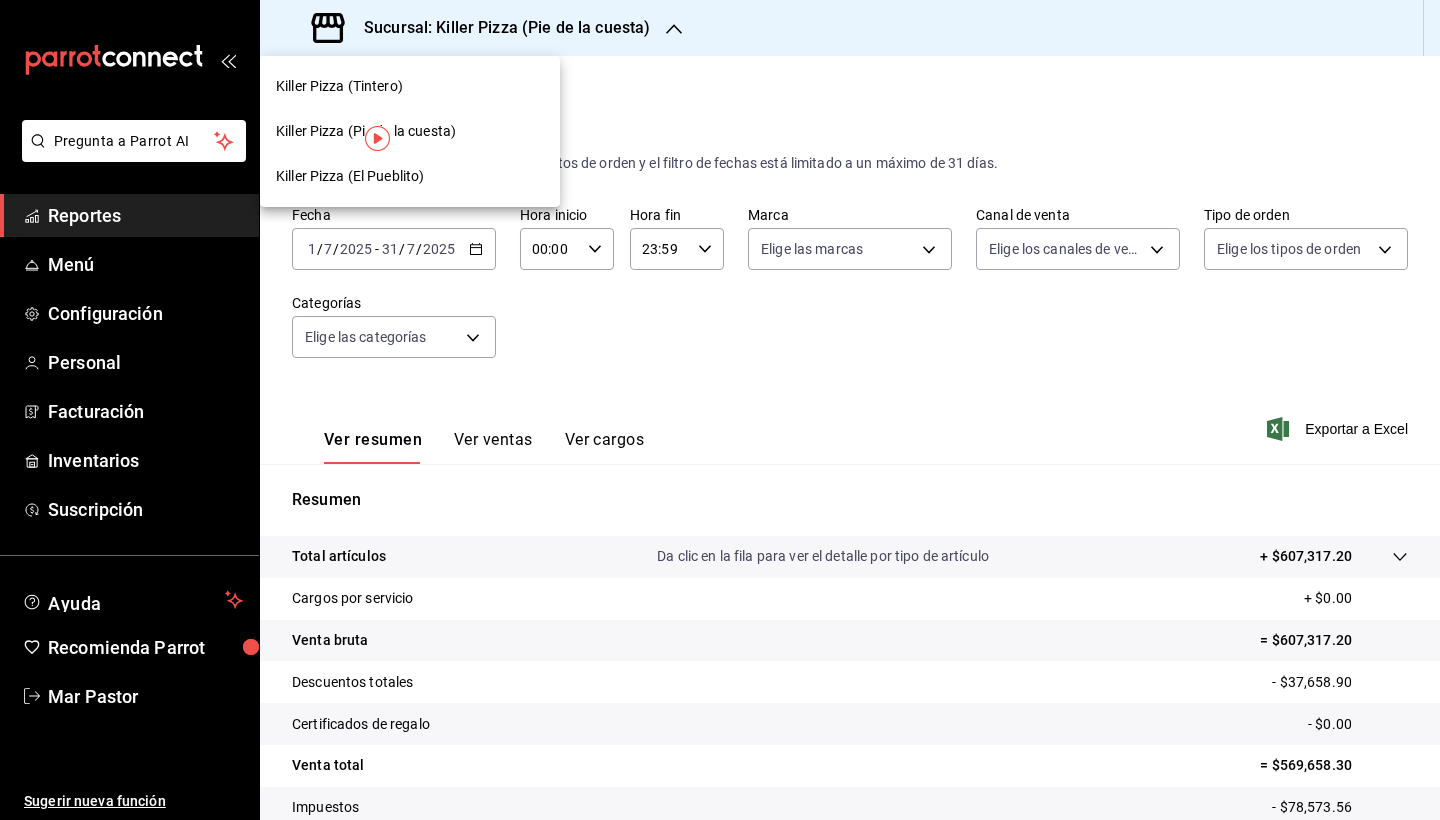 click on "Killer Pizza (El Pueblito)" at bounding box center (410, 176) 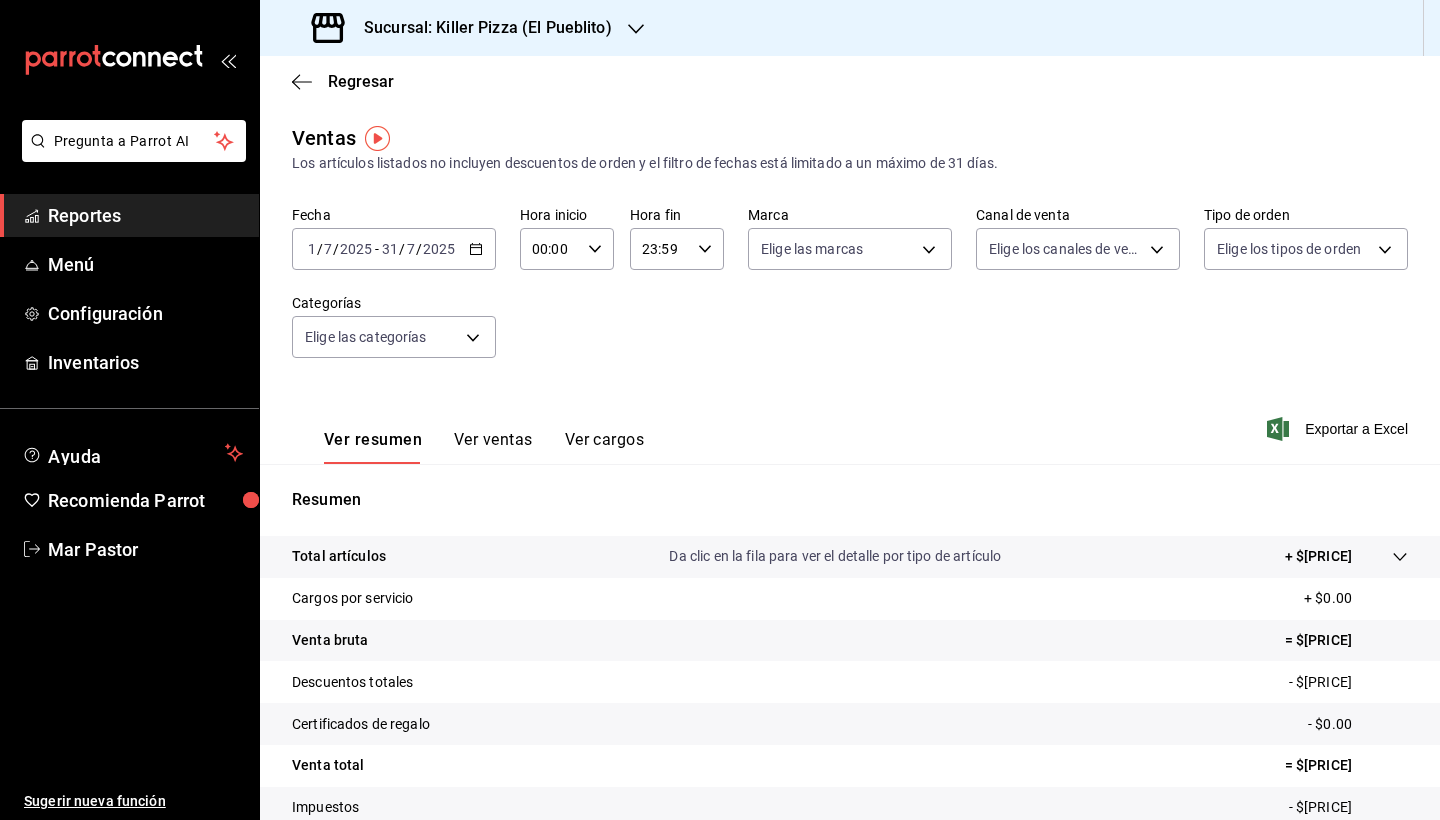 drag, startPoint x: 1371, startPoint y: 771, endPoint x: 1280, endPoint y: 769, distance: 91.02197 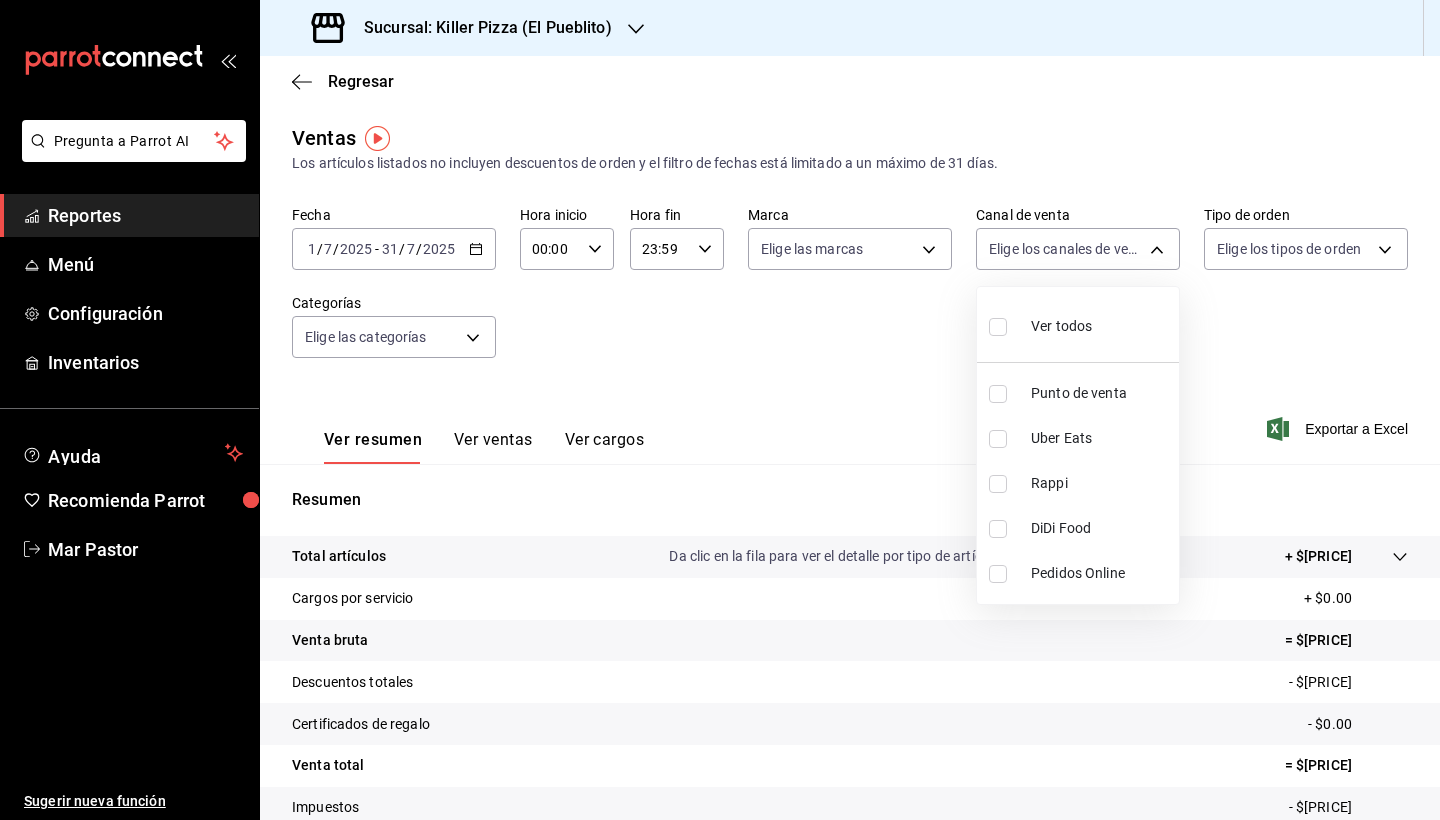 click on "Pregunta a Parrot AI Reportes   Menú   Configuración   Inventarios   Ayuda Recomienda Parrot   Mar Pastor   Sugerir nueva función   Sucursal: Killer Pizza ([CITY]) Regresar Ventas Los artículos listados no incluyen descuentos de orden y el filtro de fechas está limitado a un máximo de 31 días. Fecha [DATE] [DATE] - [DATE] Hora inicio 00:00 Hora inicio Hora fin 23:59 Hora fin Marca Elige las marcas Canal de venta Elige los canales de venta Tipo de orden Elige los tipos de orden Categorías Elige las categorías Ver resumen Ver ventas Ver cargos Exportar a Excel Resumen Total artículos Da clic en la fila para ver el detalle por tipo de artículo + $[PRICE] Cargos por servicio + $[PRICE] Venta bruta = $[PRICE] Descuentos totales - $[PRICE] Certificados de regalo - $[PRICE] Venta total = $[PRICE] Impuestos - $[PRICE] Venta neta = $[PRICE] GANA 1 MES GRATIS EN TU SUSCRIPCIÓN AQUÍ Ver video tutorial Ir a video Pregunta a Parrot AI Reportes   Menú     Inventarios" at bounding box center [720, 410] 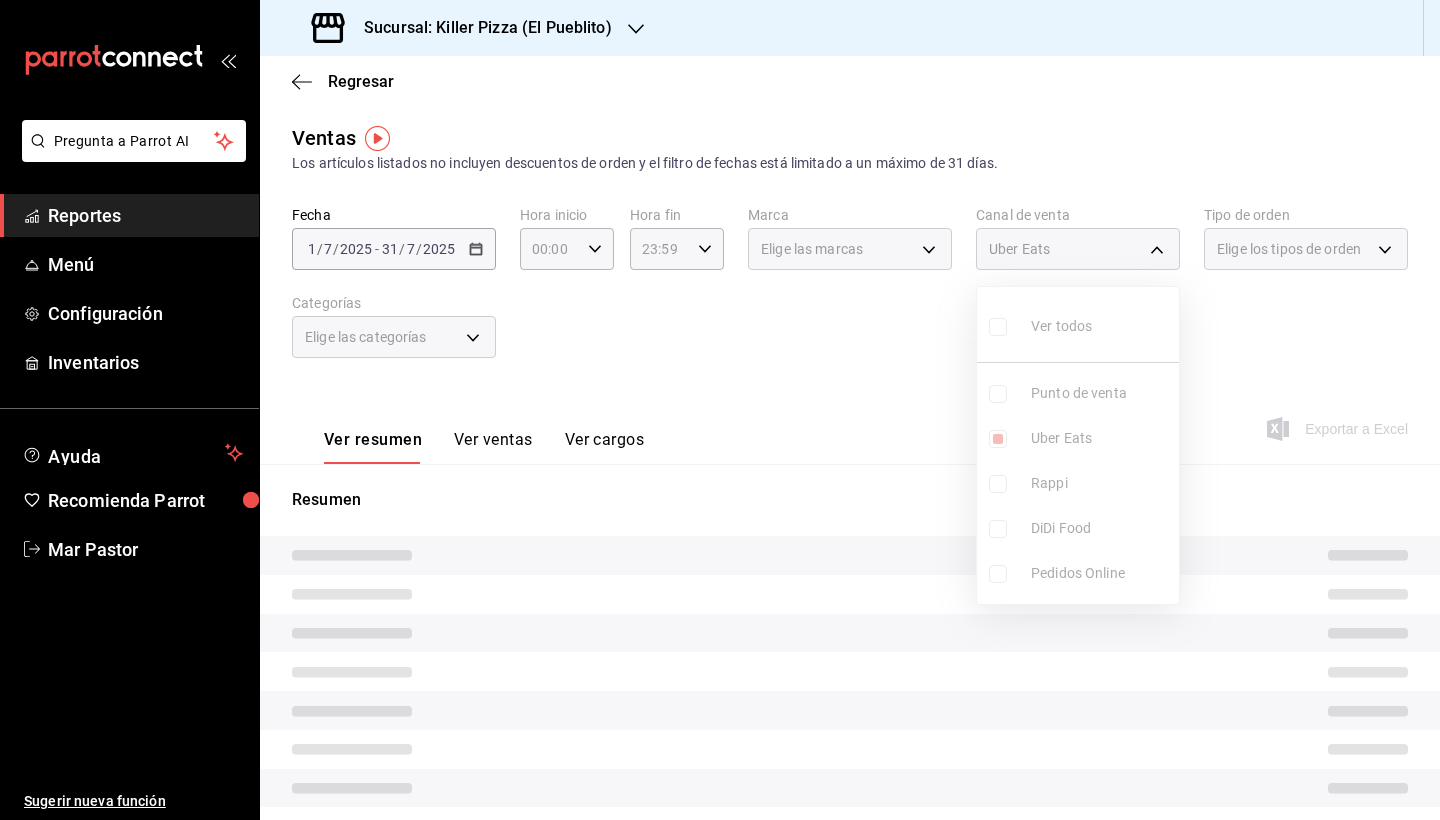 click at bounding box center [720, 410] 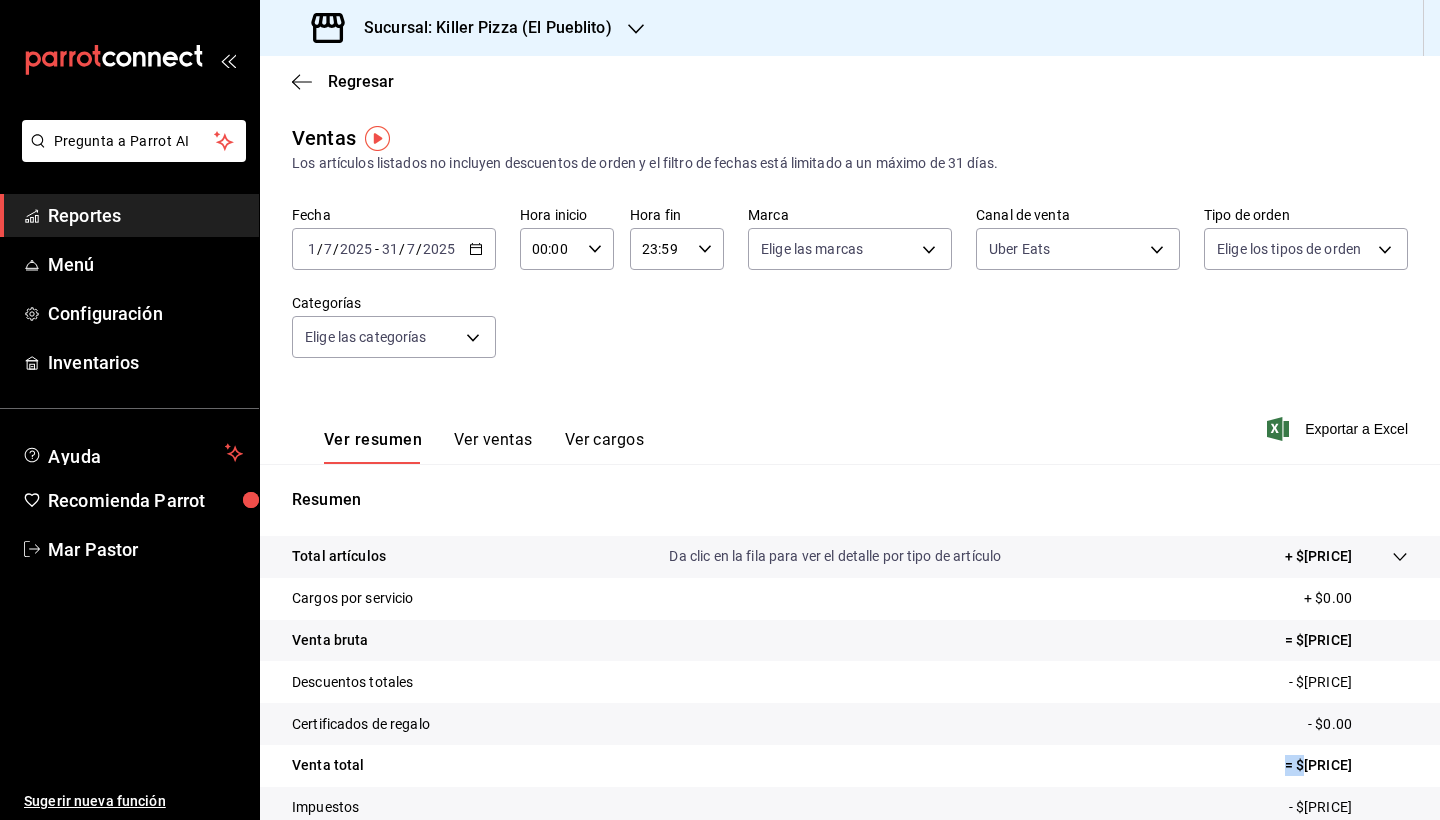 drag, startPoint x: 1365, startPoint y: 755, endPoint x: 1277, endPoint y: 761, distance: 88.20431 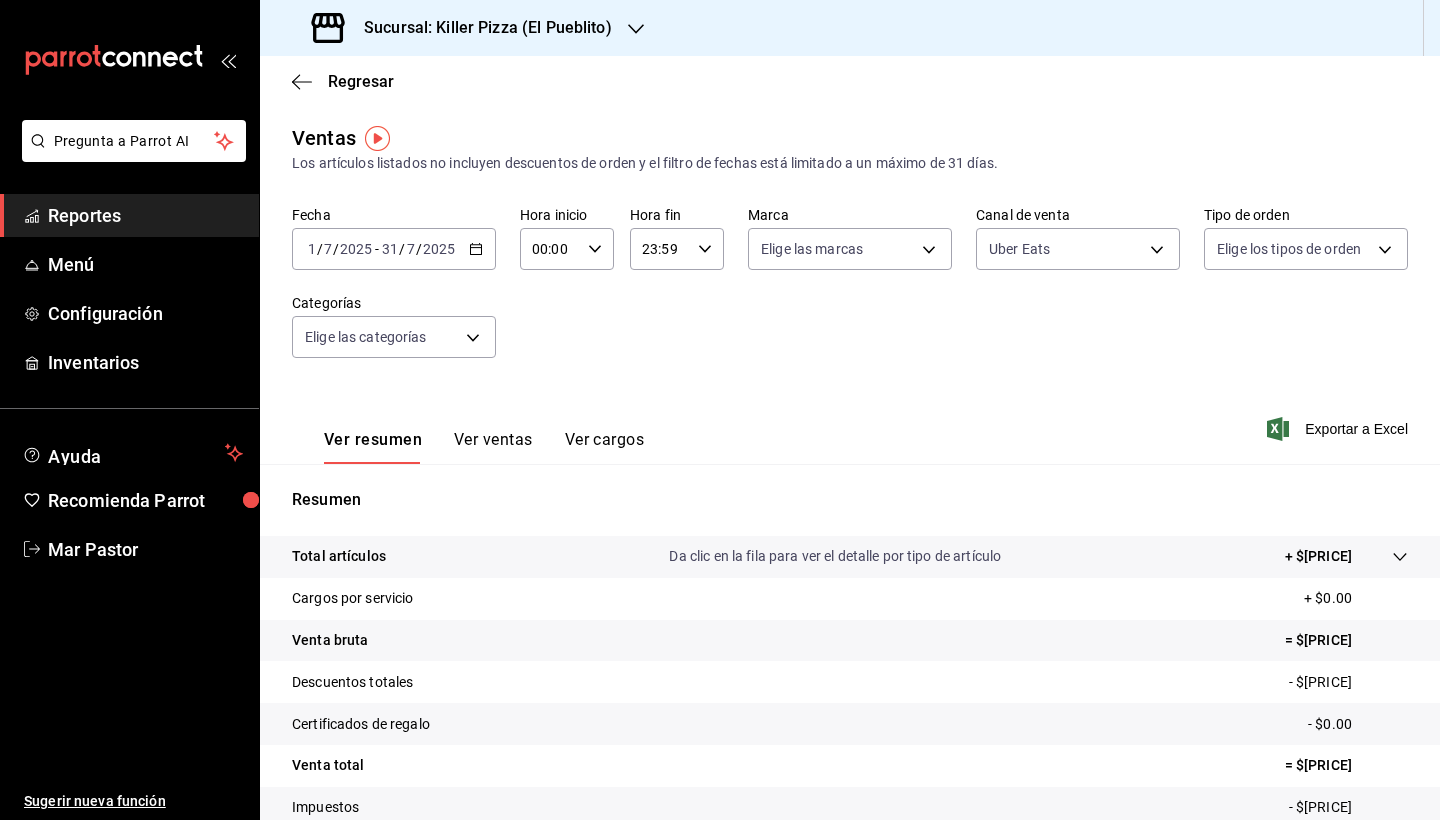 drag, startPoint x: 1354, startPoint y: 767, endPoint x: 1283, endPoint y: 764, distance: 71.063354 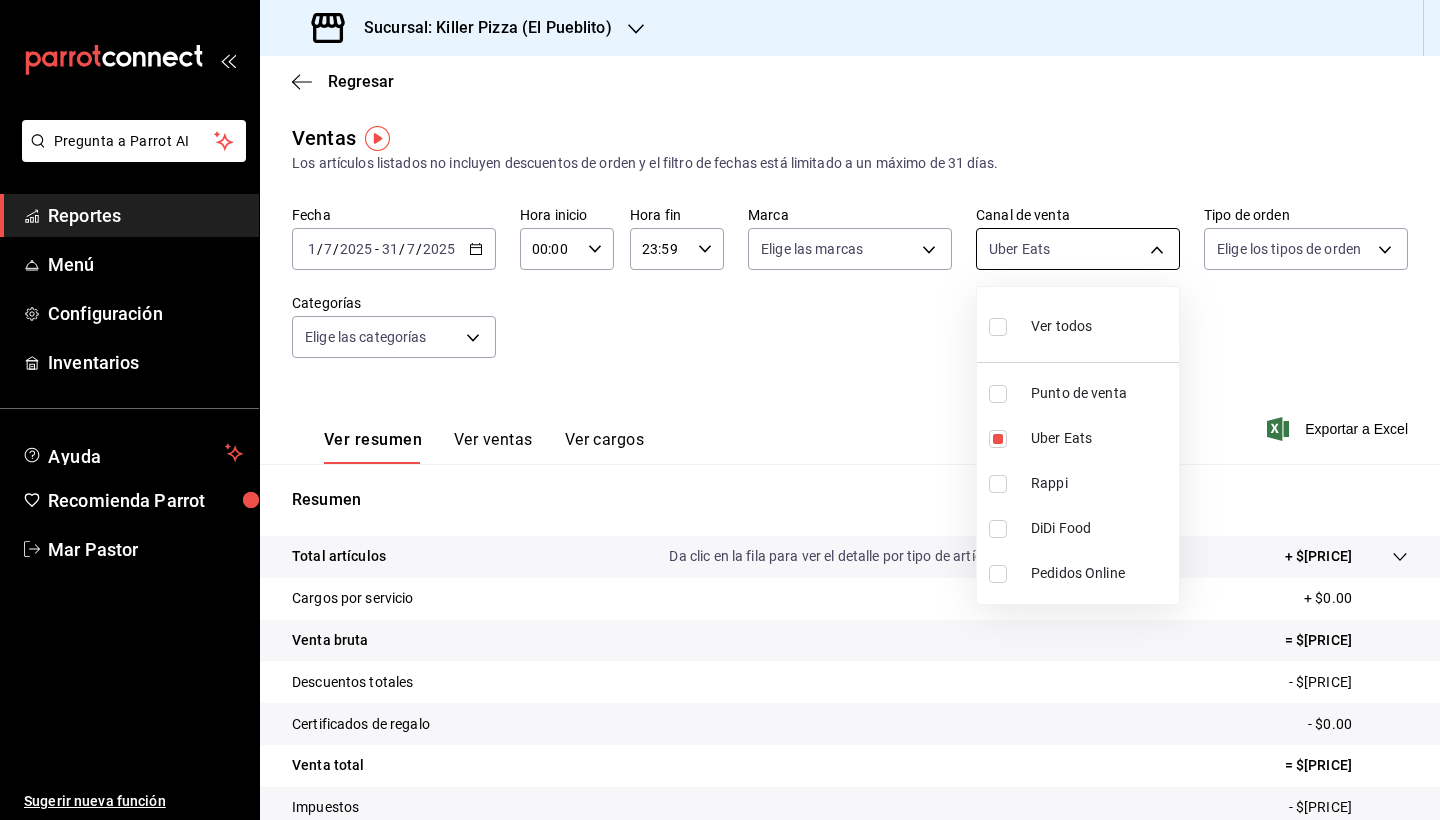click on "Pregunta a Parrot AI Reportes   Menú   Configuración   Inventarios   Ayuda Recomienda Parrot   Mar Pastor   Sugerir nueva función   Sucursal: Killer Pizza ([CITY]) Regresar Ventas Los artículos listados no incluyen descuentos de orden y el filtro de fechas está limitado a un máximo de 31 días. Fecha [DATE] [DATE] - [DATE] Hora inicio 00:00 Hora inicio Hora fin 23:59 Hora fin Marca Elige las marcas Canal de venta Uber Eats UBER_EATS Tipo de orden Elige los tipos de orden Categorías Elige las categorías Ver resumen Ver ventas Ver cargos Exportar a Excel Resumen Total artículos Da clic en la fila para ver el detalle por tipo de artículo + $[PRICE] Cargos por servicio + $[PRICE] Venta bruta = $[PRICE] Descuentos totales - $[PRICE] Certificados de regalo - $[PRICE] Venta total = $[PRICE] Impuestos - $[PRICE] Venta neta = $[PRICE] GANA 1 MES GRATIS EN TU SUSCRIPCIÓN AQUÍ Ver video tutorial Ir a video Pregunta a Parrot AI Reportes   Menú   Configuración" at bounding box center (720, 410) 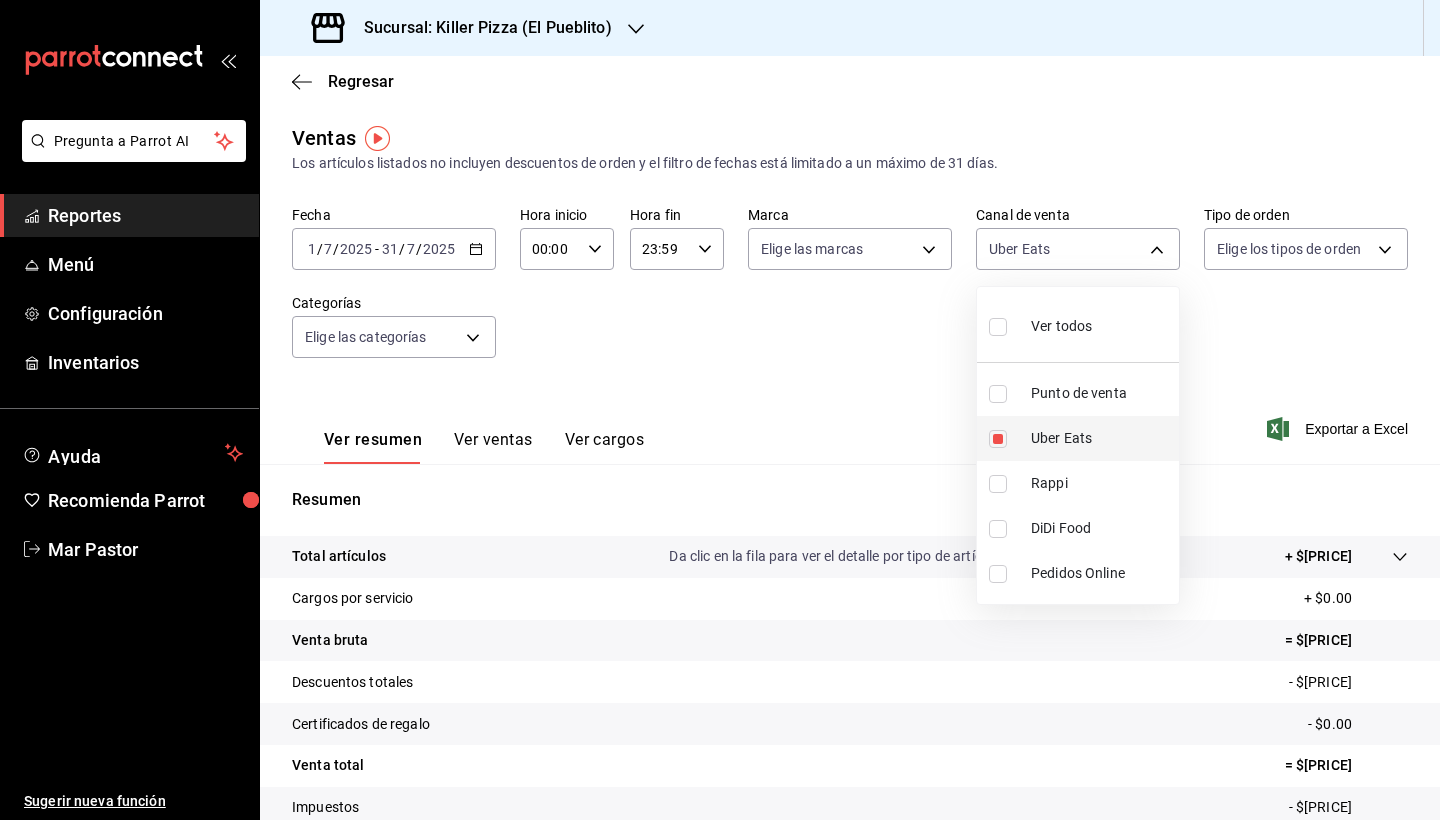 click at bounding box center [998, 439] 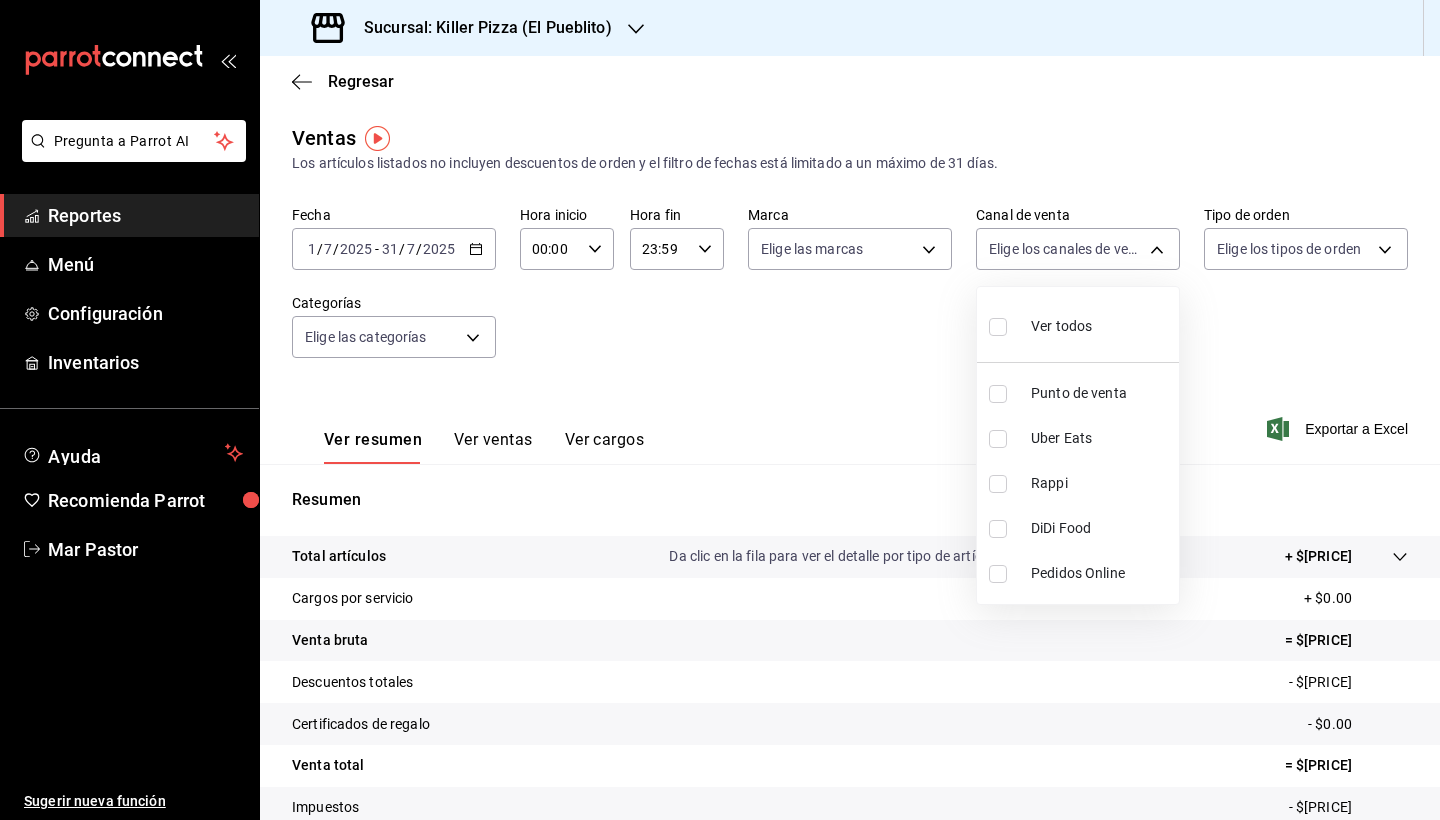 type 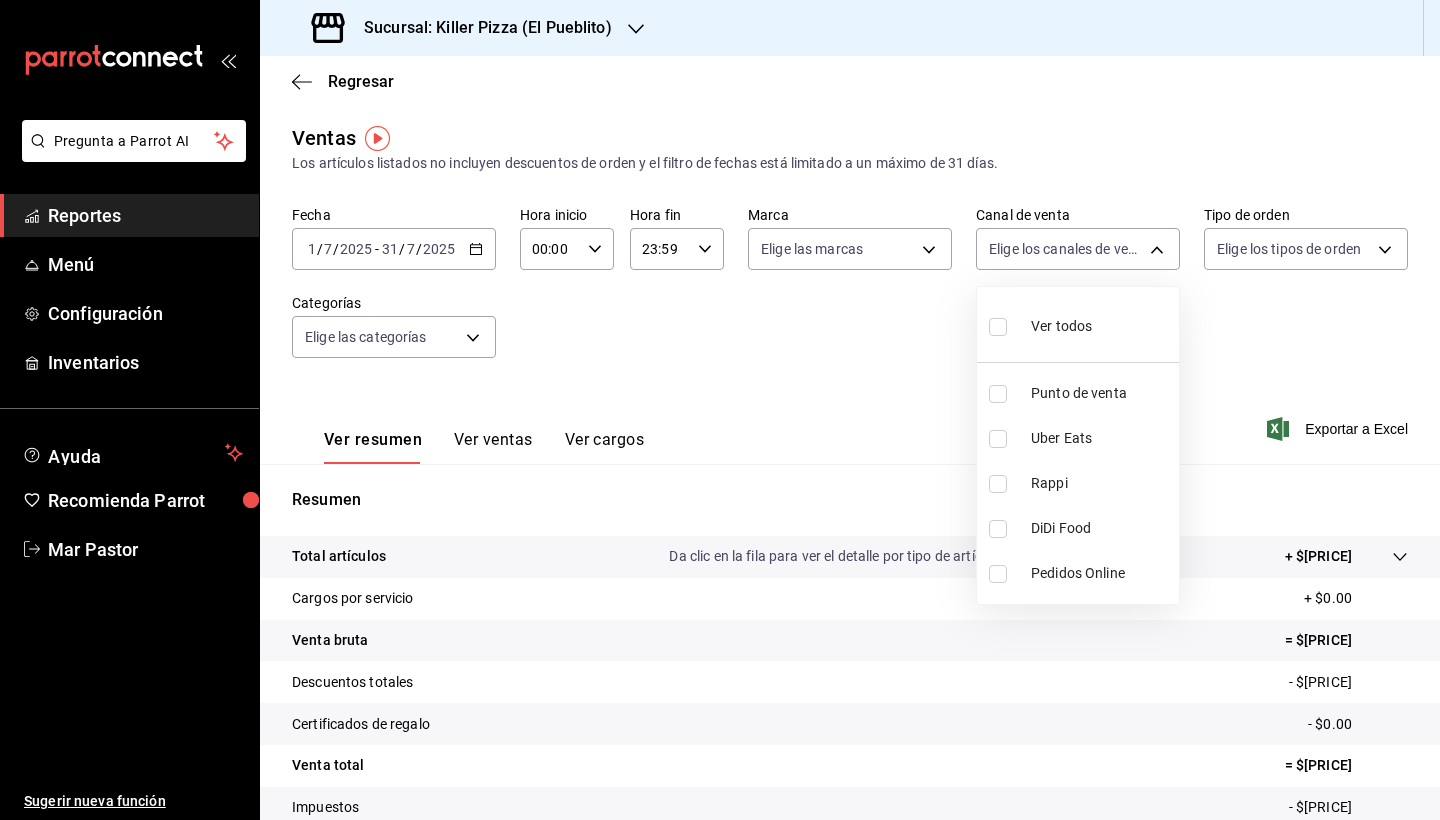 click at bounding box center [998, 484] 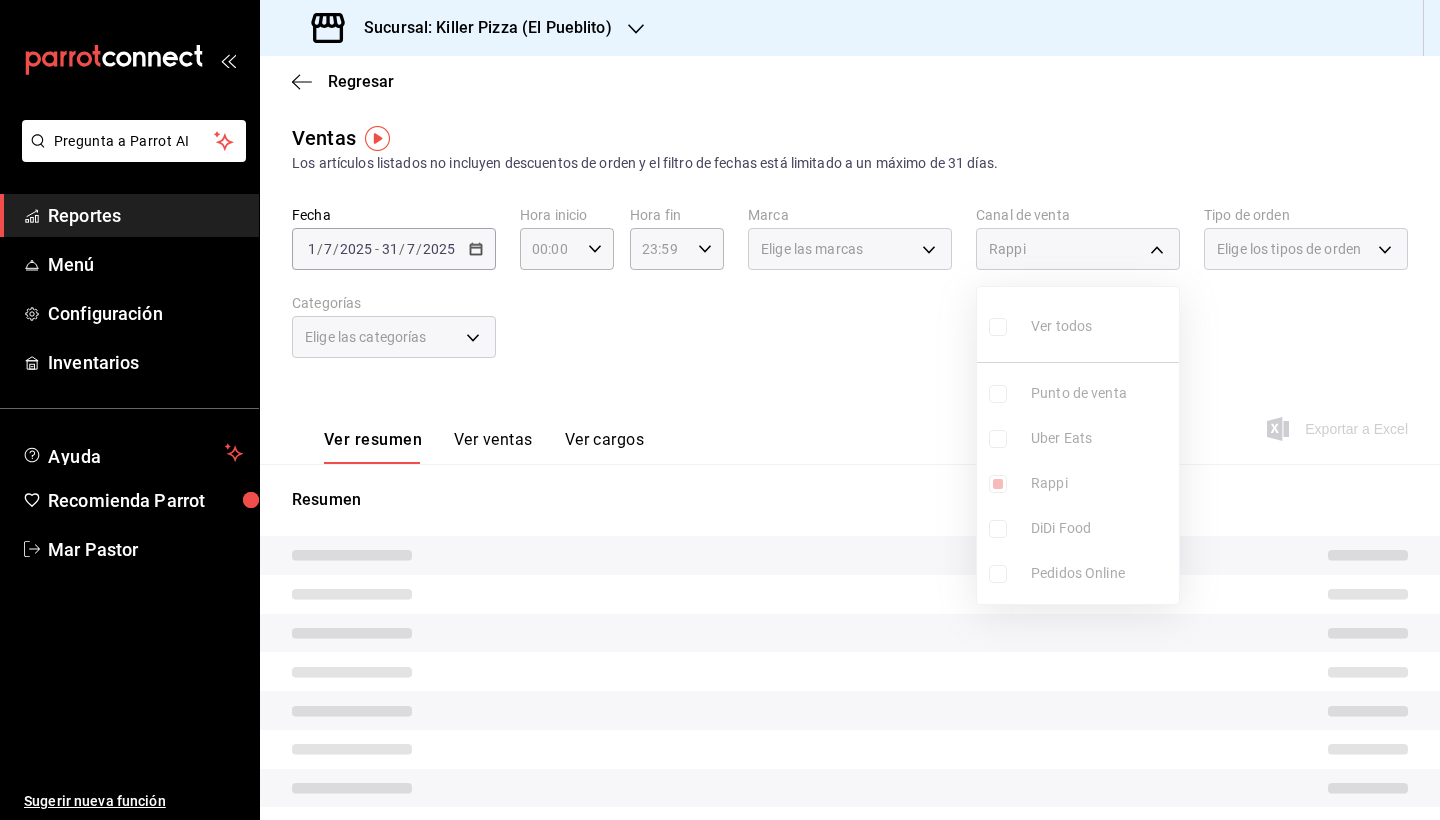 click at bounding box center [720, 410] 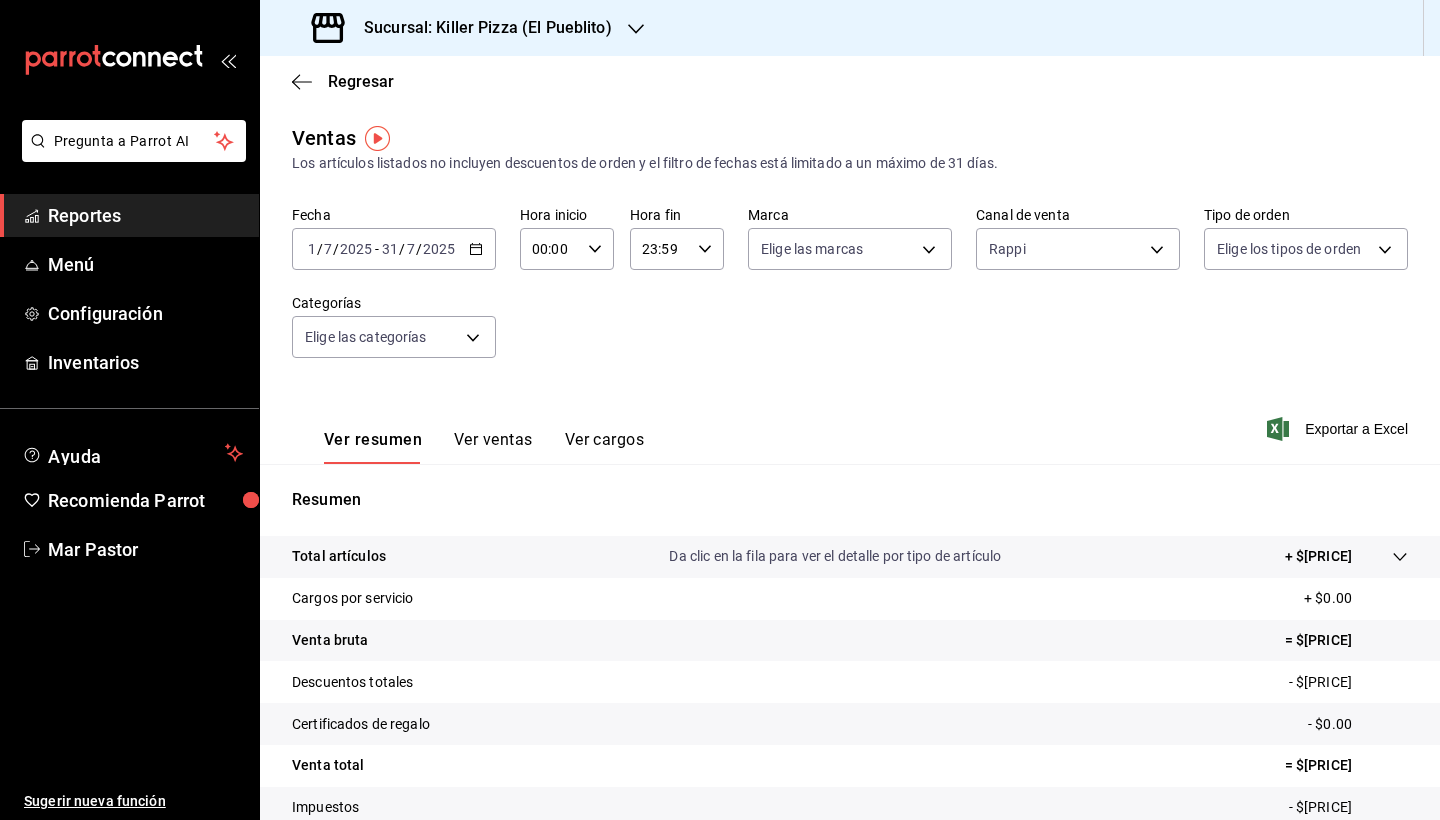 drag, startPoint x: 1363, startPoint y: 767, endPoint x: 1287, endPoint y: 765, distance: 76.02631 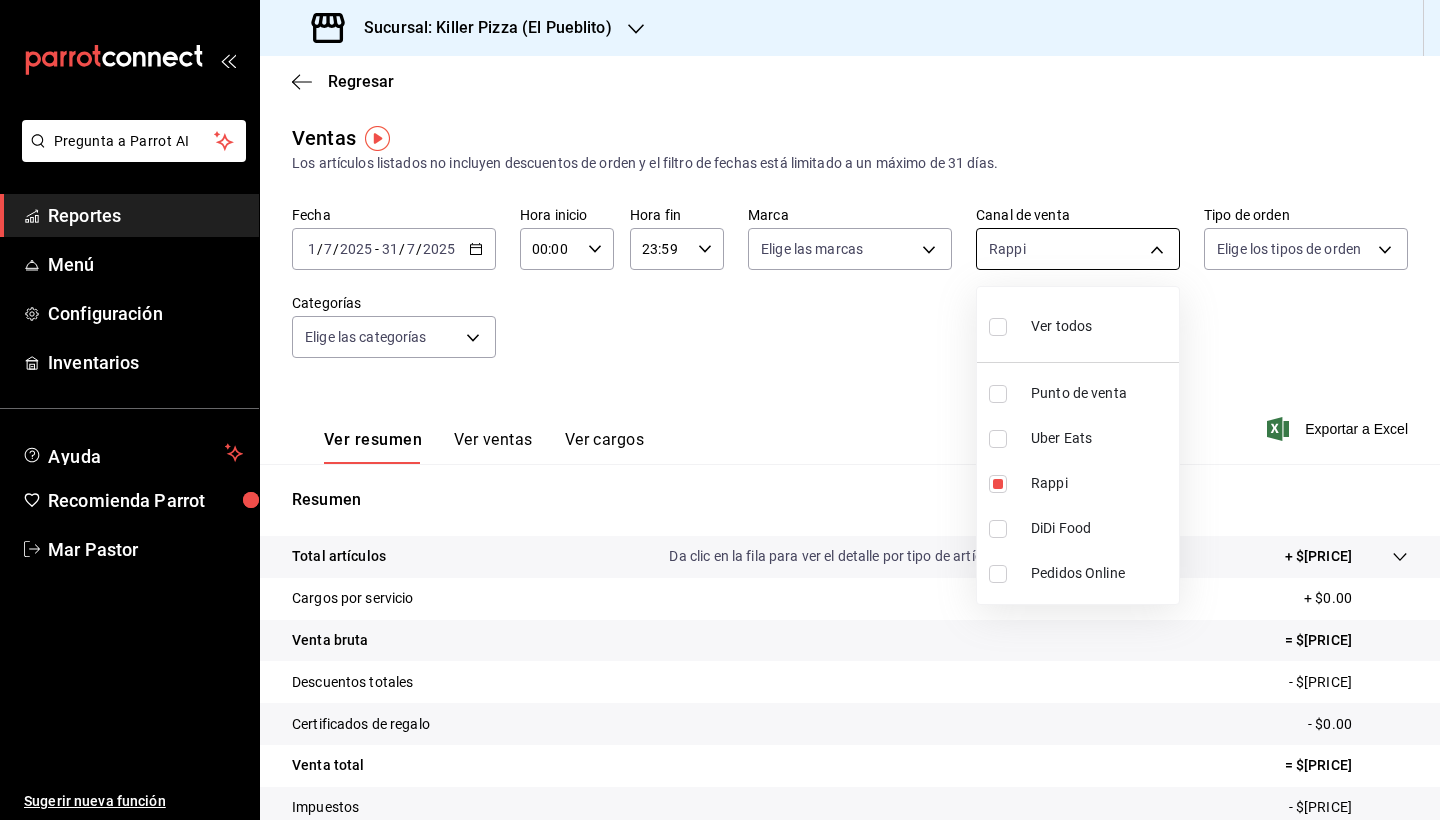 click on "Pregunta a Parrot AI Reportes   Menú   Configuración   Inventarios   Ayuda Recomienda Parrot   Mar Pastor   Sugerir nueva función   Sucursal: Killer Pizza ([CITY]) Regresar Ventas Los artículos listados no incluyen descuentos de orden y el filtro de fechas está limitado a un máximo de 31 días. Fecha [DATE] [DATE] - [DATE] Hora inicio 00:00 Hora inicio Hora fin 23:59 Hora fin Marca Elige las marcas Canal de venta Rappi RAPPI Tipo de orden Elige los tipos de orden Categorías Elige las categorías Ver resumen Ver ventas Ver cargos Exportar a Excel Resumen Total artículos Da clic en la fila para ver el detalle por tipo de artículo + $[PRICE] Cargos por servicio + $[PRICE] Venta bruta = $[PRICE] Descuentos totales - $[PRICE] Certificados de regalo - $[PRICE] Venta total = $[PRICE] Impuestos - $[PRICE] Venta neta = $[PRICE] GANA 1 MES GRATIS EN TU SUSCRIPCIÓN AQUÍ Ver video tutorial Ir a video Pregunta a Parrot AI Reportes   Menú   Configuración   Inventarios" at bounding box center [720, 410] 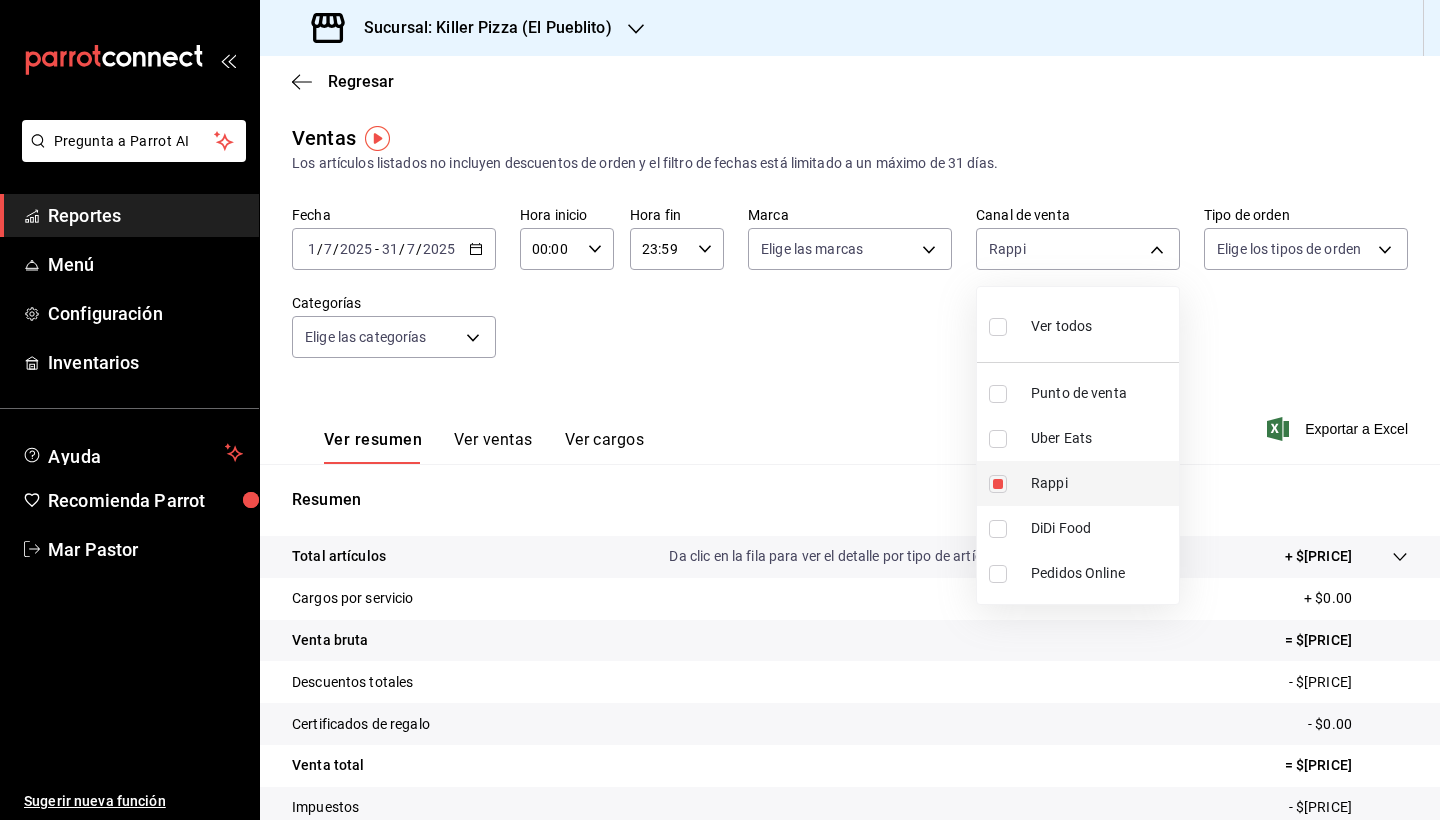 click at bounding box center [998, 484] 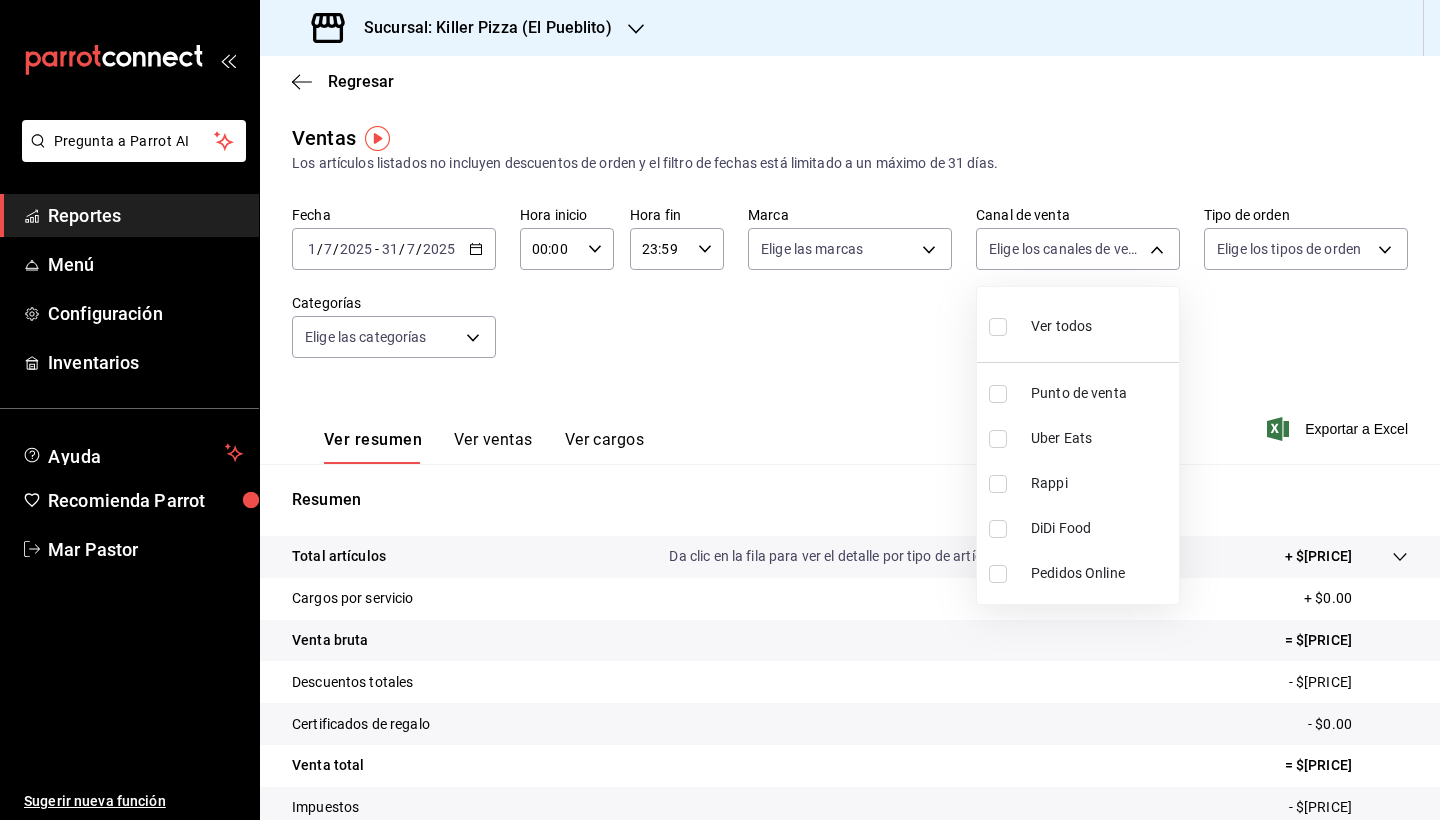 click at bounding box center (998, 394) 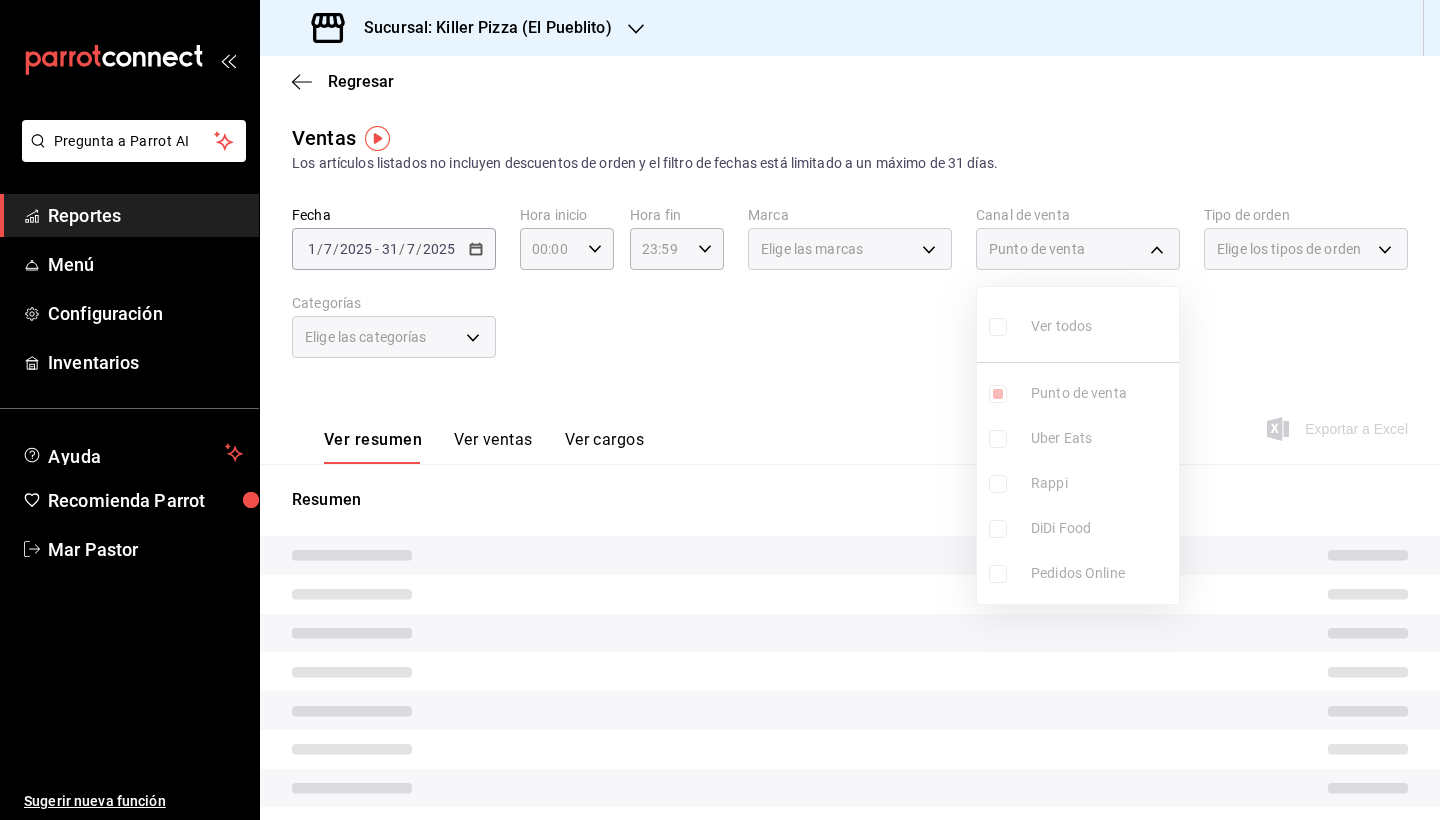 click at bounding box center (720, 410) 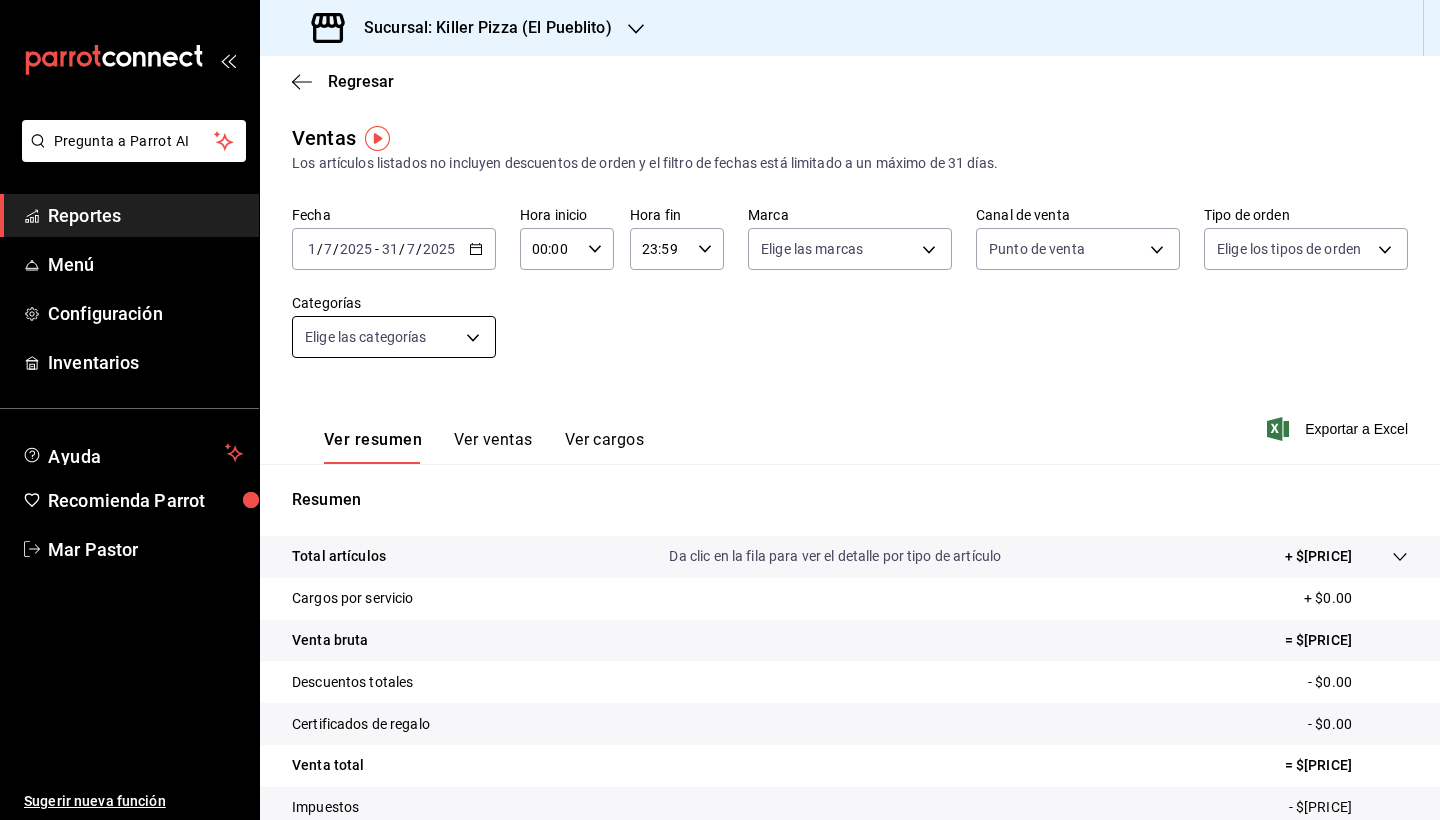 click on "Pregunta a Parrot AI Reportes   Menú   Configuración   Inventarios   Ayuda Recomienda Parrot   Mar Pastor   Sugerir nueva función   Sucursal: Killer Pizza ([CITY]) Regresar Ventas Los artículos listados no incluyen descuentos de orden y el filtro de fechas está limitado a un máximo de 31 días. Fecha [DATE] [DATE] - [DATE] Hora inicio 00:00 Hora inicio Hora fin 23:59 Hora fin Marca Elige las marcas Canal de venta Punto de venta PARROT Tipo de orden Elige los tipos de orden Categorías Elige las categorías Ver resumen Ver ventas Ver cargos Exportar a Excel Resumen Total artículos Da clic en la fila para ver el detalle por tipo de artículo + $[PRICE] Cargos por servicio + $[PRICE] Venta bruta = $[PRICE] Descuentos totales - $[PRICE] Certificados de regalo - $[PRICE] Venta total = $[PRICE] Impuestos - $[PRICE] Venta neta = $[PRICE] GANA 1 MES GRATIS EN TU SUSCRIPCIÓN AQUÍ Ver video tutorial Ir a video Pregunta a Parrot AI Reportes   Menú   Configuración" at bounding box center [720, 410] 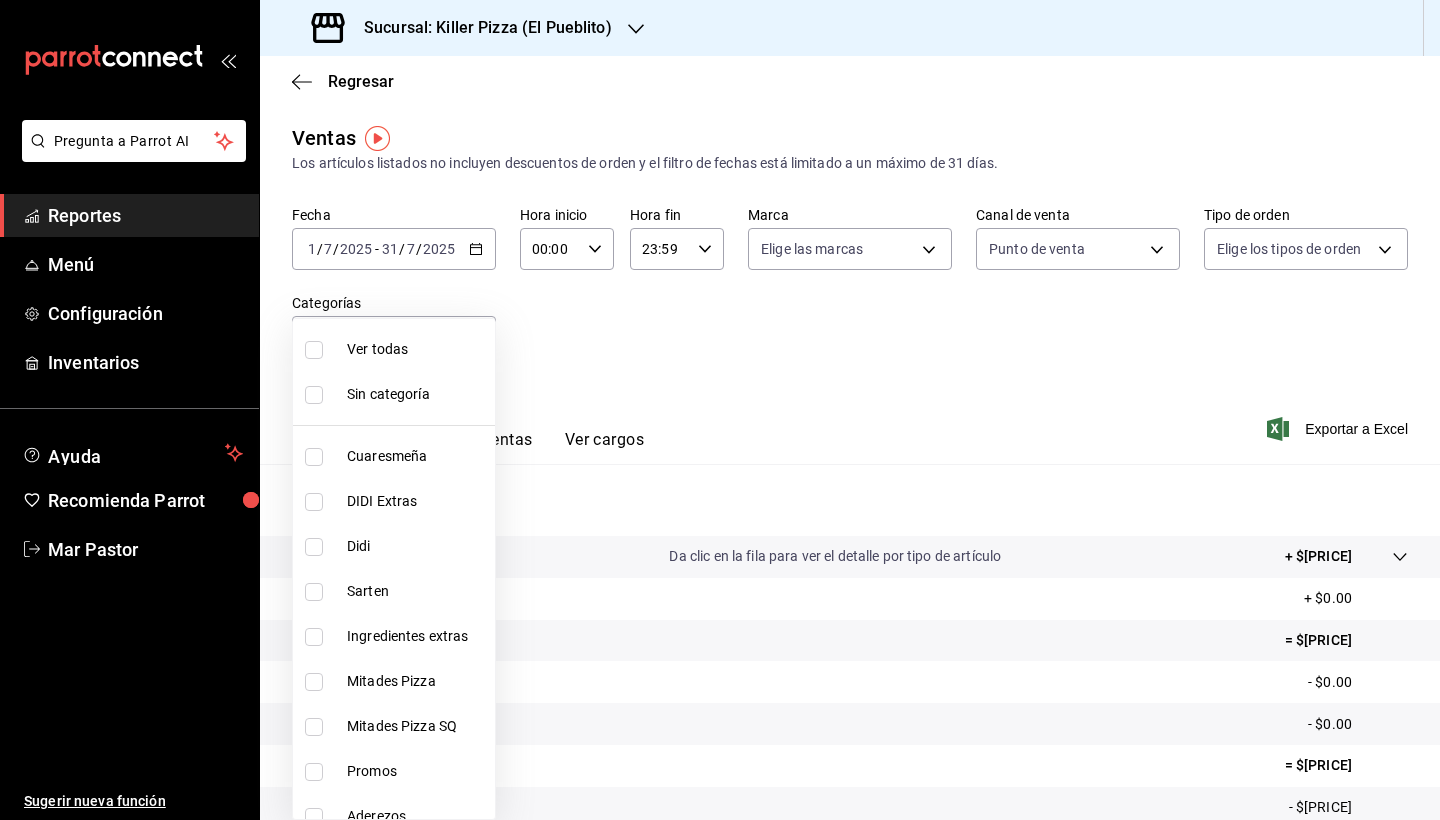 click at bounding box center (314, 350) 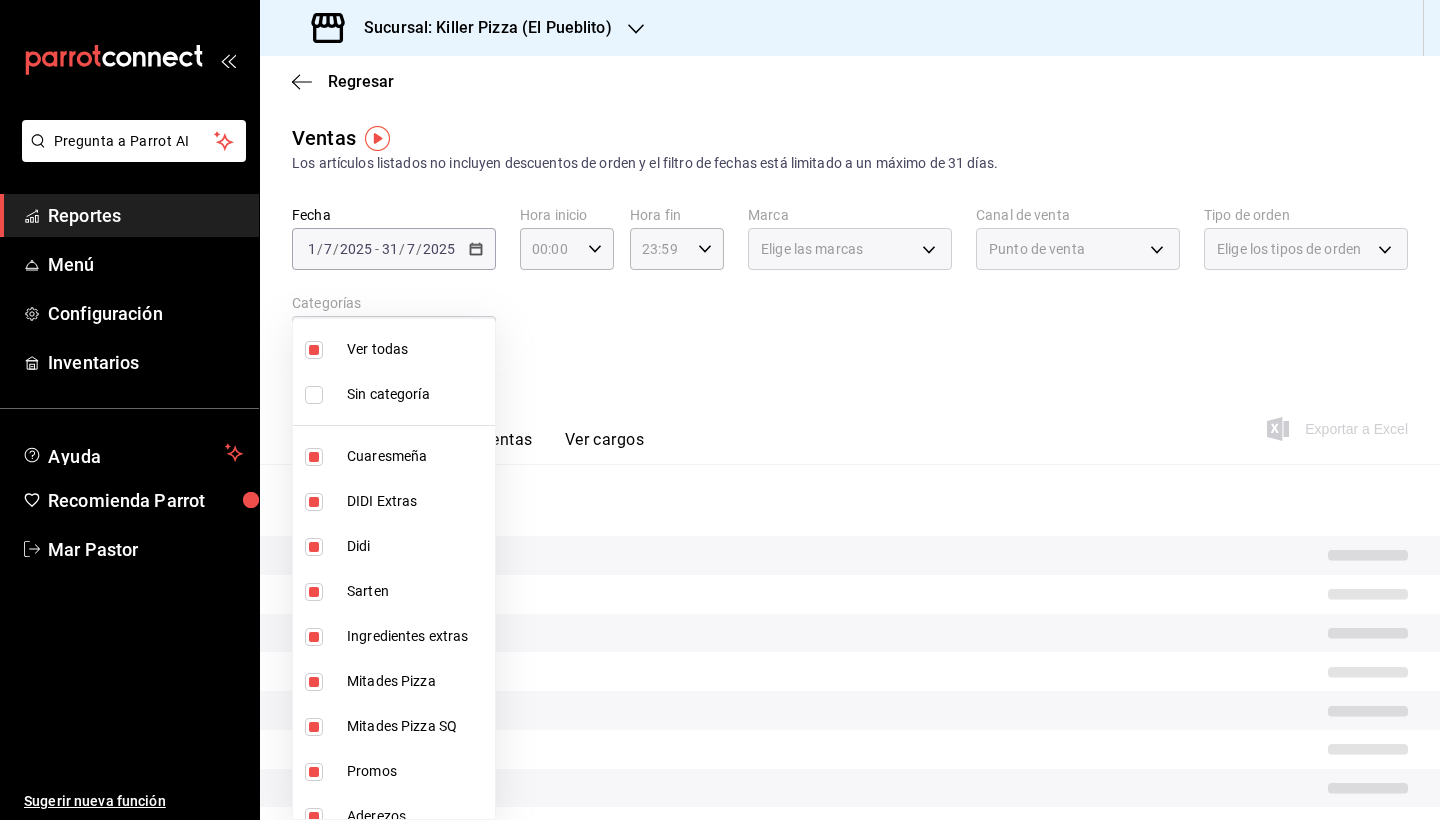 click at bounding box center [314, 502] 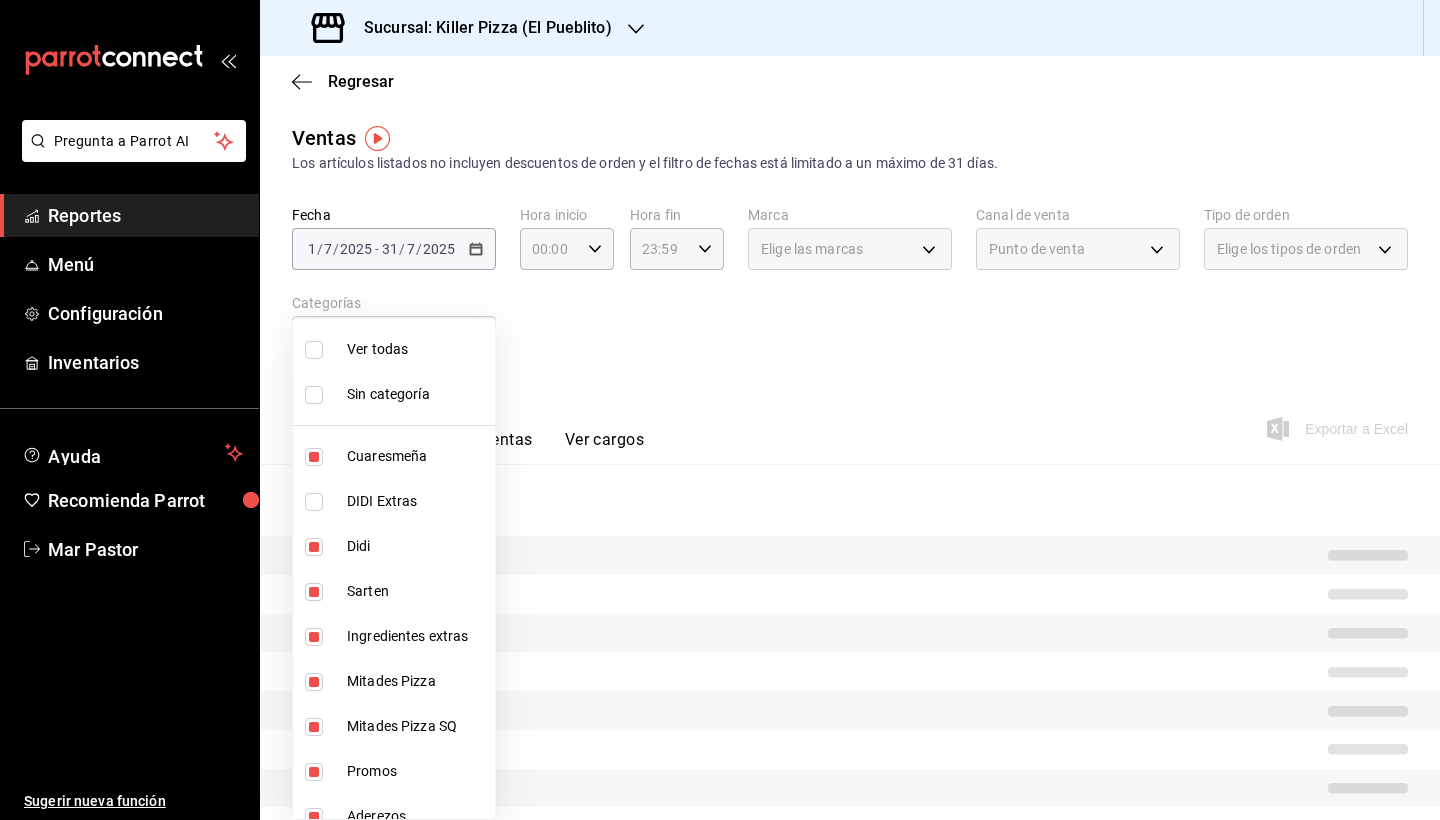 click at bounding box center [314, 547] 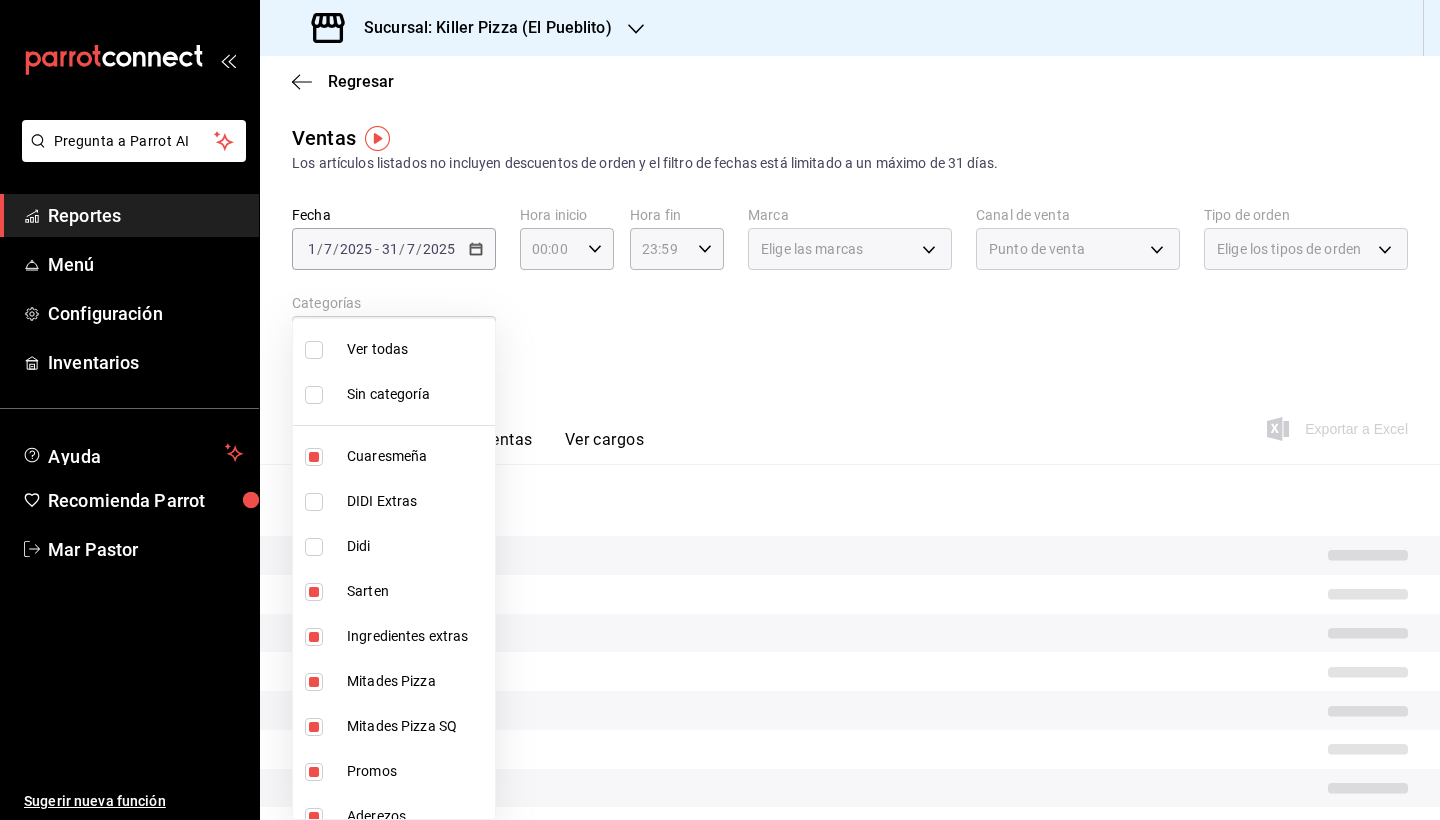click at bounding box center [720, 410] 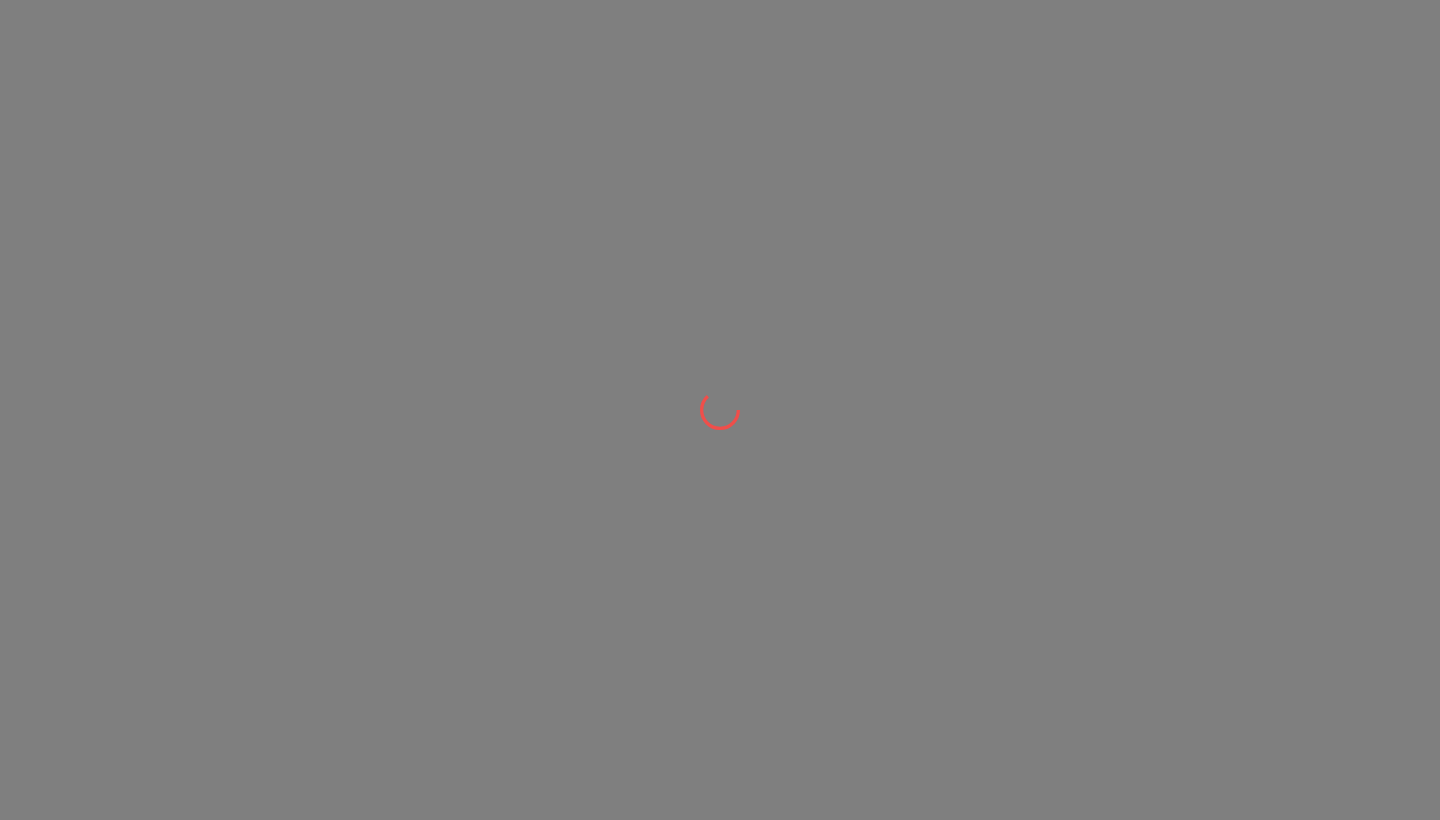 scroll, scrollTop: 0, scrollLeft: 0, axis: both 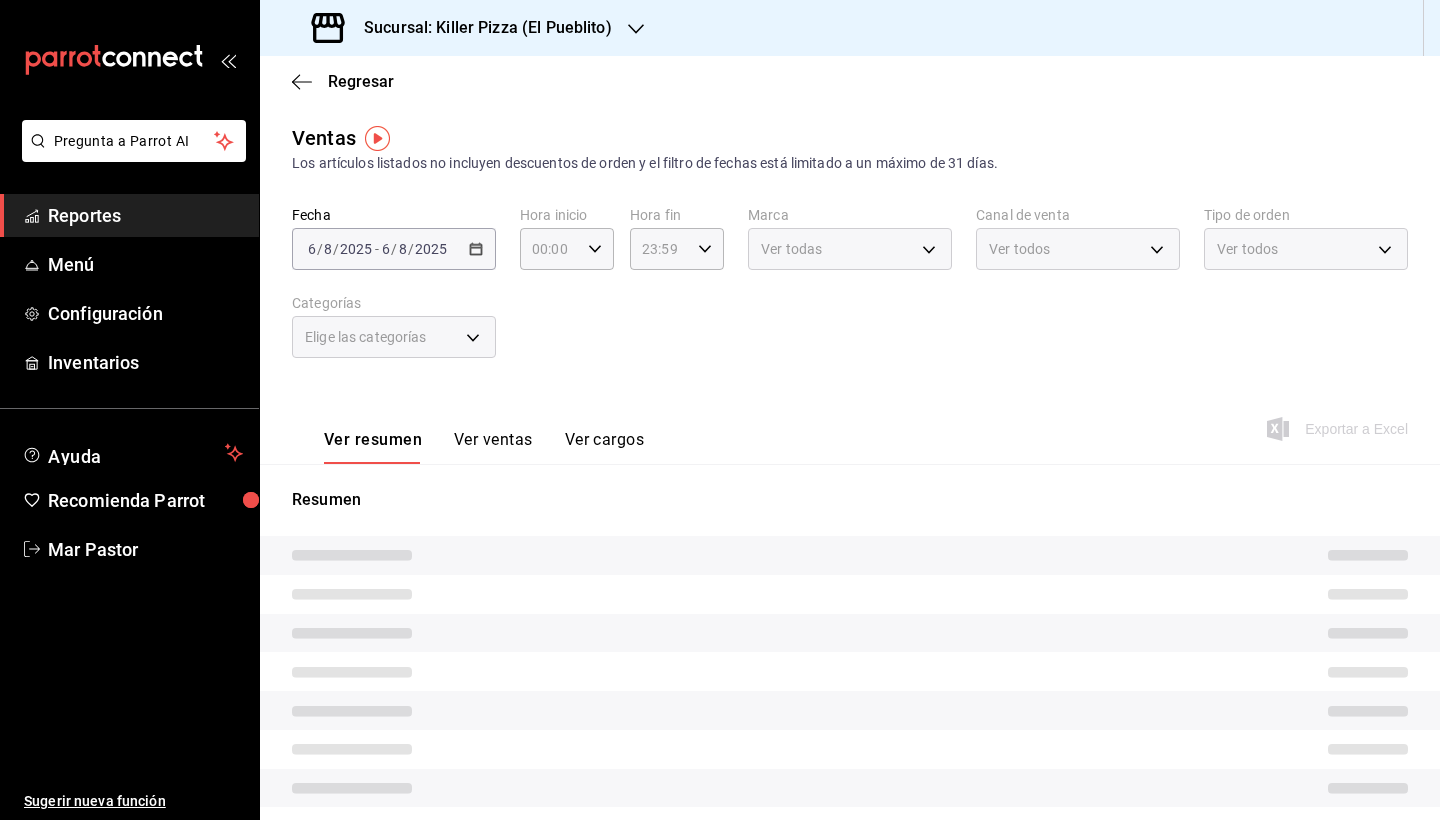 type on "aca61318-dd82-4009-8fb5-67b6e0717491,5893ab7d-faaa-4ea8-b3cc-e3bdc5accdc0,9e5e1322-bdbf-4505-a9b8-f9b5fc2a24cf,5725b3d1-cdec-4127-b0e3-86d0b7e20e07,6b455efe-042f-4fe9-adc8-c0bb09fc38bd,08eadbad-4ef0-4f72-b5ae-5ff0b5c54af7,2e98d879-40a2-4a08-9bd5-a30d9301b0d9,f8d0b40a-d979-4c56-9650-7e01ca94868d,1d293a9b-c3f2-49cb-82fa-30c2529115b8,1f57d098-13f5-4b07-ac20-45da95bc06e5,b72c1c90-4ddf-43e7-bbcc-c36f47b32748,46f53122-4877-4f6d-ab25-e296355ccf72,40e29fe9-50c3-48d9-bebc-f35bd129a6ea,df5ab675-1c17-4d64-baca-887b66a1c9ba,ed90237d-516c-4409-8bf7-6c3aae910c7a,718fe3aa-76ee-4fb6-aa27-e2a5fcbb08a8" 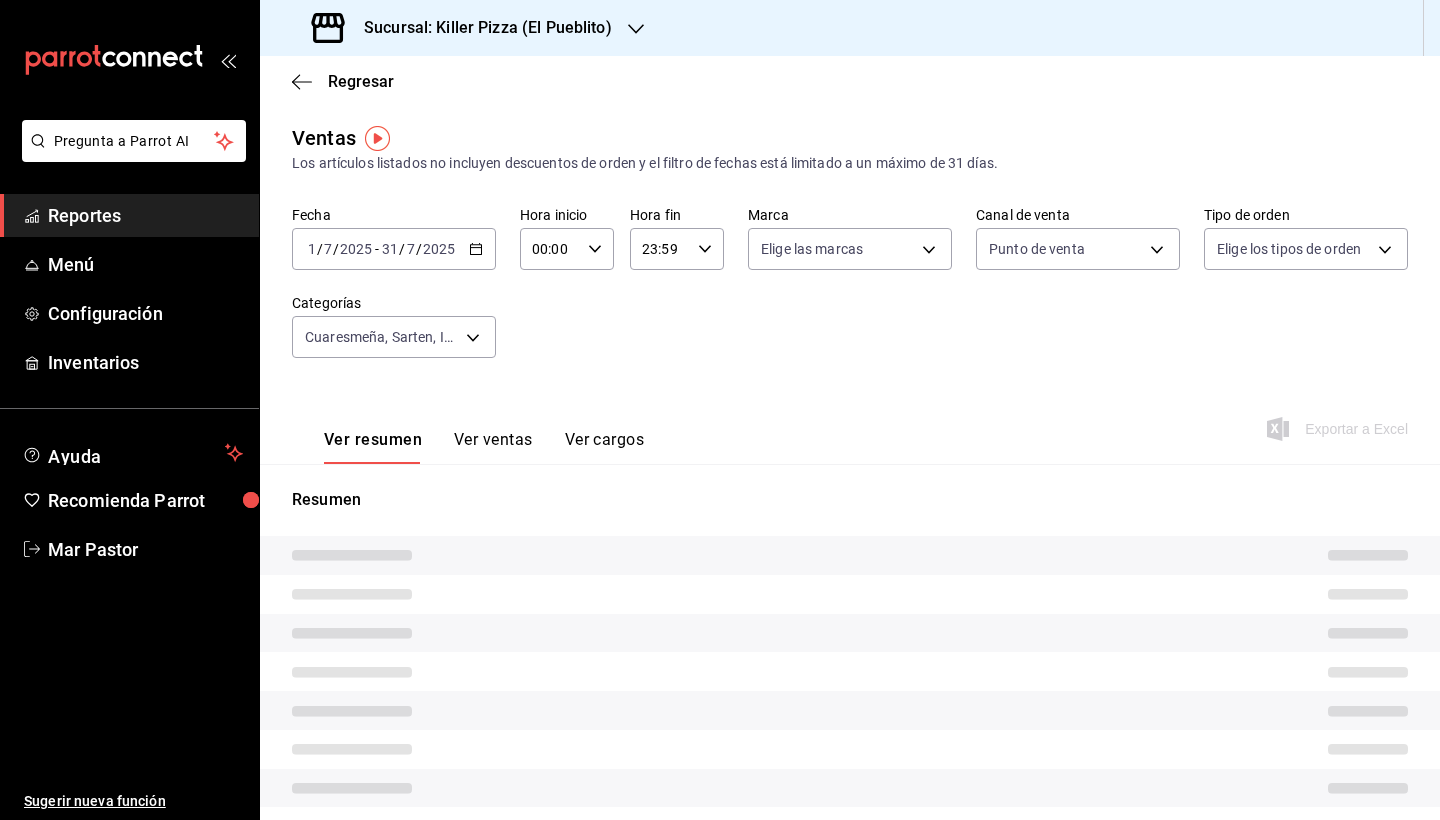 type on "PARROT" 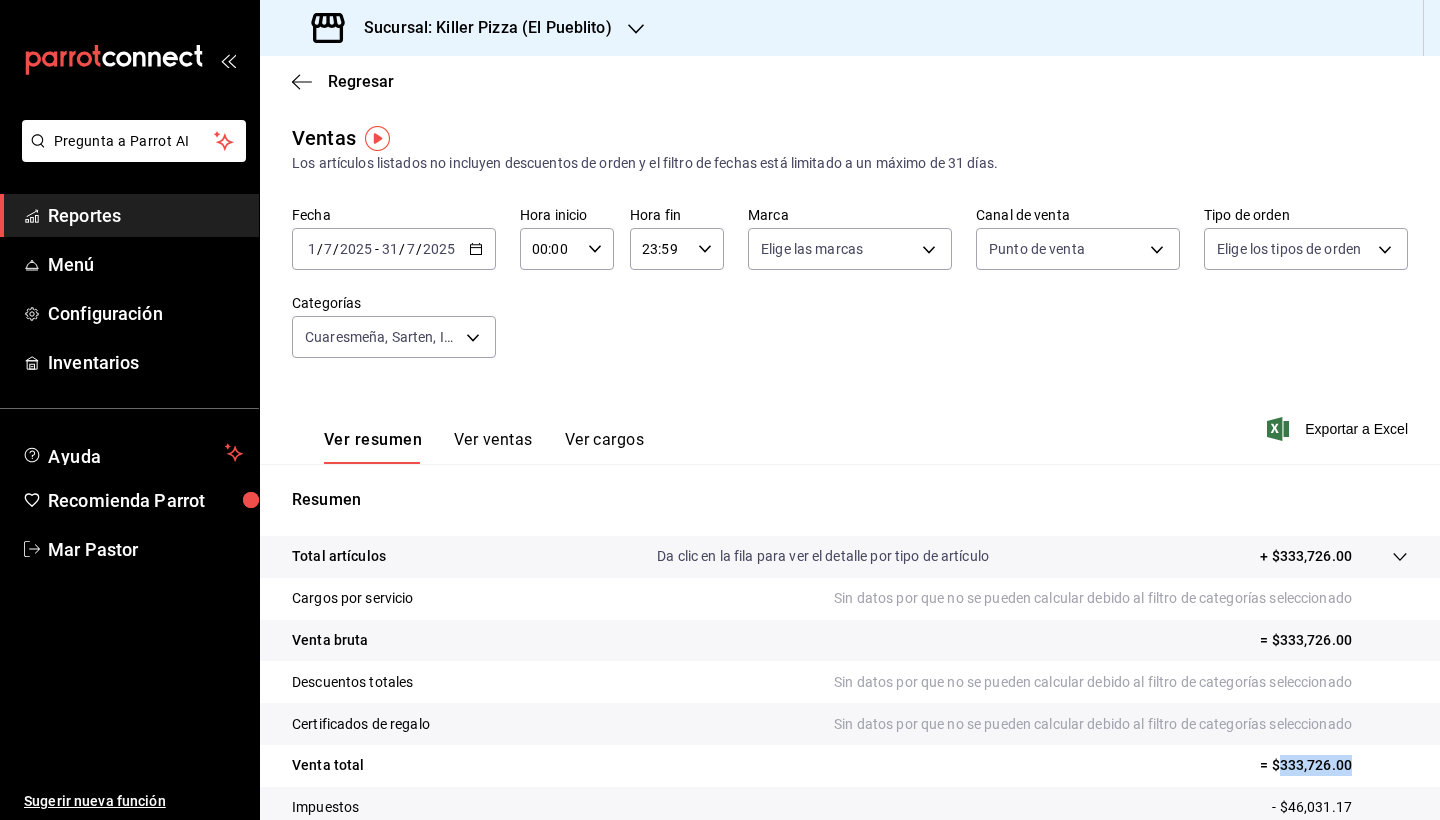 drag, startPoint x: 1362, startPoint y: 774, endPoint x: 1282, endPoint y: 769, distance: 80.1561 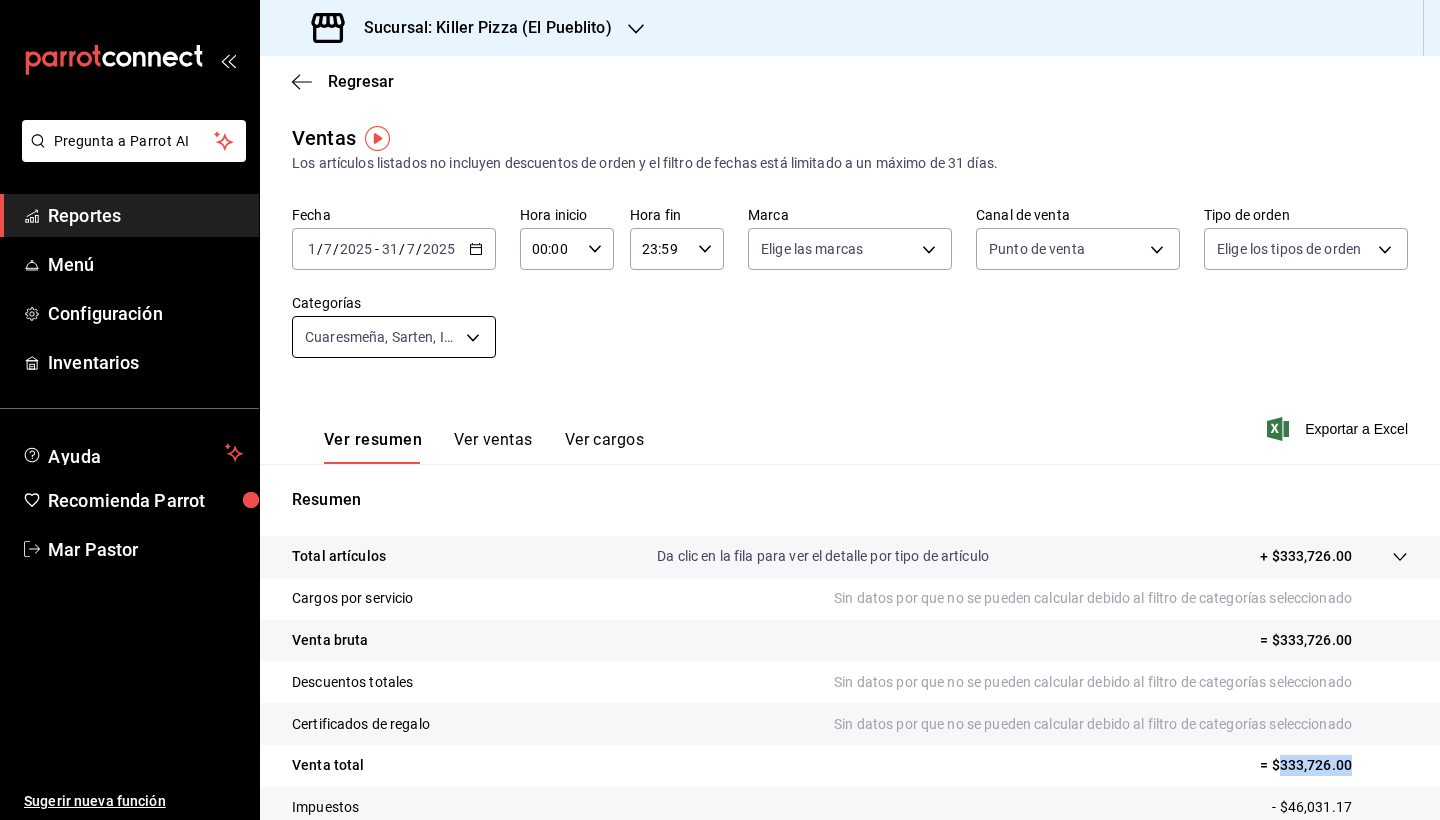 click on "Pregunta a Parrot AI Reportes   Menú   Configuración   Inventarios   Ayuda Recomienda Parrot   [PERSON]   Sugerir nueva función   Sucursal: Killer Pizza (El Pueblito) Regresar Ventas Los artículos listados no incluyen descuentos de orden y el filtro de fechas está limitado a un máximo de 31 días. Fecha [DATE]   [DATE] - [DATE]   [DATE] Hora inicio [TIME] Hora inicio Hora fin [TIME] Hora fin Marca Elige las marcas Canal de venta Punto de venta PARROT Tipo de orden Elige los tipos de orden Categorías Cuaresmeña, Sarten, Ingredientes extras, Mitades Pizza, Mitades Pizza SQ, Promos, Aderezos, Icee, Bebidas, Complementos, Combos, Super Queso, Especiales, Favoritas, Clasicas, Prueba Pay Ver resumen Ver ventas Ver cargos Exportar a Excel Resumen Total artículos Da clic en la fila para ver el detalle por tipo de artículo + $333,726.00 Cargos por servicio  Sin datos por que no se pueden calcular debido al filtro de categorías seleccionado Venta bruta = $333,726.00 Descuentos totales" at bounding box center [720, 410] 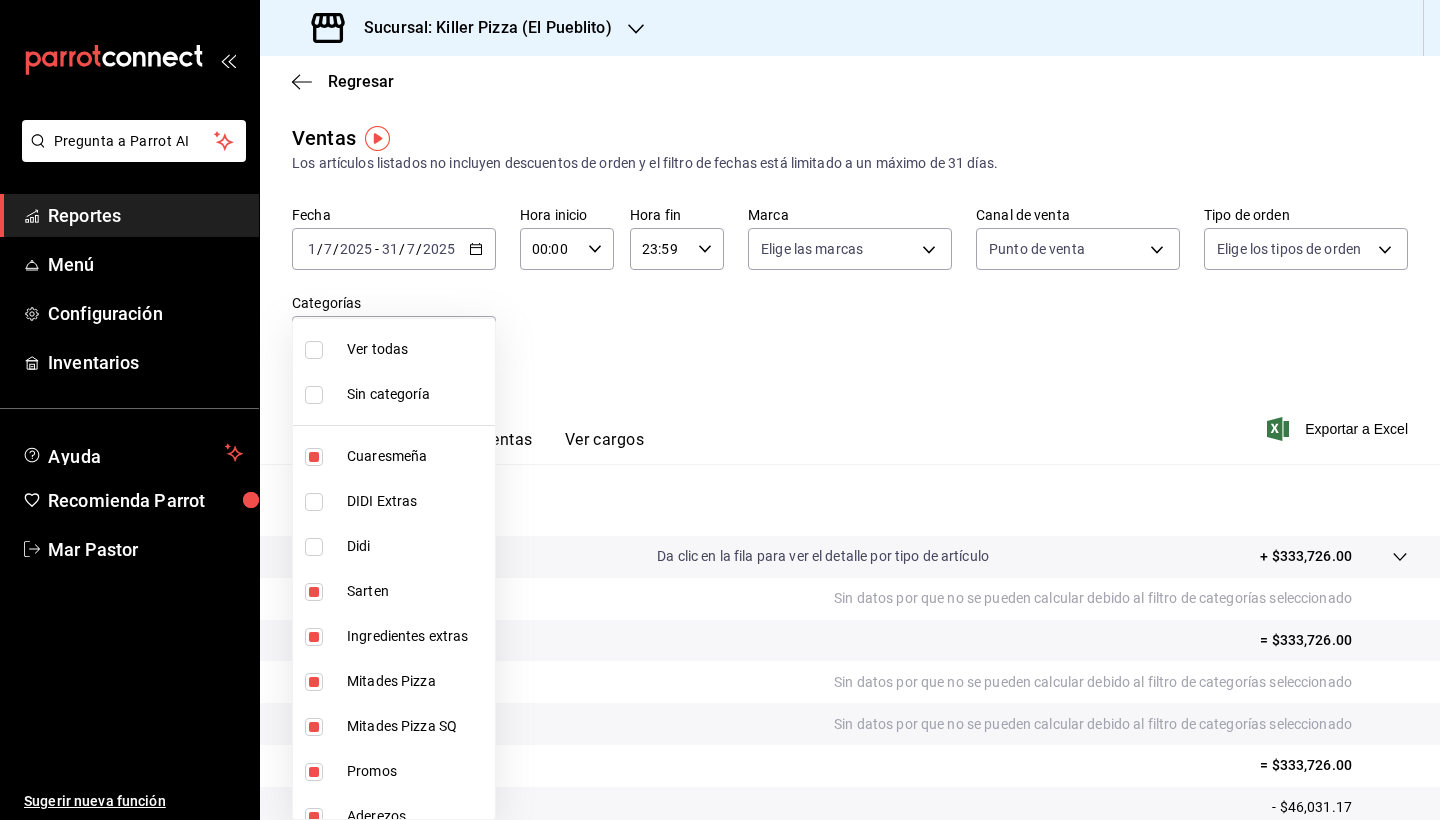 click at bounding box center [314, 350] 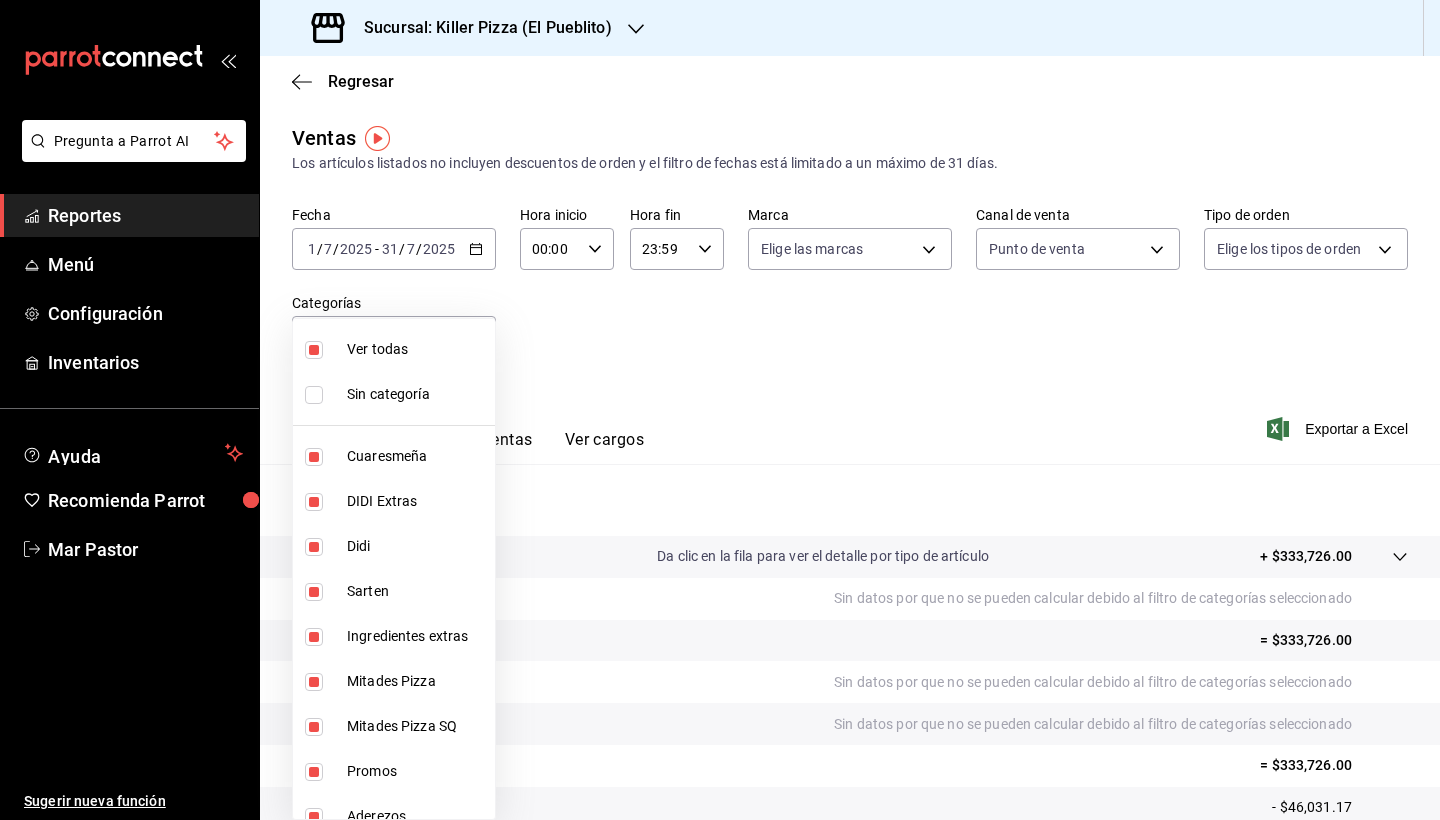 type on "aca61318-dd82-4009-8fb5-67b6e0717491,78dec963-e7c0-4d84-89ee-f2c1b9a395cc,4635c9b4-b341-48d9-a382-9d9ba4d5fe47,5893ab7d-faaa-4ea8-b3cc-e3bdc5accdc0,9e5e1322-bdbf-4505-a9b8-f9b5fc2a24cf,5725b3d1-cdec-4127-b0e3-86d0b7e20e07,6b455efe-042f-4fe9-adc8-c0bb09fc38bd,08eadbad-4ef0-4f72-b5ae-5ff0b5c54af7,2e98d879-40a2-4a08-9bd5-a30d9301b0d9,f8d0b40a-d979-4c56-9650-7e01ca94868d,1d293a9b-c3f2-49cb-82fa-30c2529115b8,1f57d098-13f5-4b07-ac20-45da95bc06e5,b72c1c90-4ddf-43e7-bbcc-c36f47b32748,46f53122-4877-4f6d-ab25-e296355ccf72,40e29fe9-50c3-48d9-bebc-f35bd129a6ea,df5ab675-1c17-4d64-baca-887b66a1c9ba,ed90237d-516c-4409-8bf7-6c3aae910c7a,718fe3aa-76ee-4fb6-aa27-e2a5fcbb08a8" 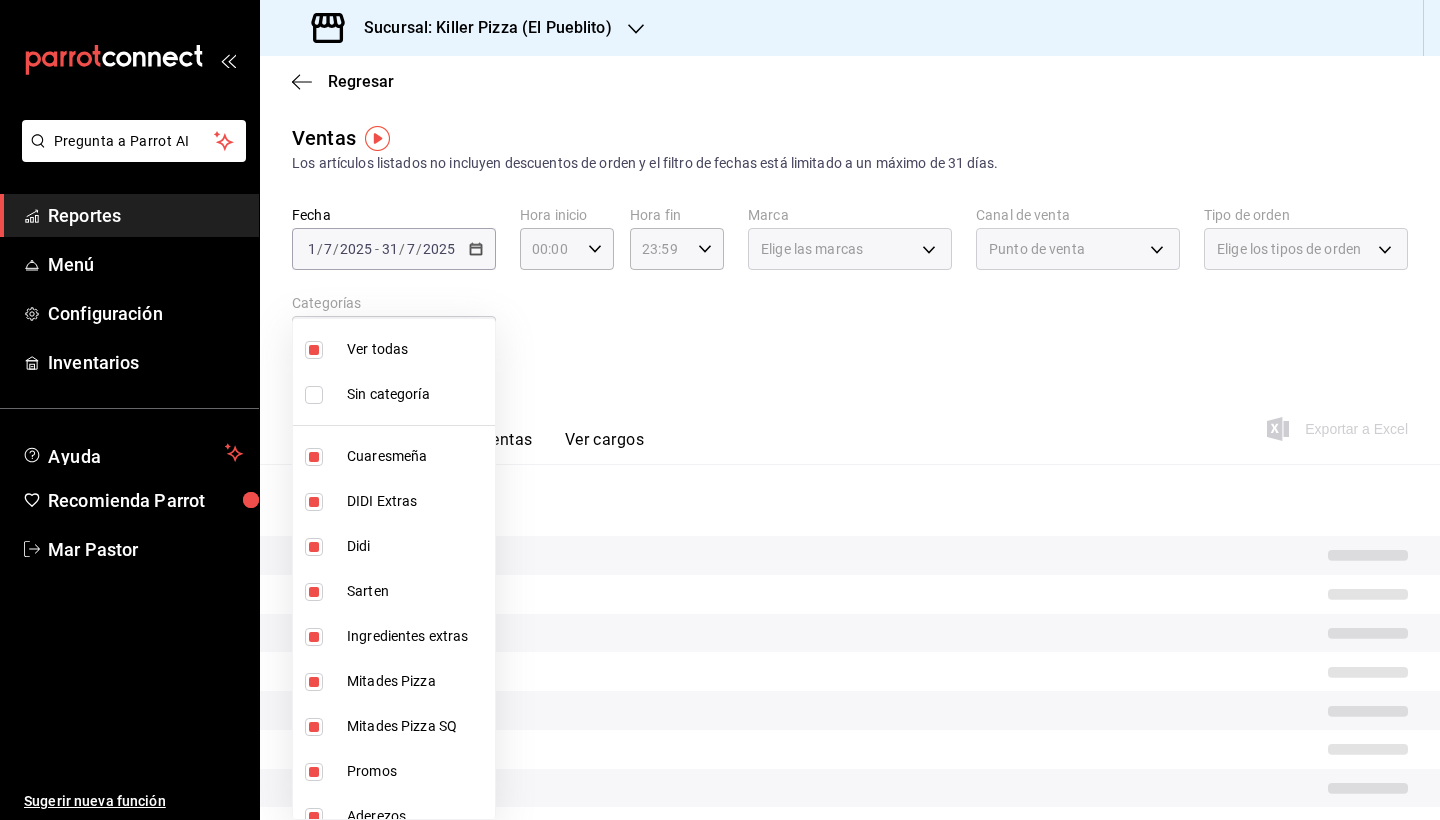 click at bounding box center (314, 350) 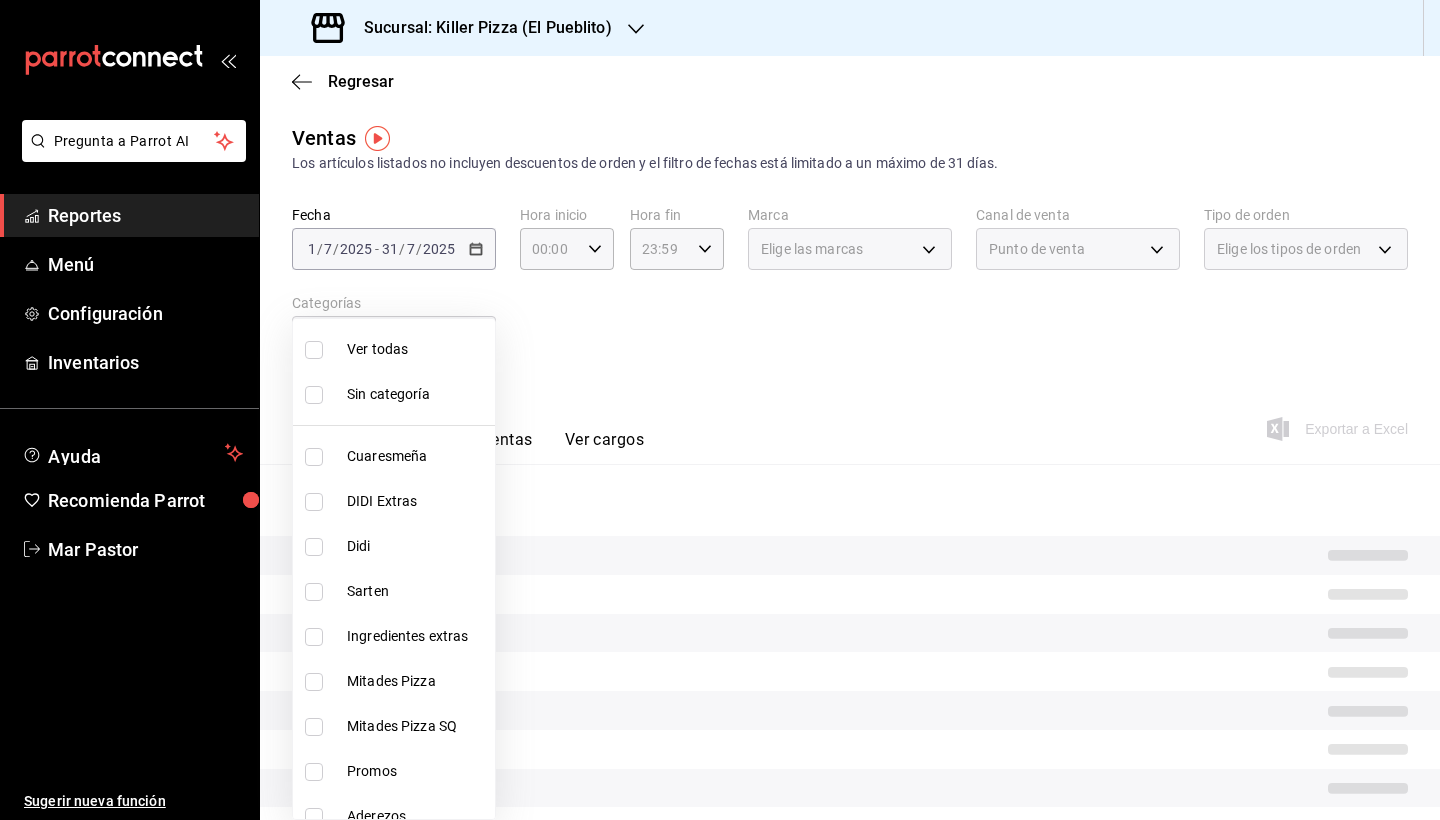 click at bounding box center (314, 502) 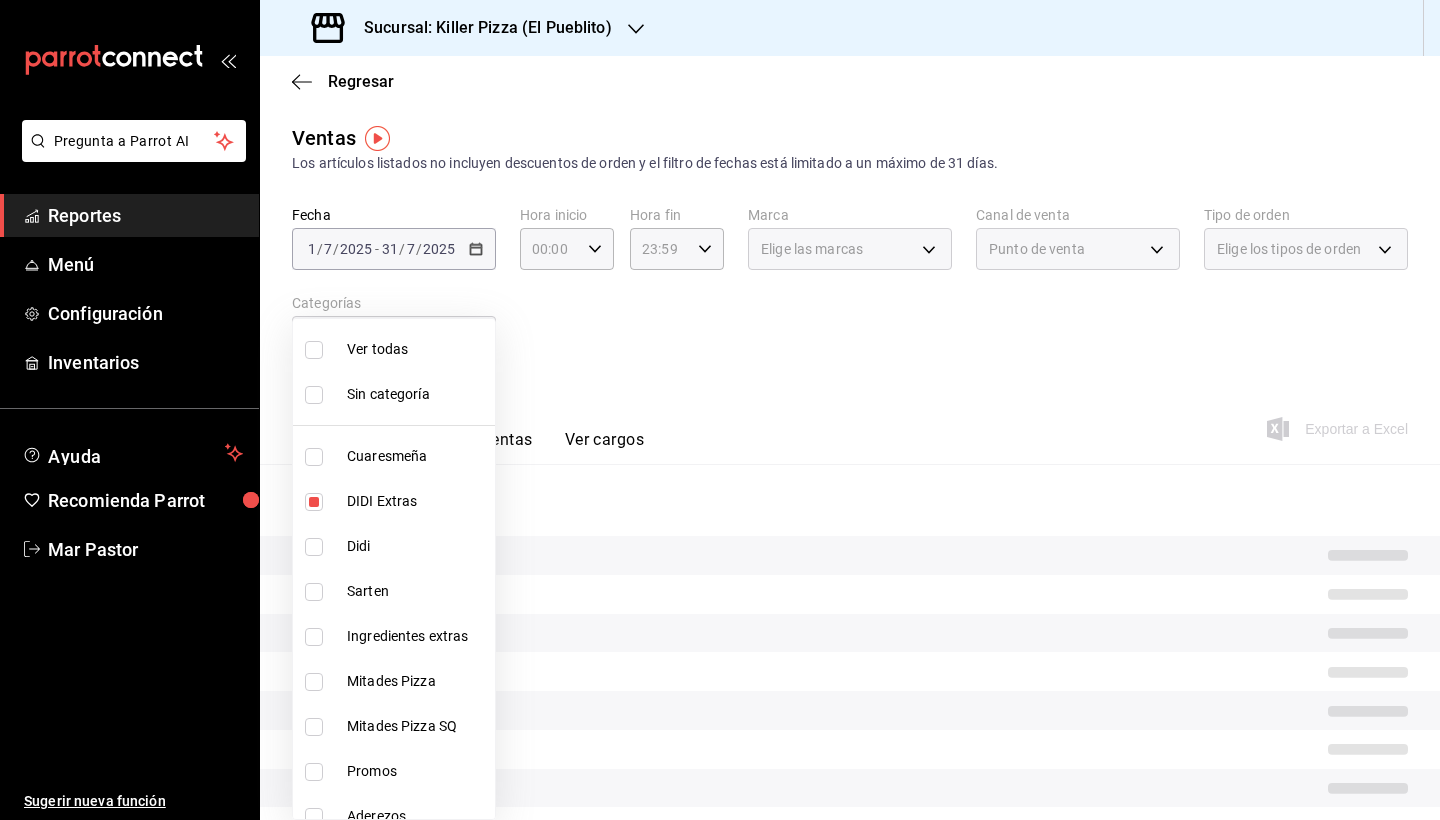 type on "78dec963-e7c0-4d84-89ee-f2c1b9a395cc" 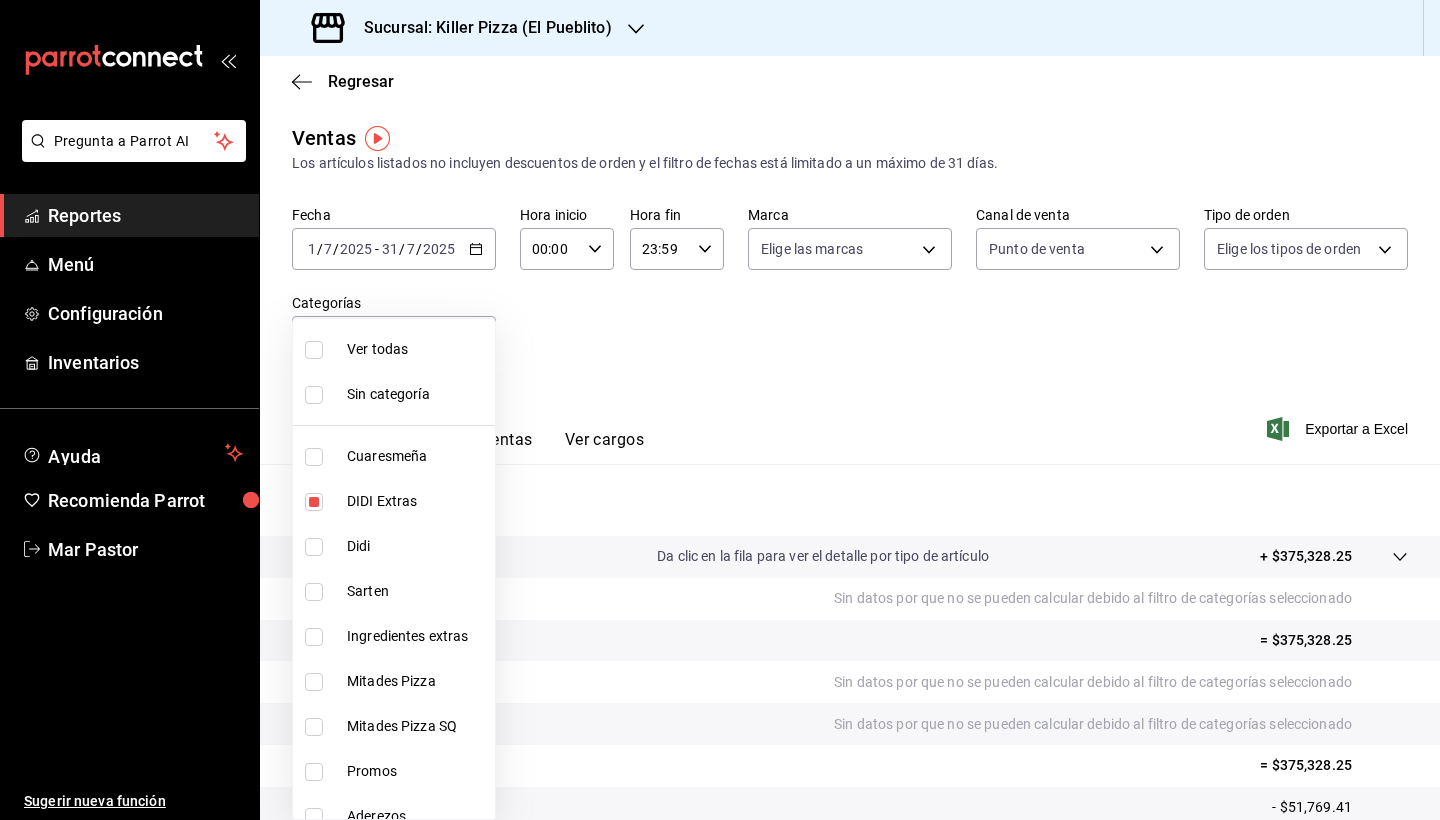 click at bounding box center [314, 547] 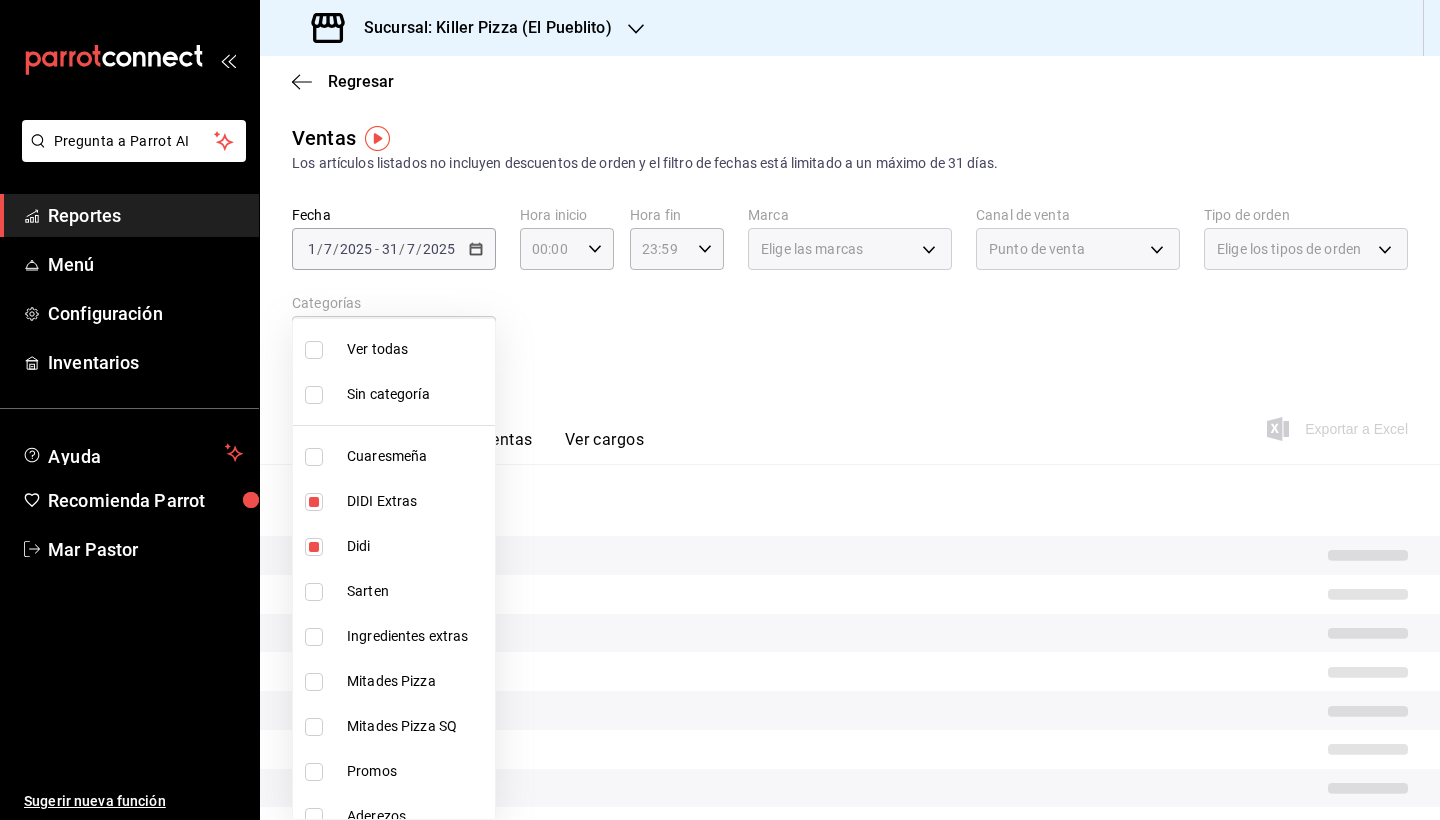 click at bounding box center (720, 410) 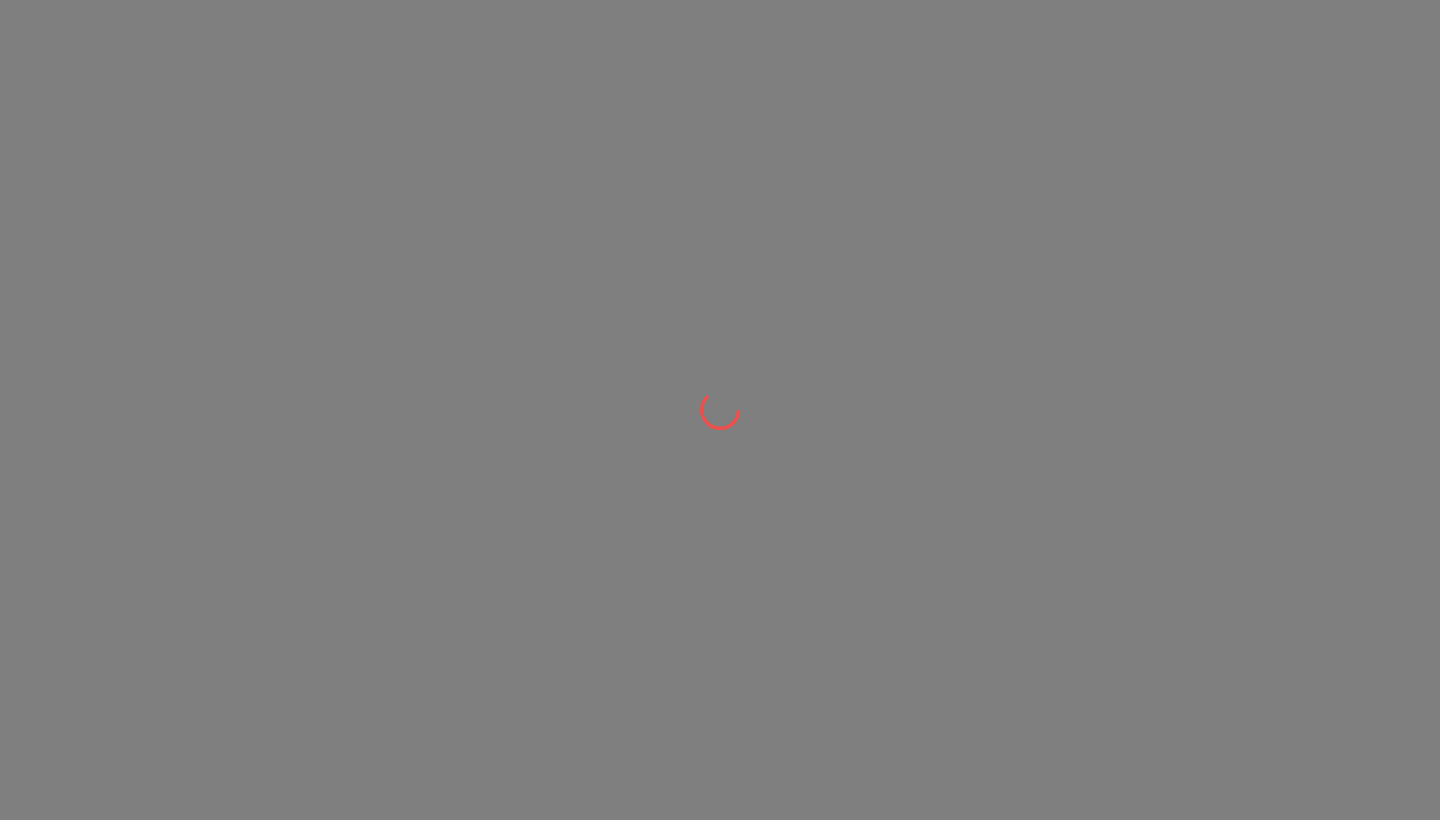 scroll, scrollTop: 0, scrollLeft: 0, axis: both 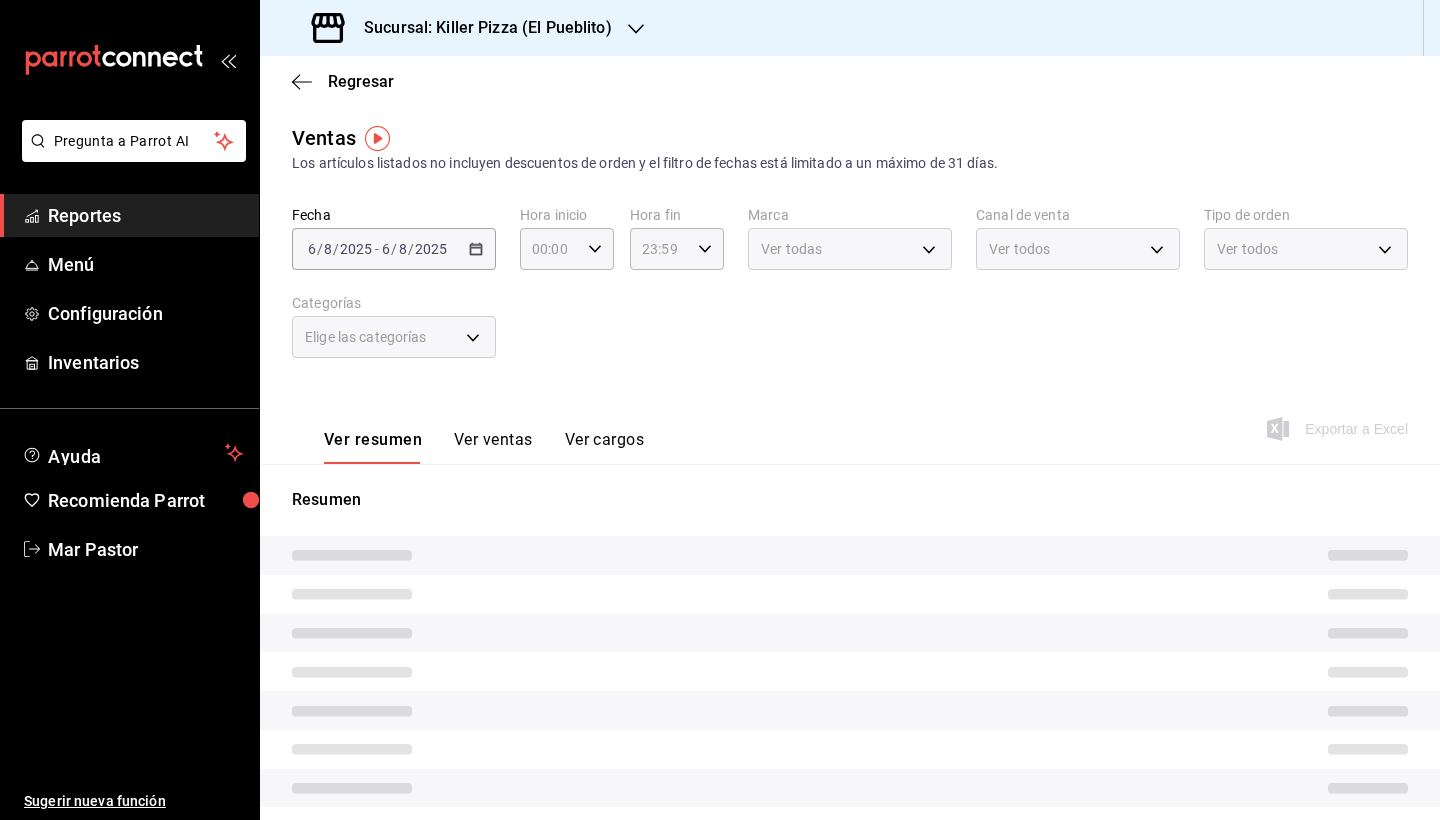 type on "PARROT" 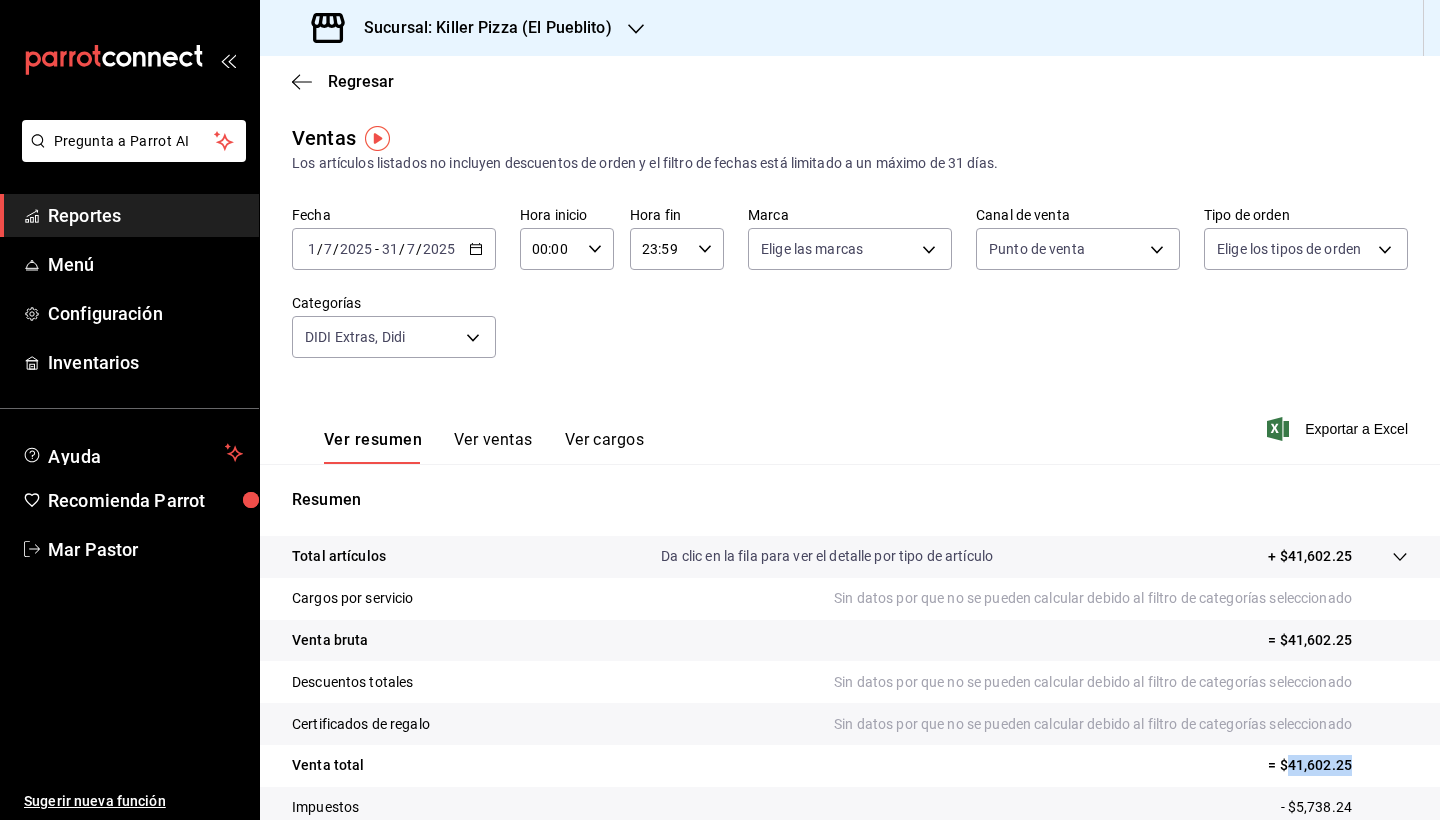 drag, startPoint x: 1358, startPoint y: 765, endPoint x: 1289, endPoint y: 764, distance: 69.00725 